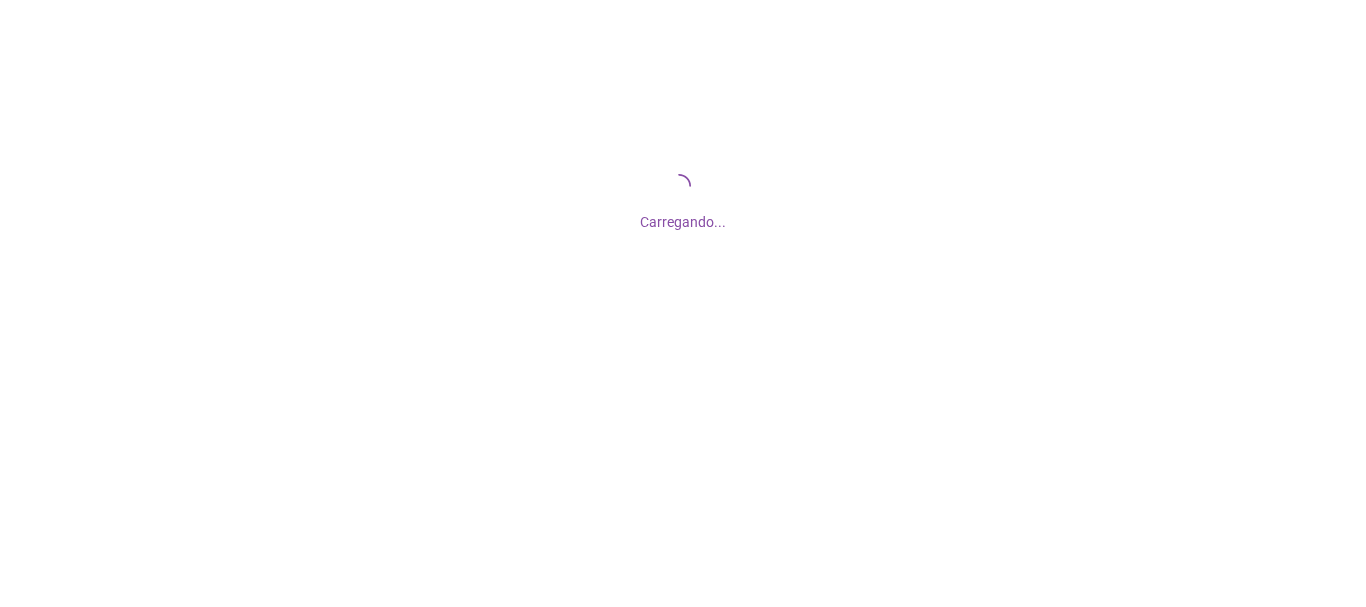 scroll, scrollTop: 0, scrollLeft: 0, axis: both 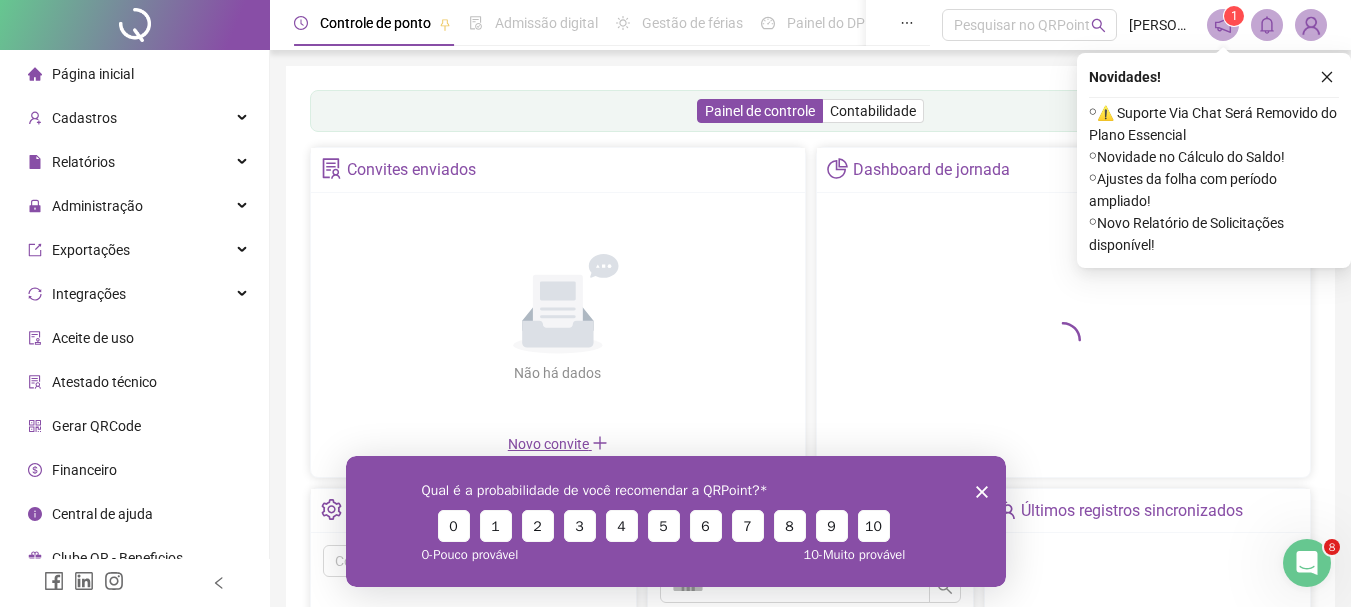 click 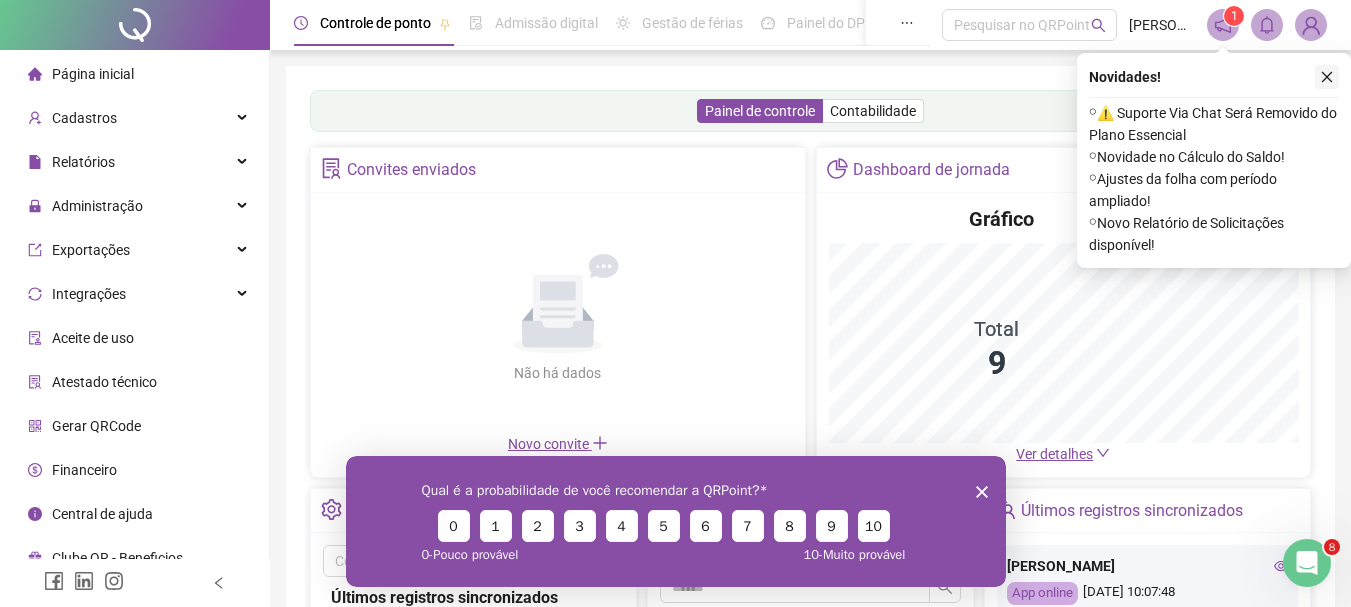 click 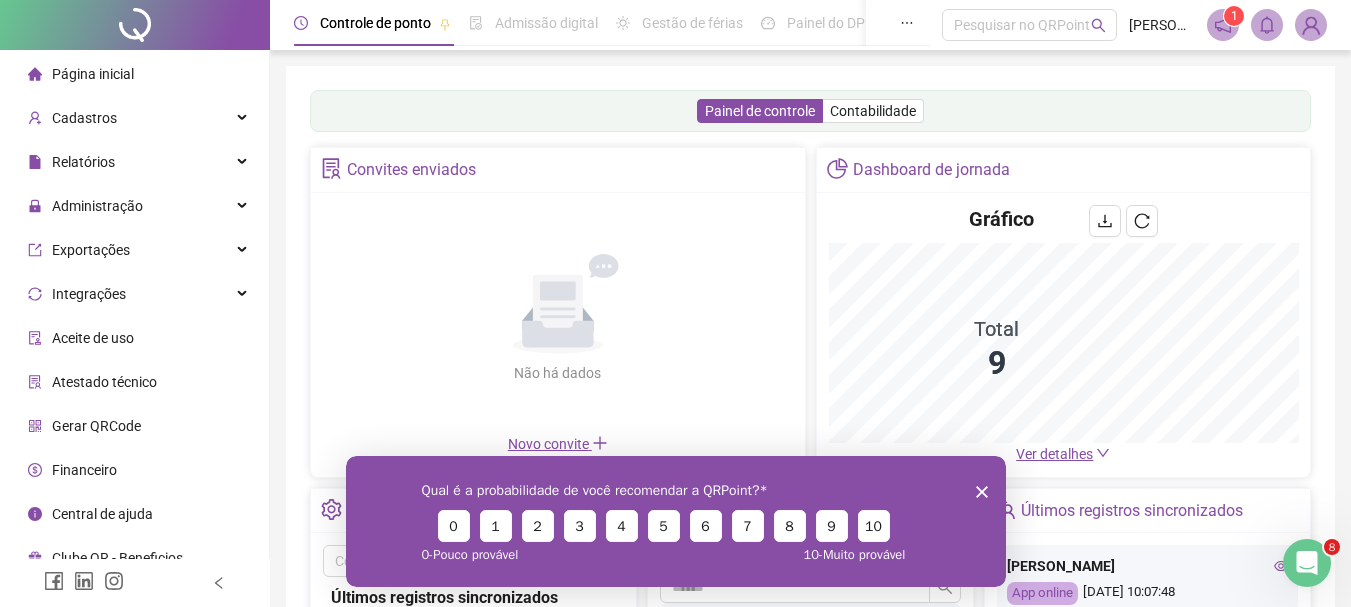 click 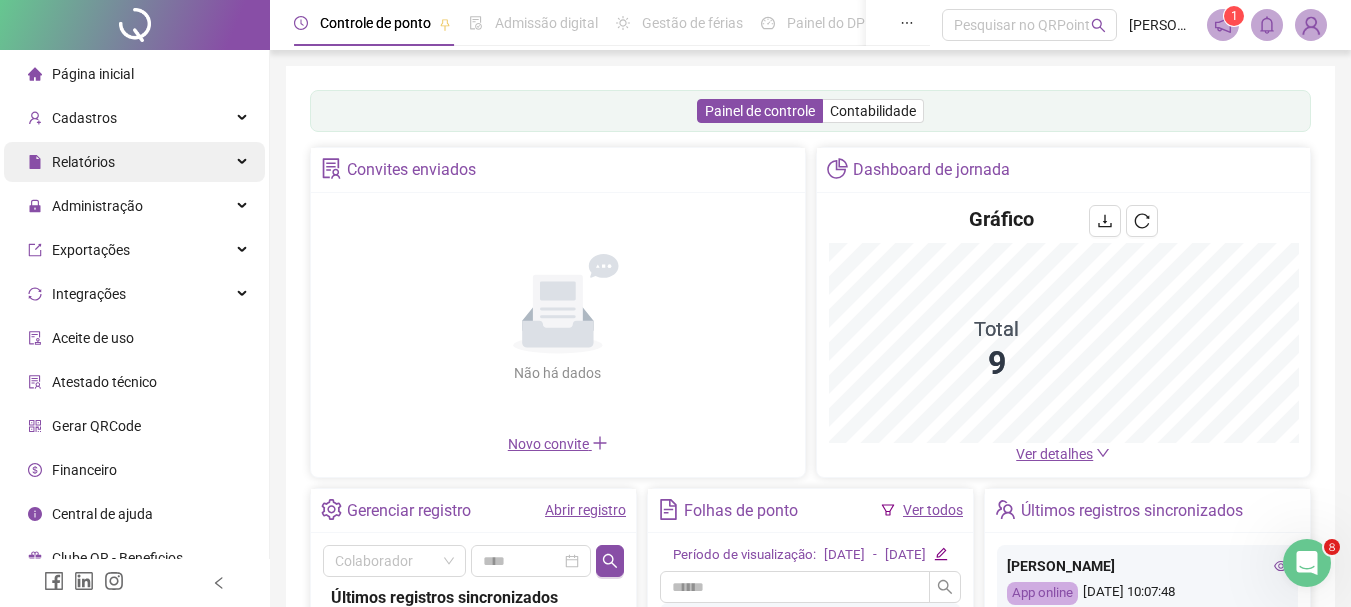 click at bounding box center (244, 162) 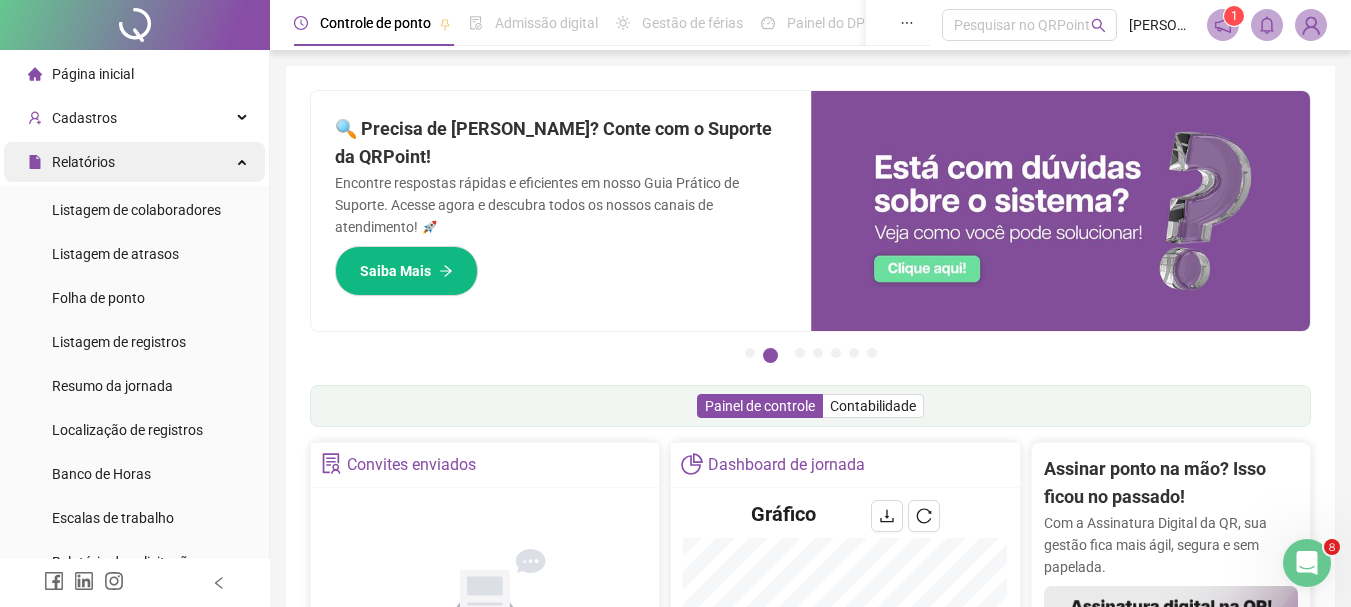 click at bounding box center [244, 160] 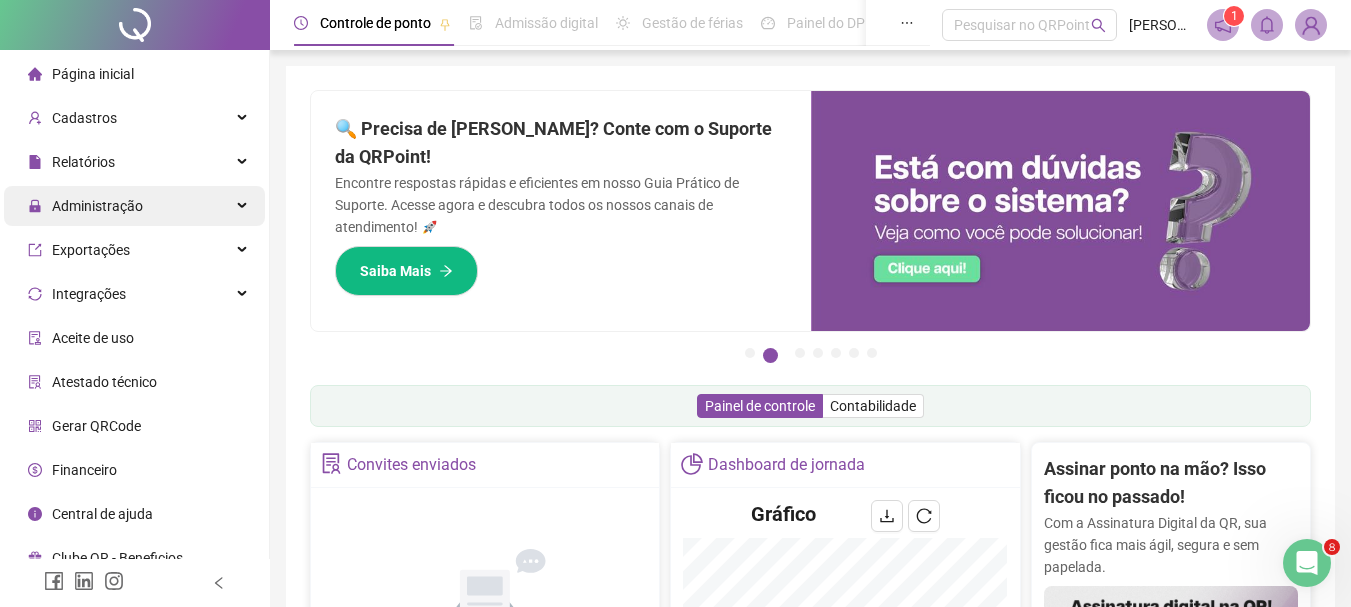 click at bounding box center [244, 206] 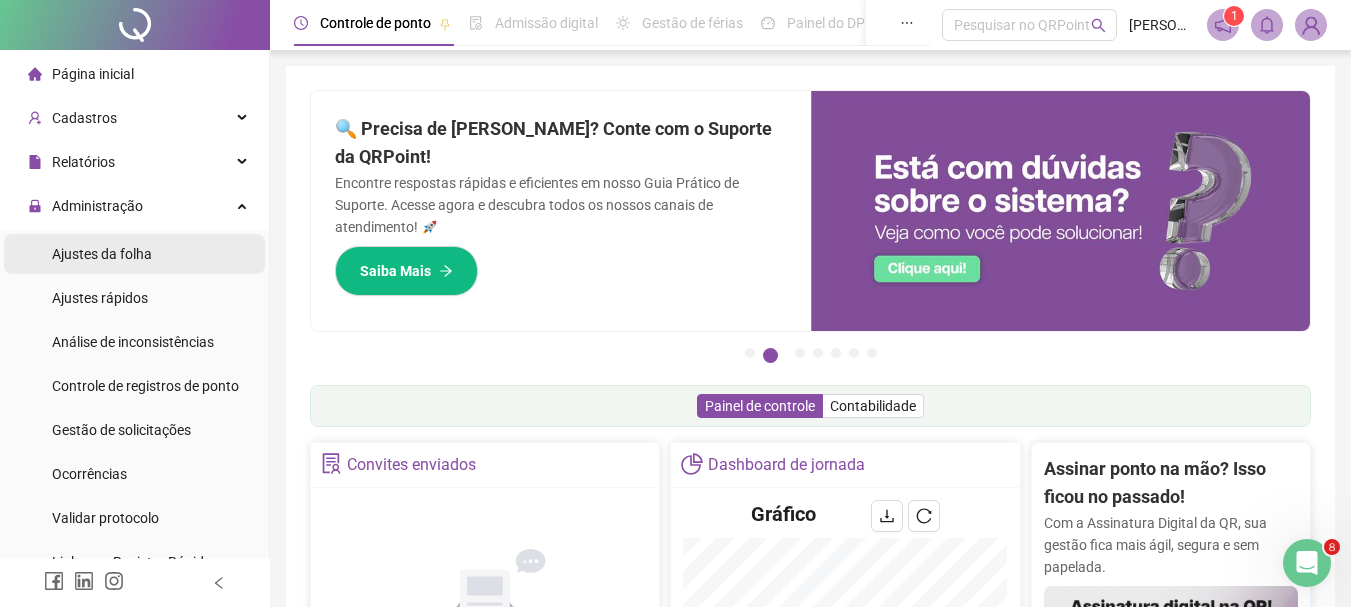 click on "Ajustes da folha" at bounding box center (102, 254) 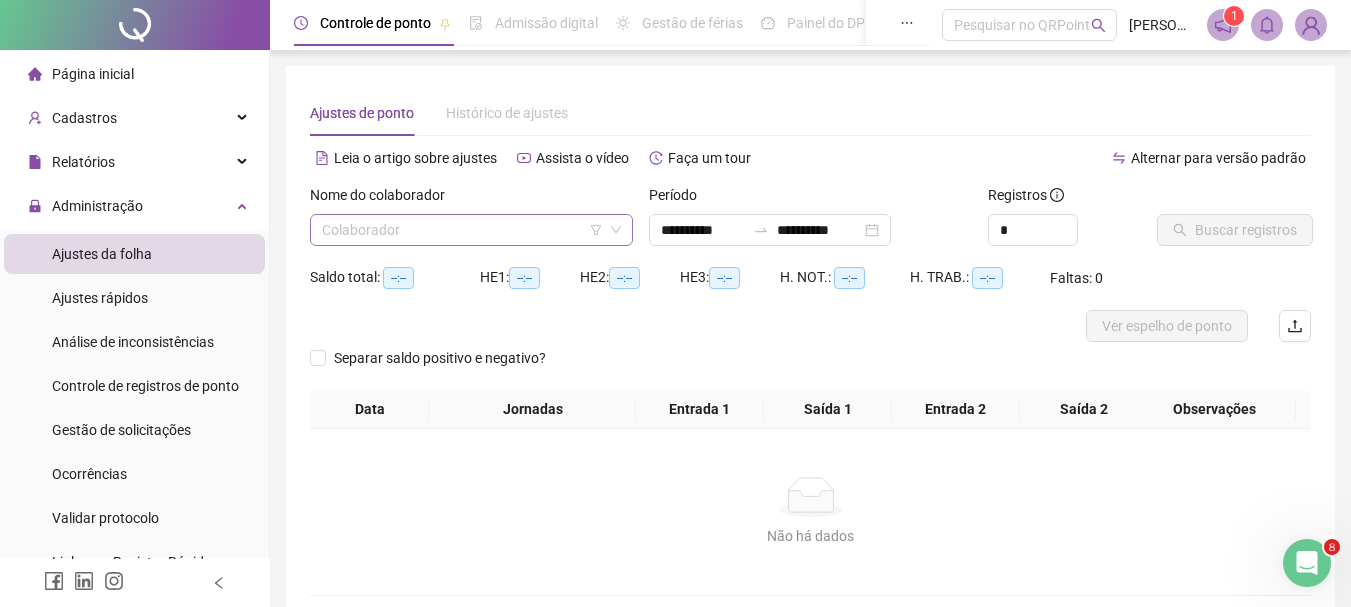click 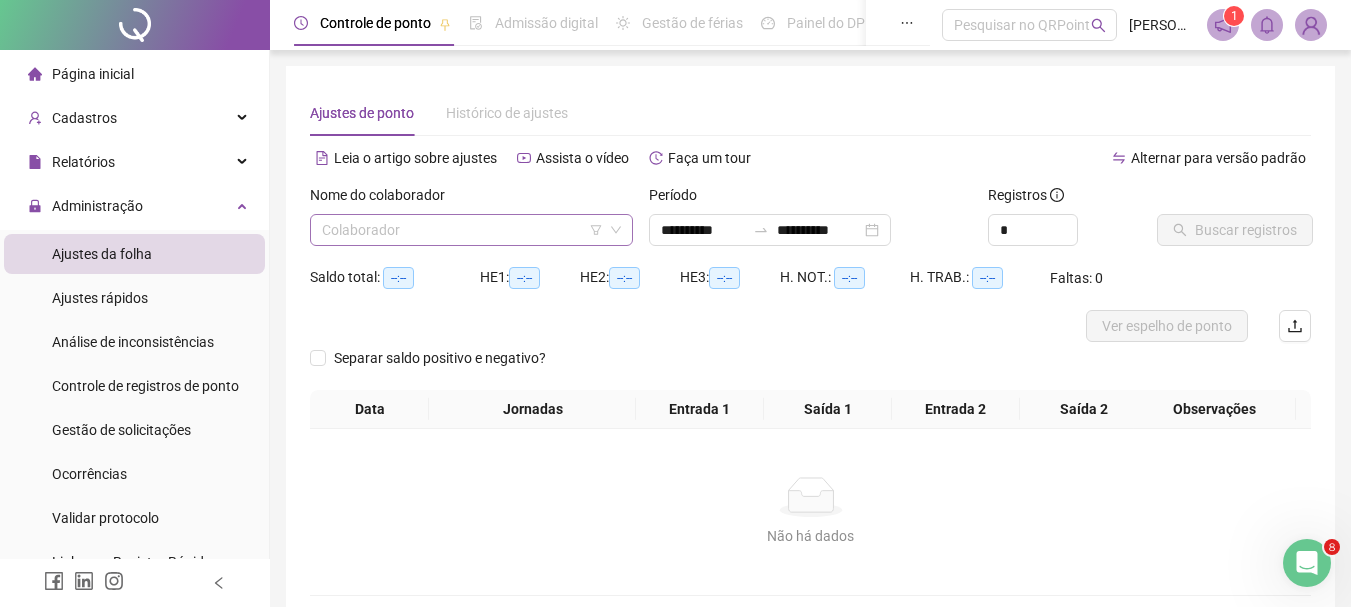 click at bounding box center [465, 230] 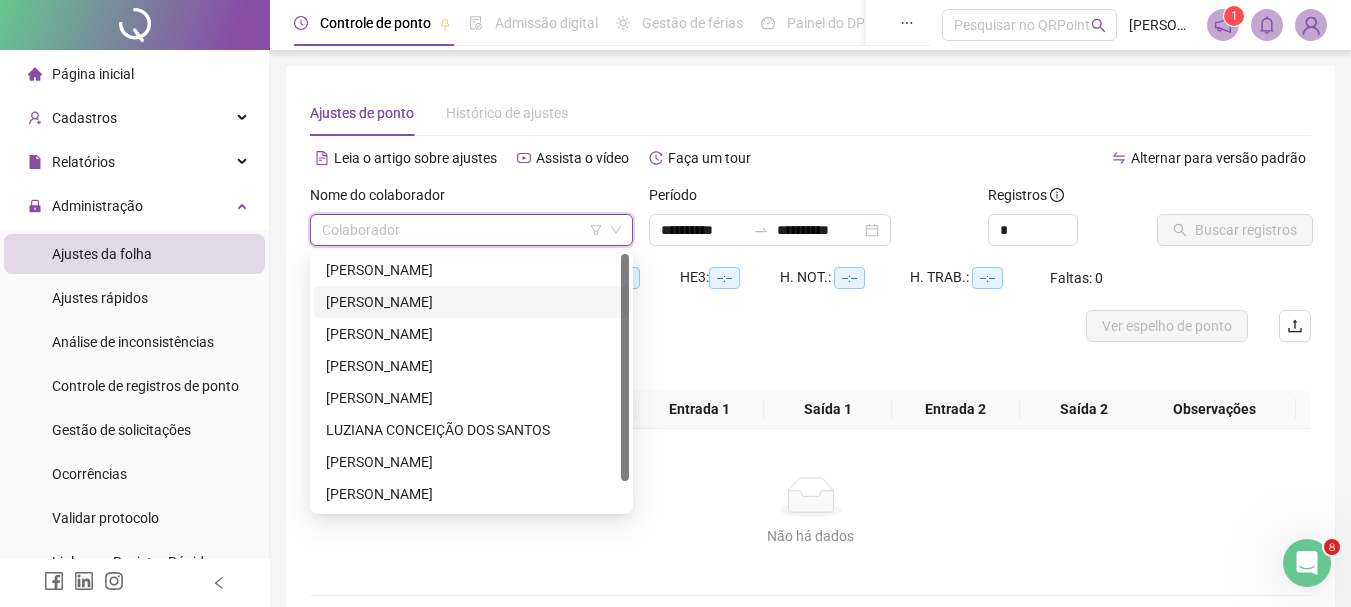 click on "[PERSON_NAME]" at bounding box center [471, 302] 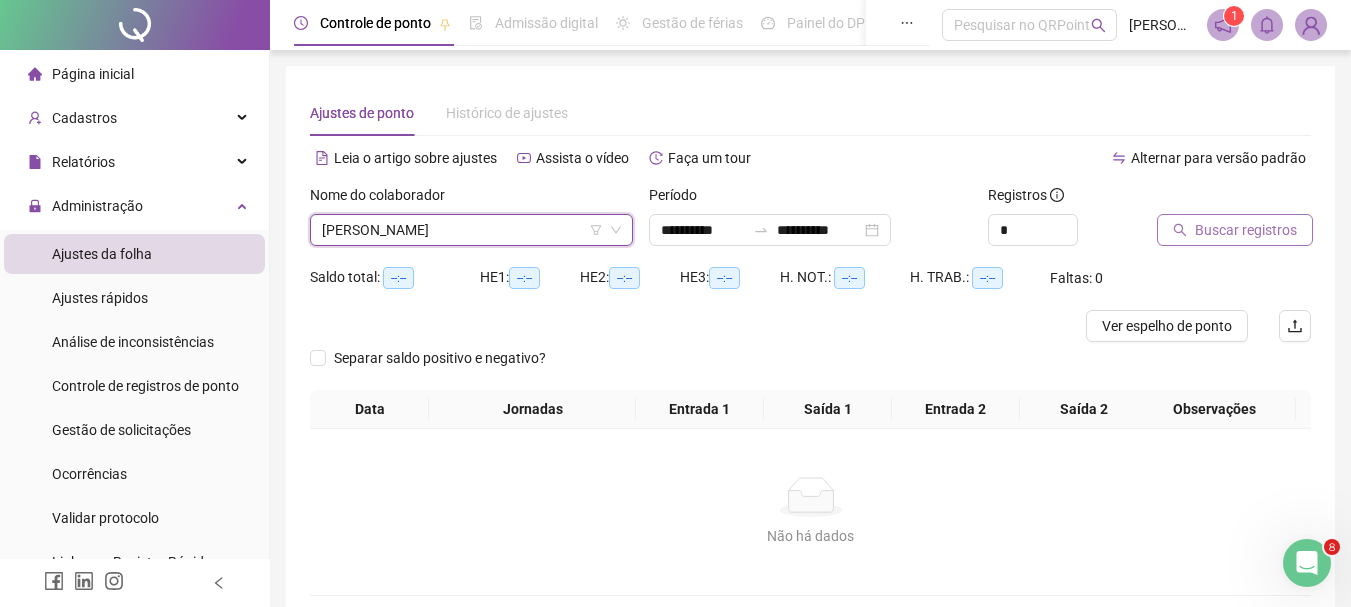 click on "Buscar registros" at bounding box center [1246, 230] 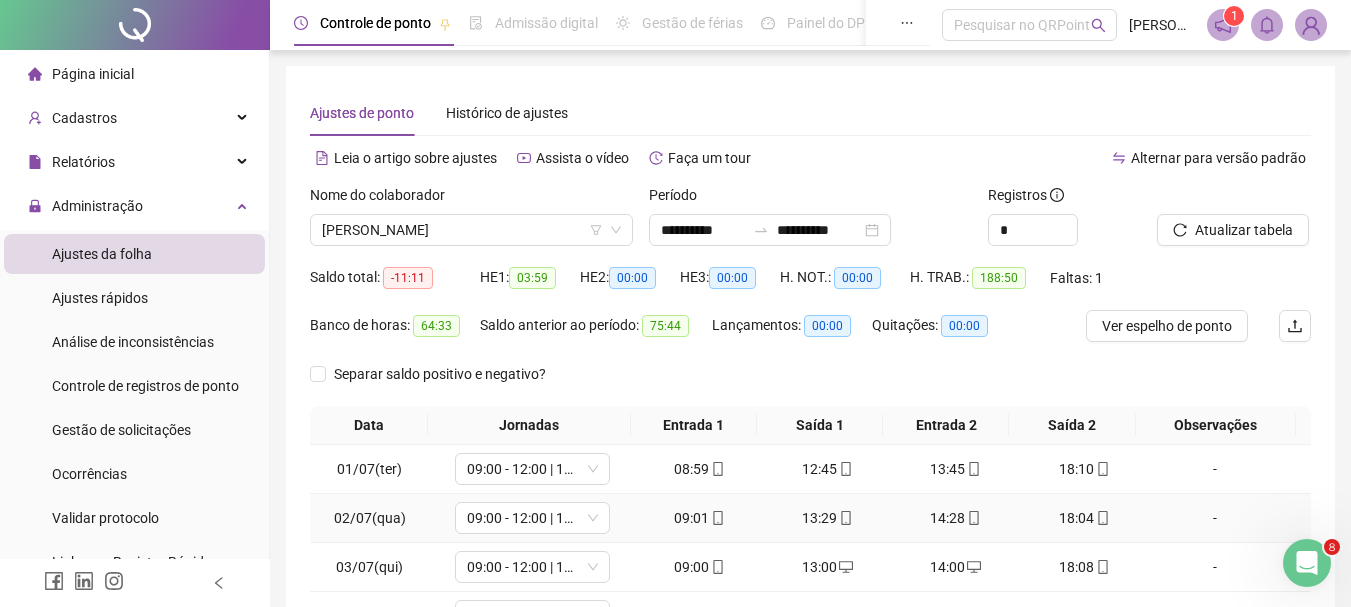 scroll, scrollTop: 100, scrollLeft: 0, axis: vertical 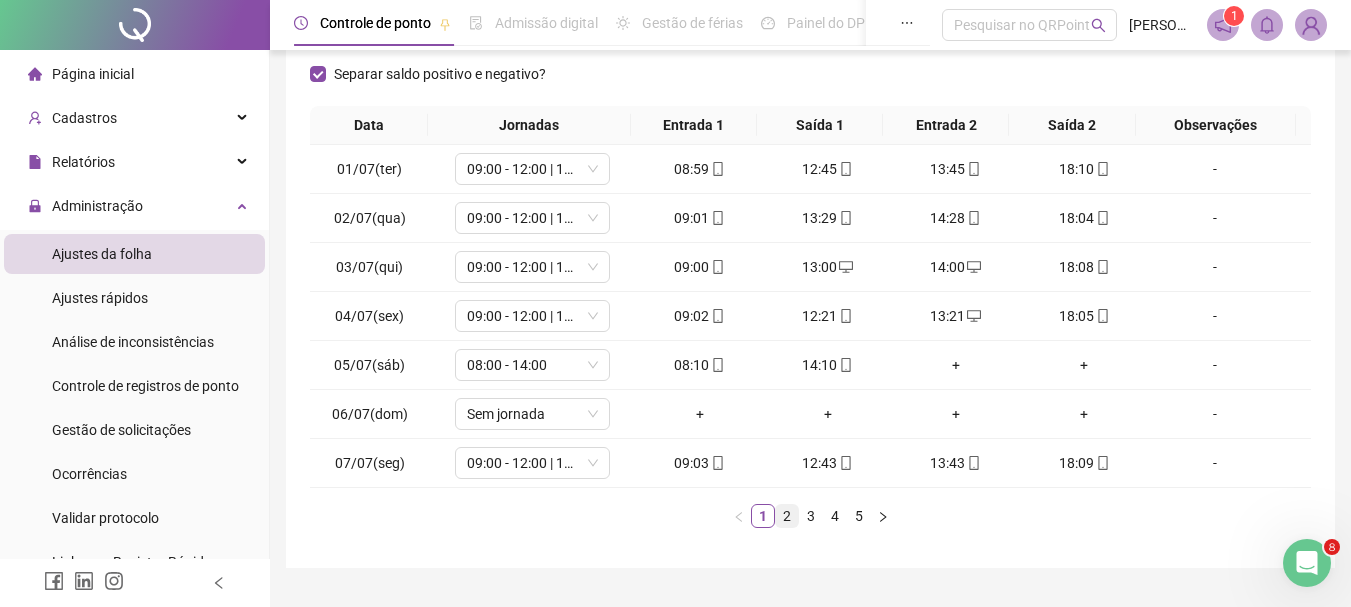click on "2" at bounding box center [787, 516] 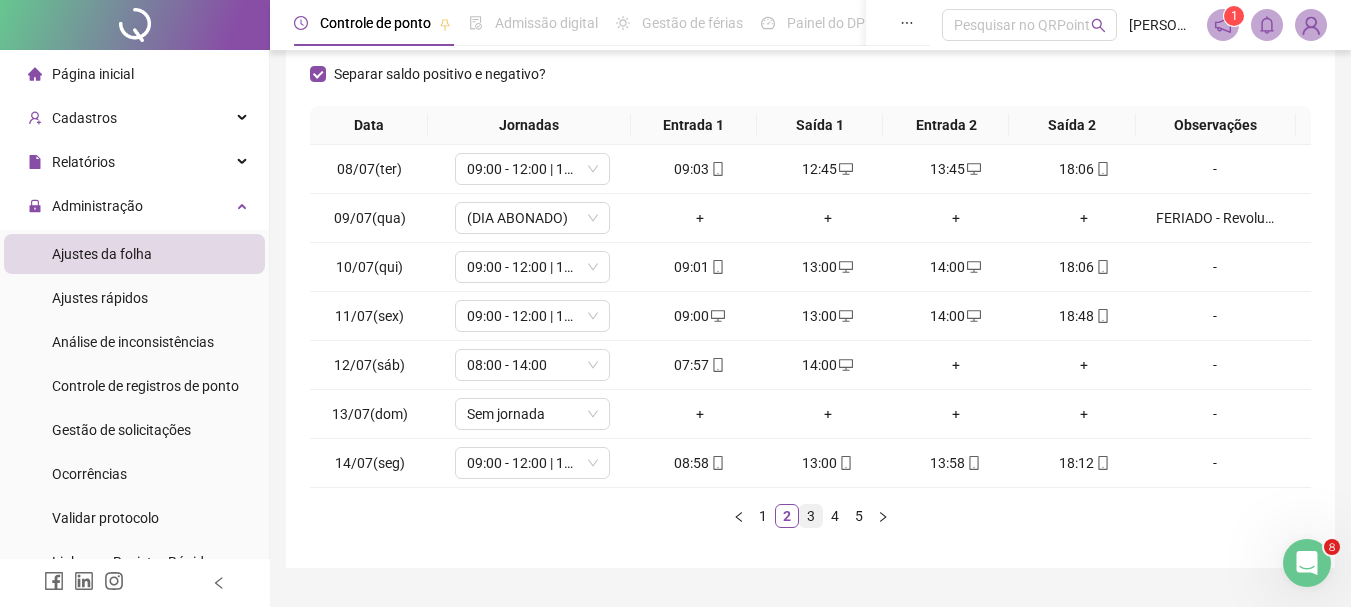 click on "3" at bounding box center (811, 516) 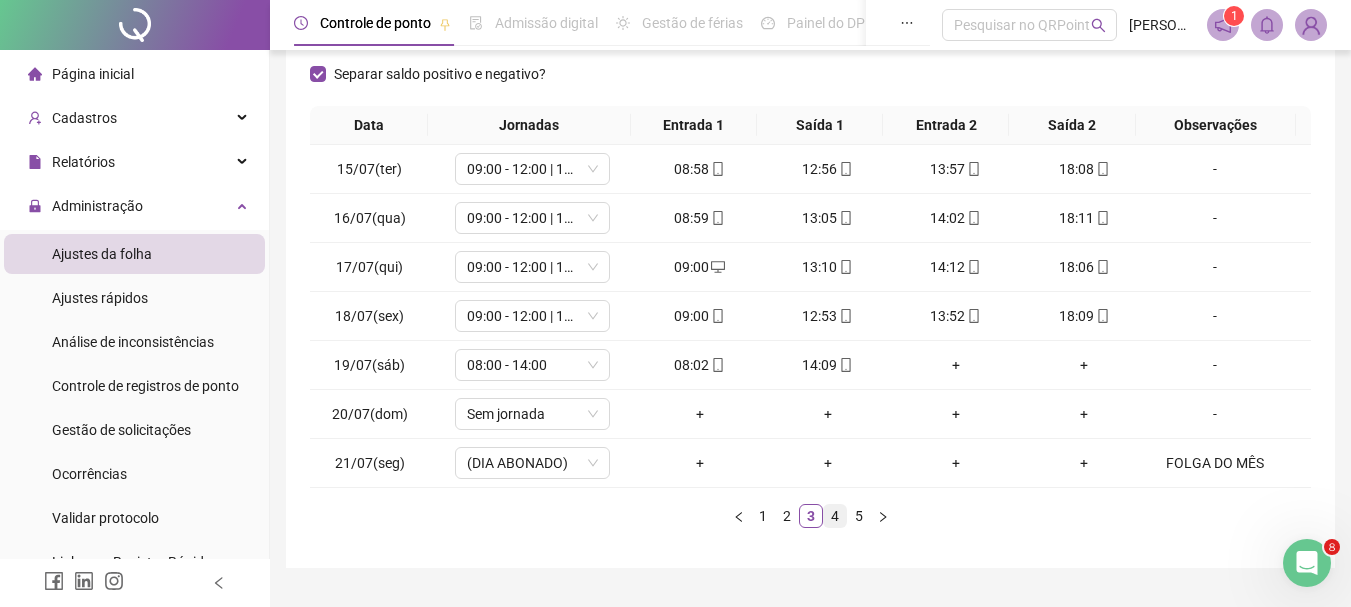 click on "4" at bounding box center [835, 516] 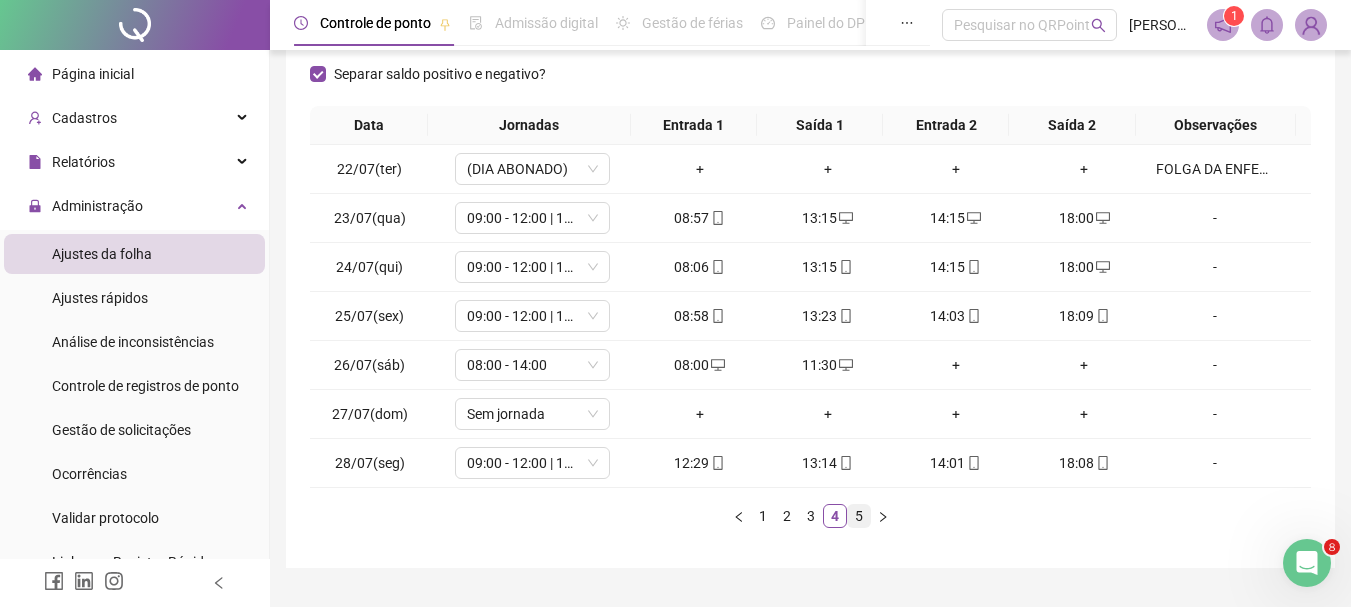 click on "5" at bounding box center (859, 516) 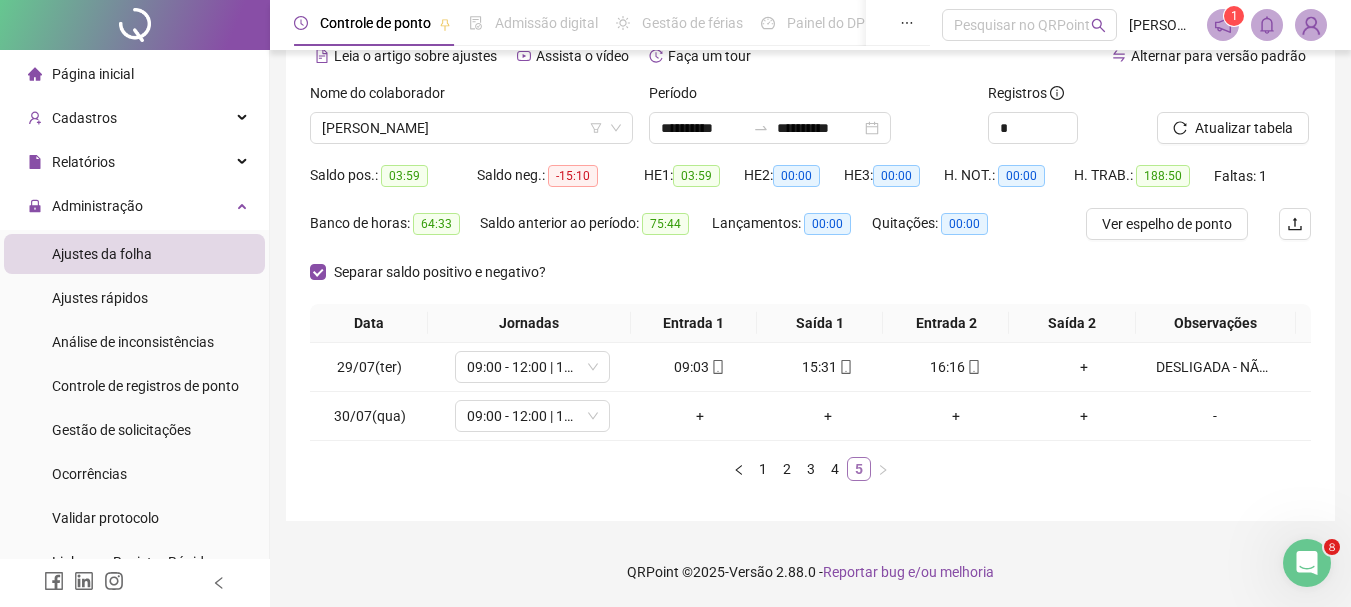 scroll, scrollTop: 102, scrollLeft: 0, axis: vertical 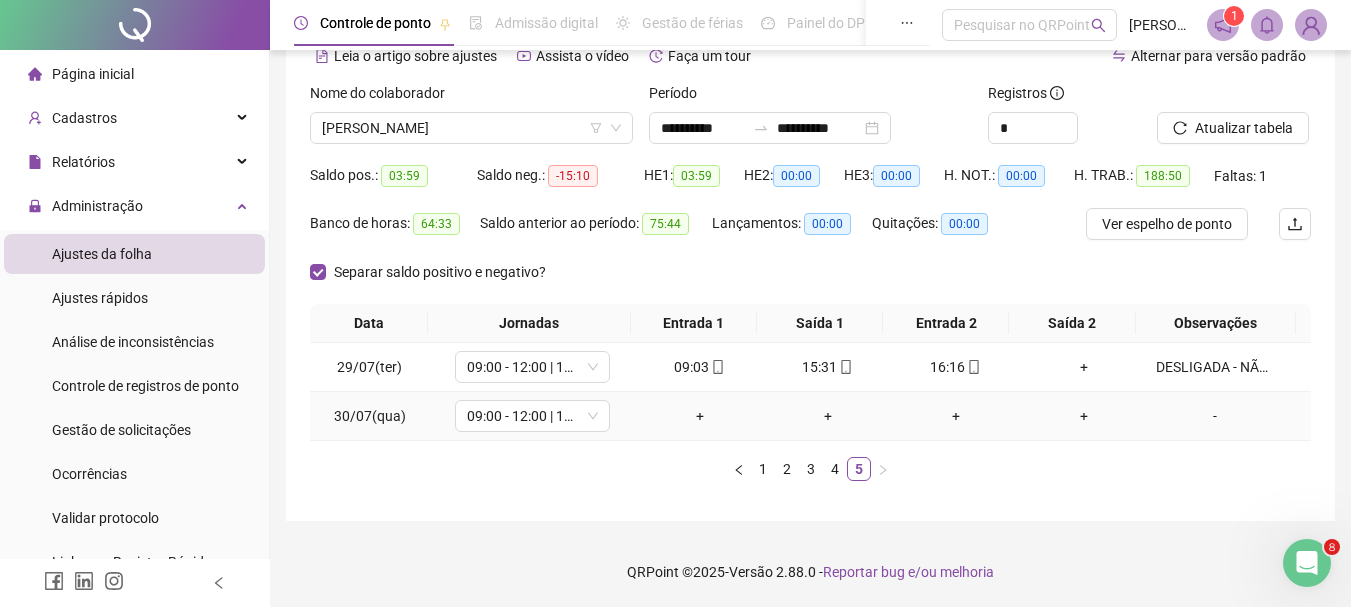 click on "-" at bounding box center [1215, 416] 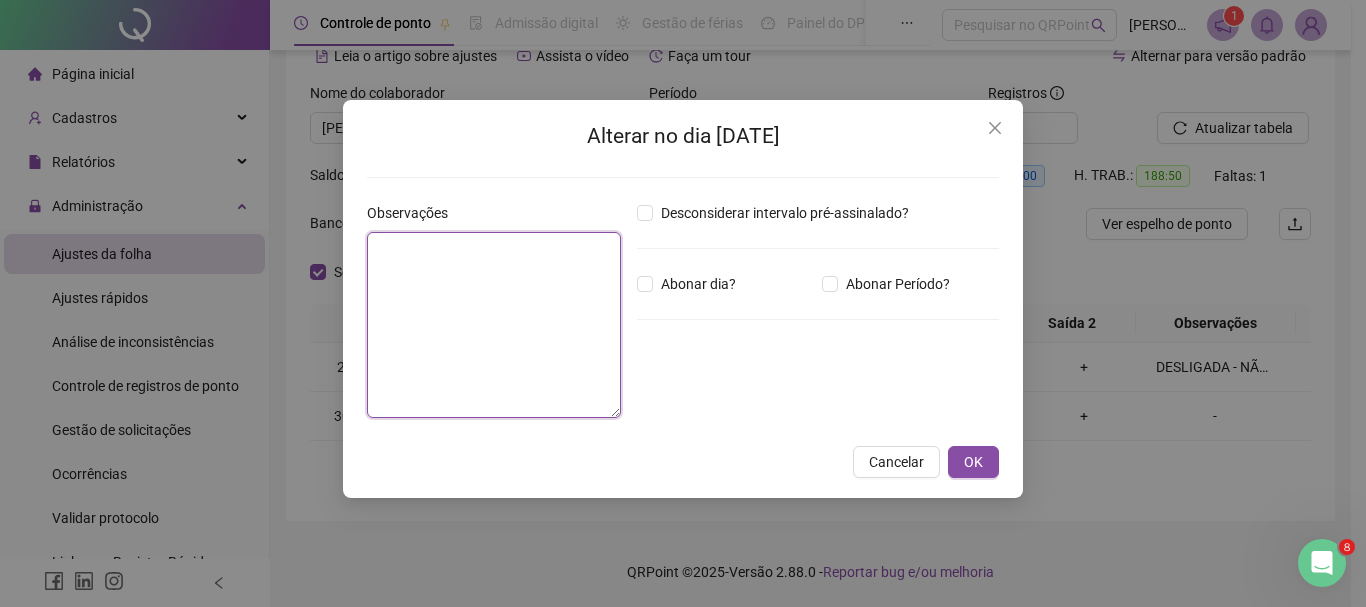 click at bounding box center (494, 325) 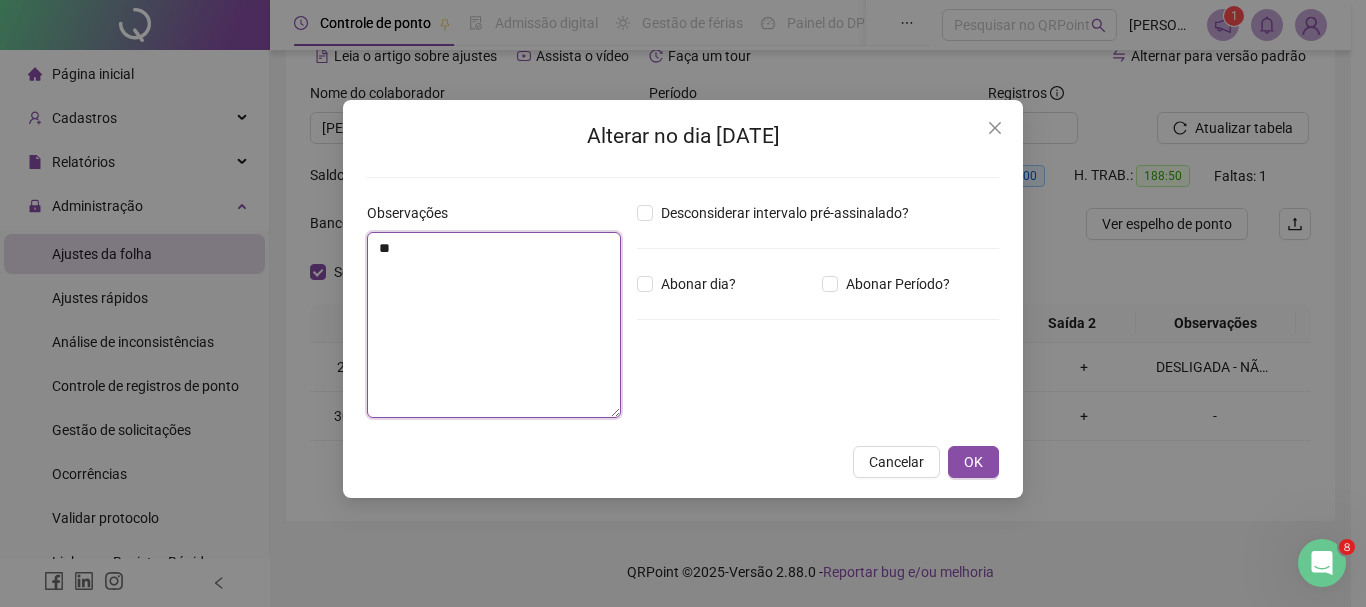 type on "*" 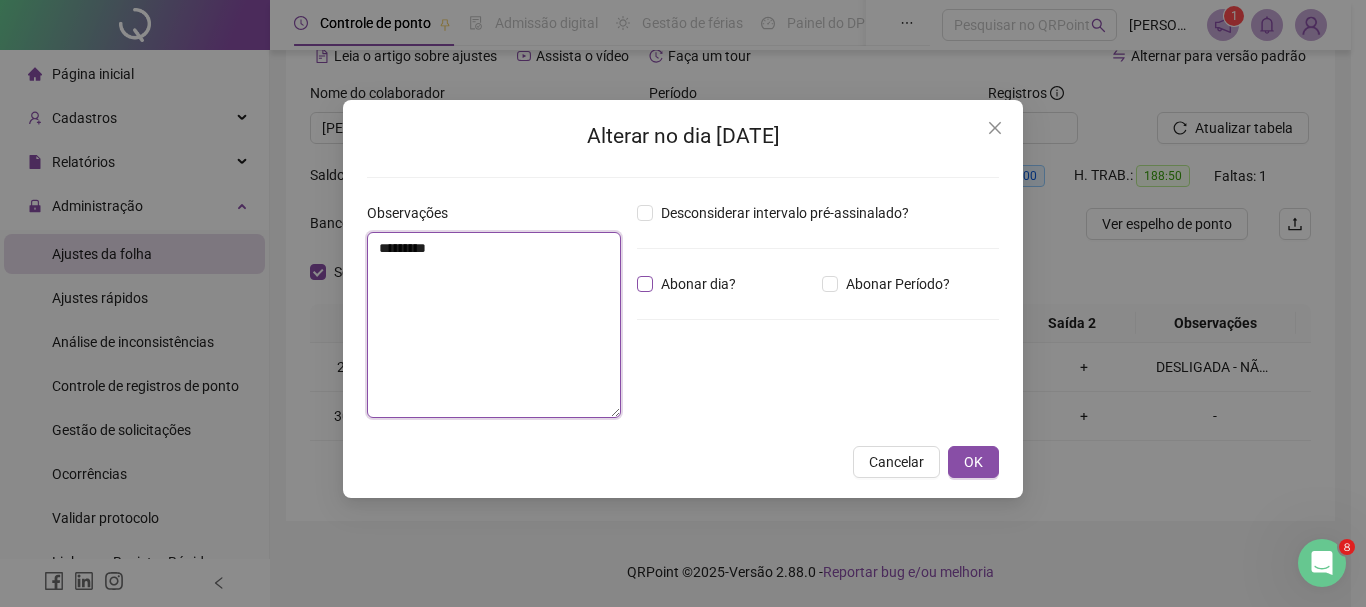 type on "*********" 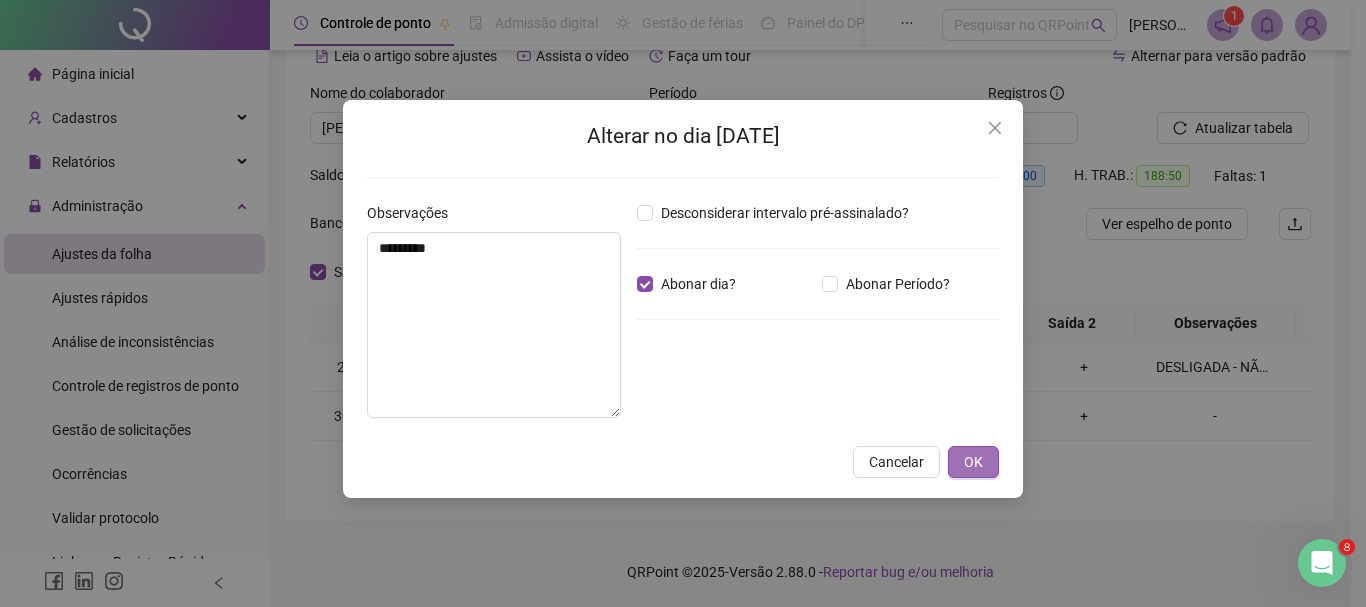 click on "OK" at bounding box center [973, 462] 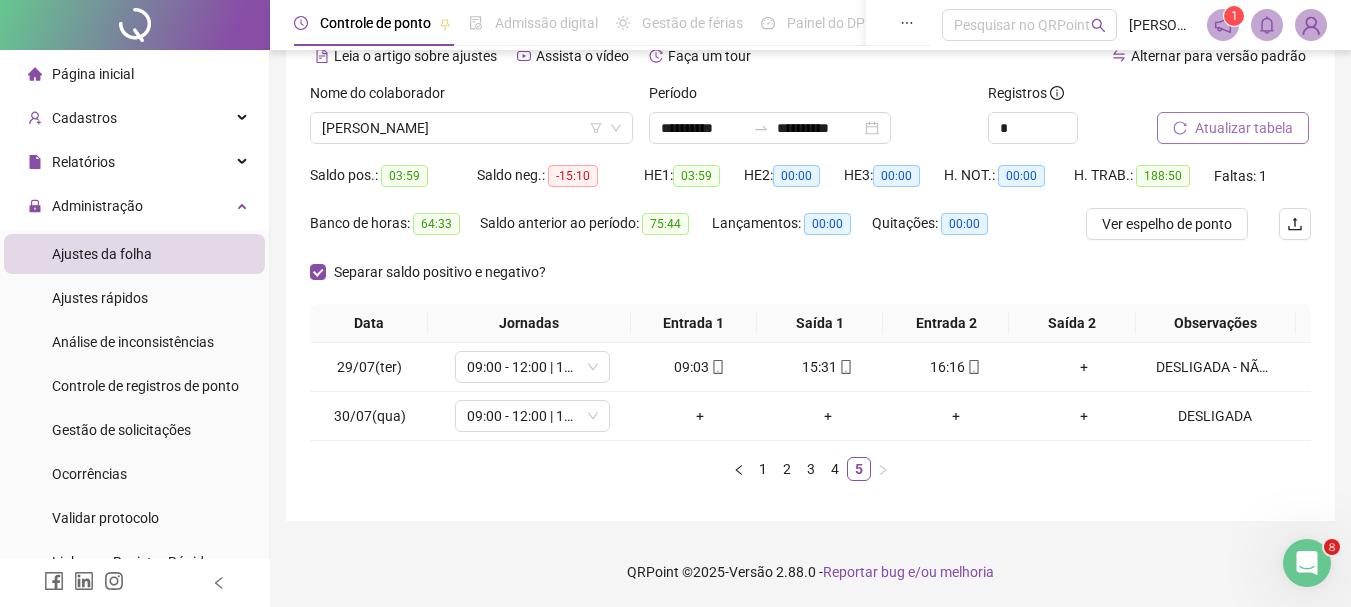 click on "Atualizar tabela" at bounding box center (1244, 128) 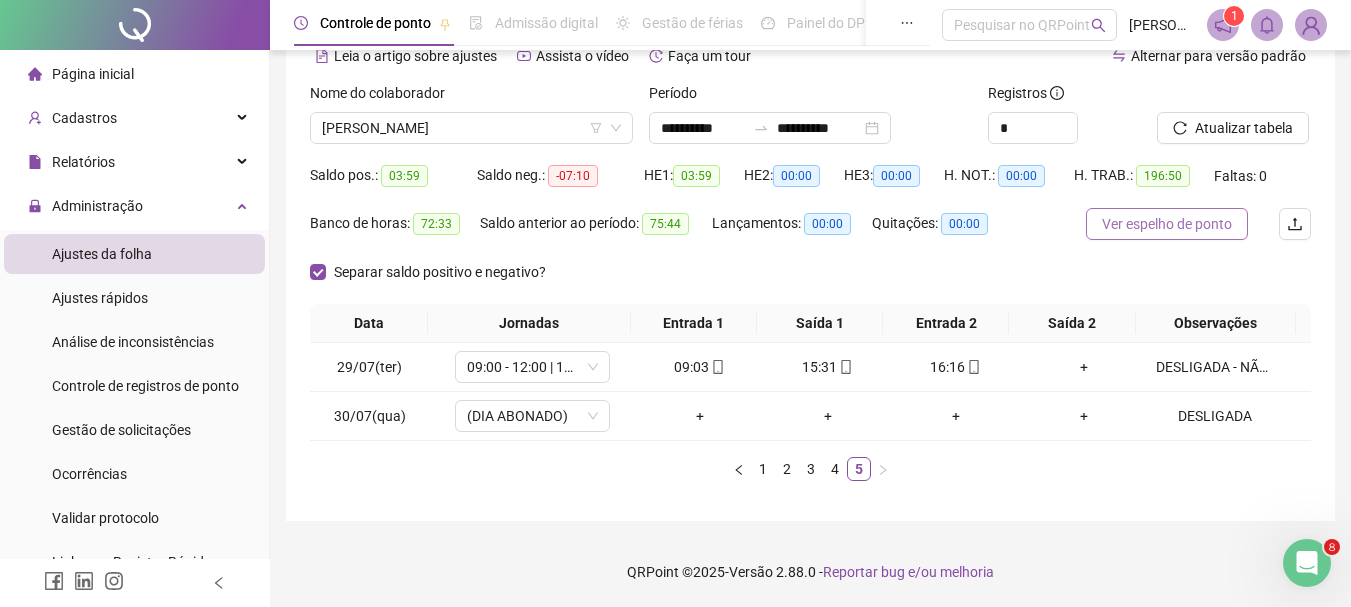 click on "Ver espelho de ponto" at bounding box center [1167, 224] 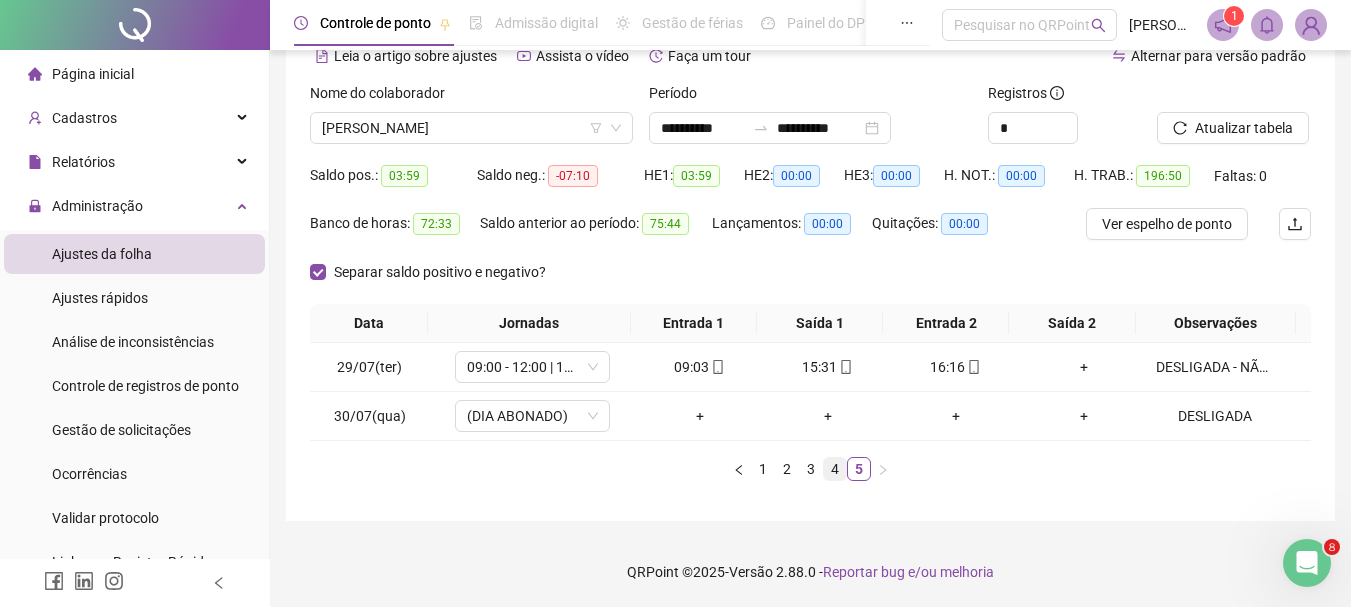 click on "4" at bounding box center [835, 469] 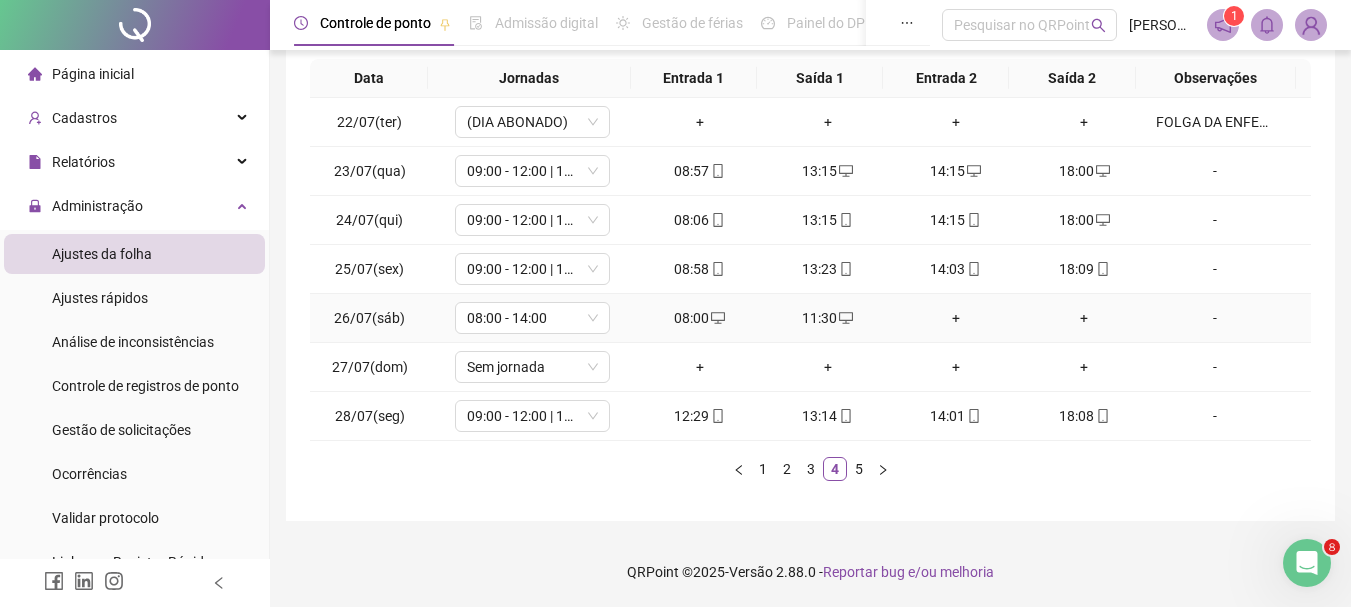 scroll, scrollTop: 0, scrollLeft: 0, axis: both 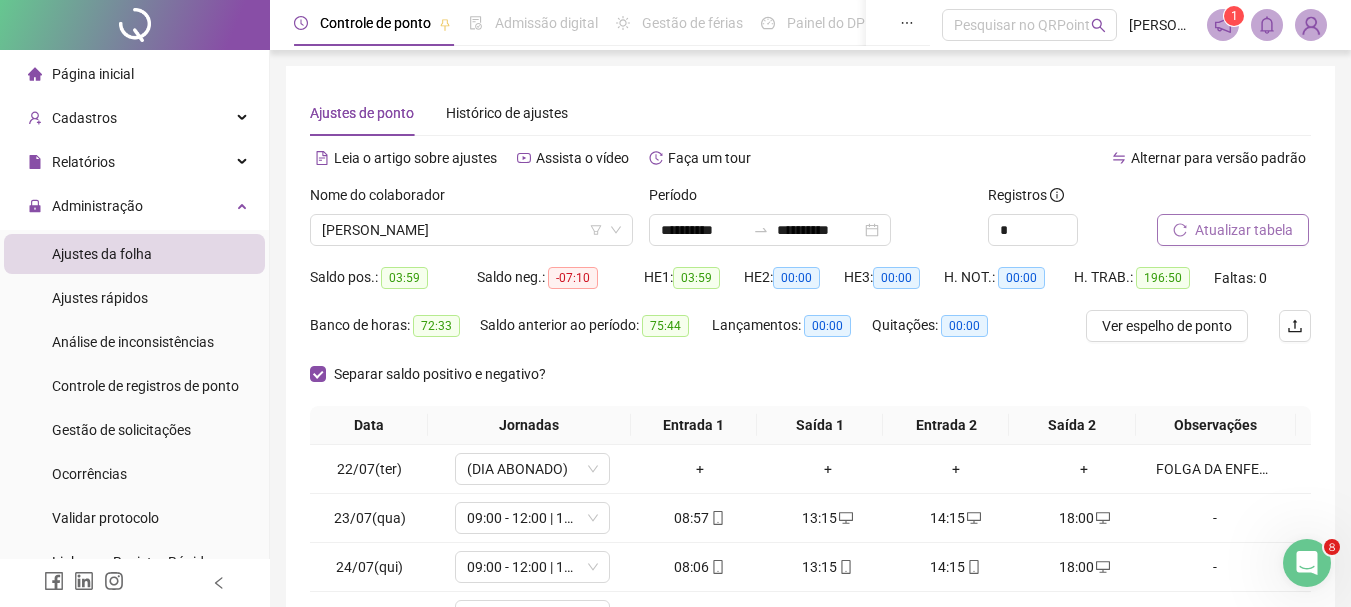 click on "Atualizar tabela" at bounding box center [1244, 230] 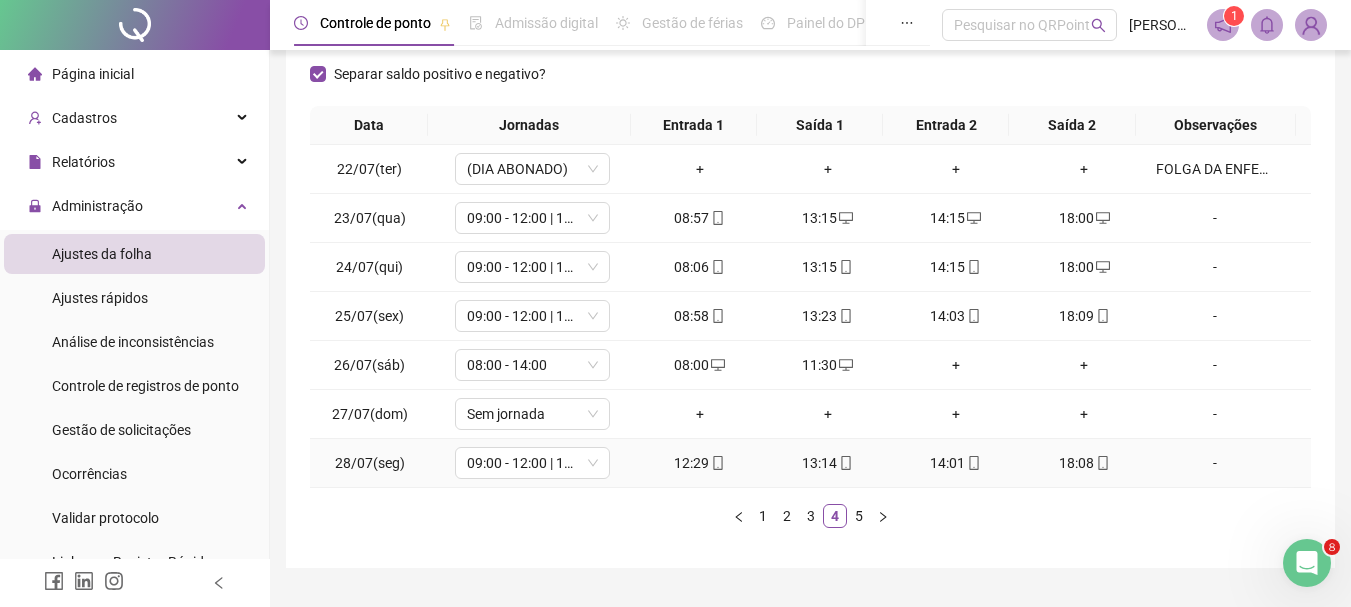 scroll, scrollTop: 347, scrollLeft: 0, axis: vertical 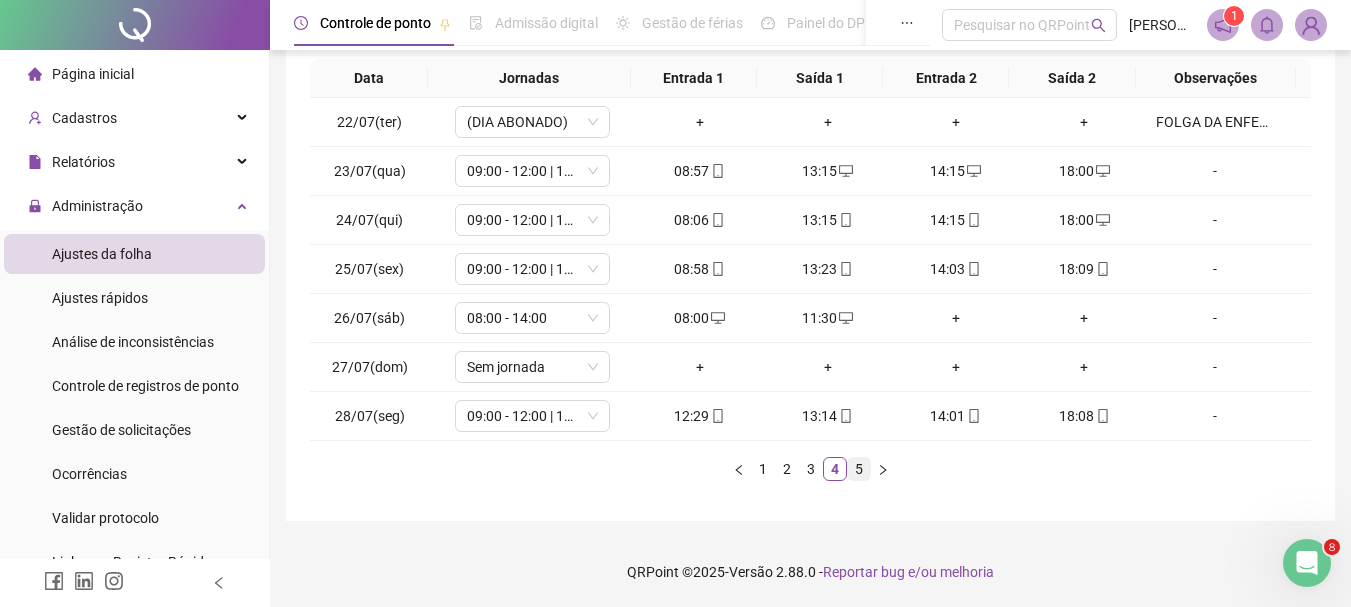 click on "5" at bounding box center [859, 469] 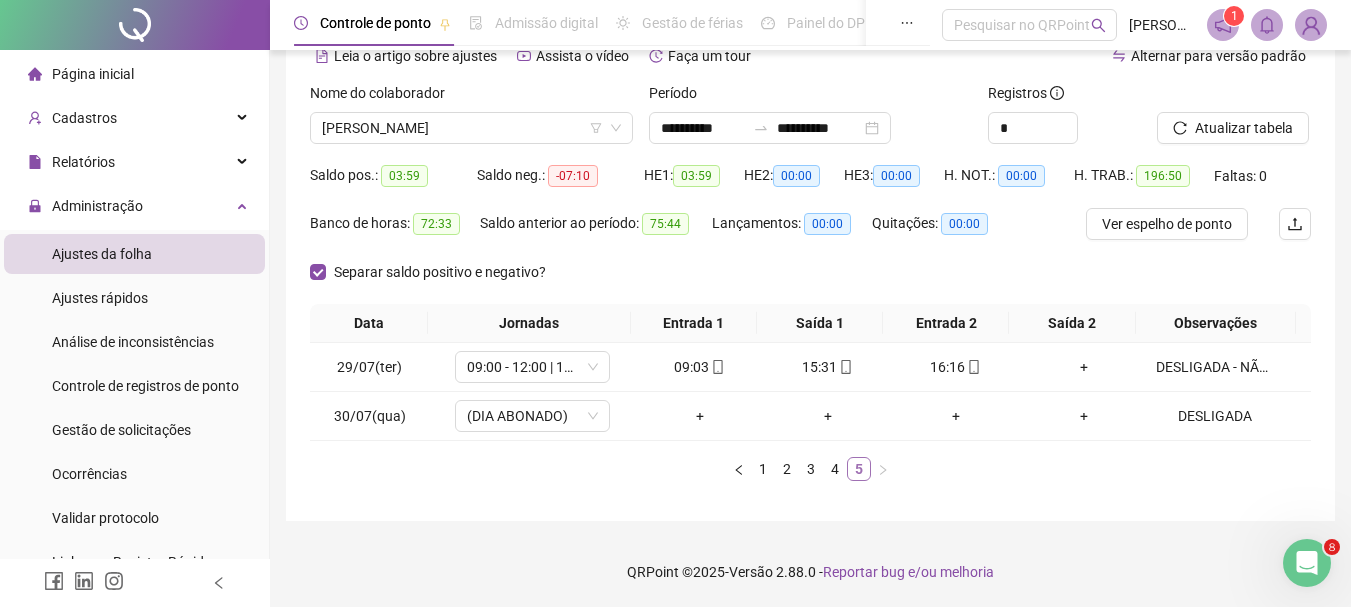 scroll, scrollTop: 102, scrollLeft: 0, axis: vertical 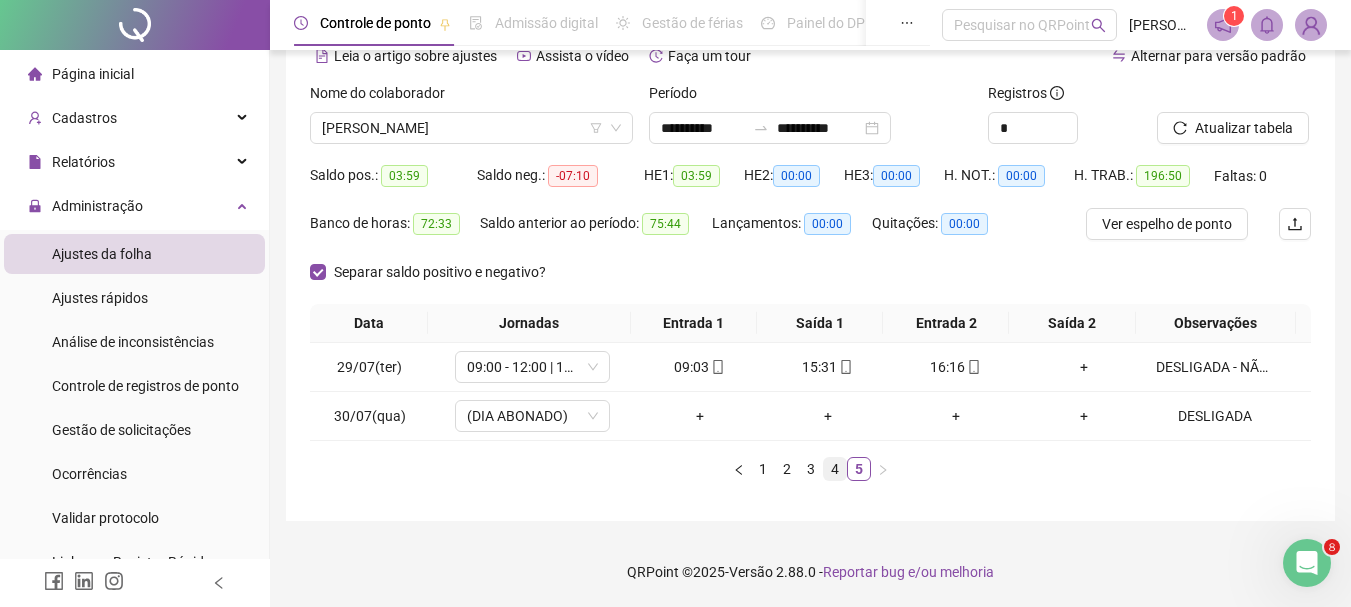 click on "4" at bounding box center (835, 469) 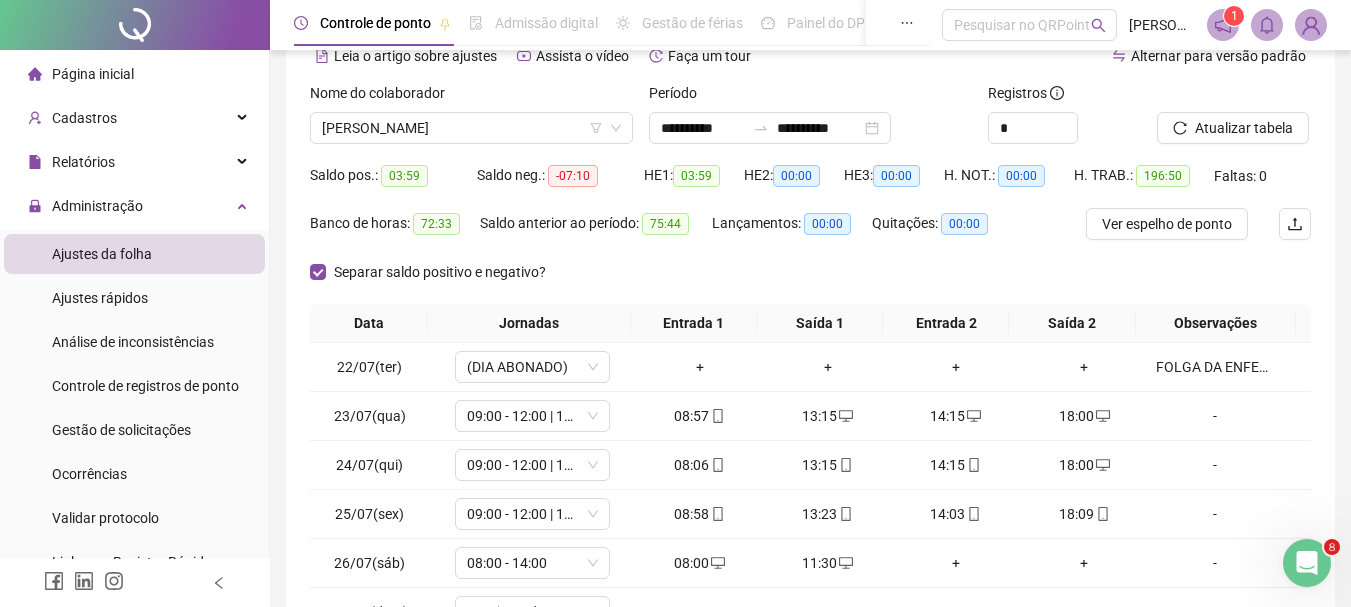scroll, scrollTop: 347, scrollLeft: 0, axis: vertical 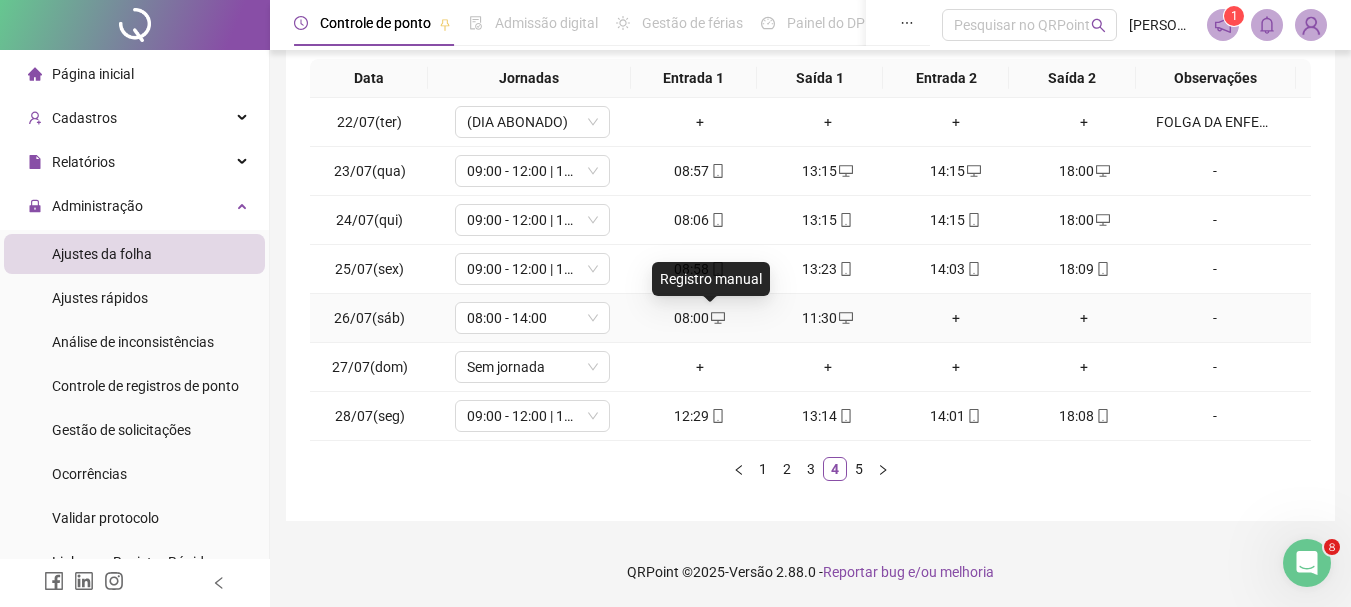 click 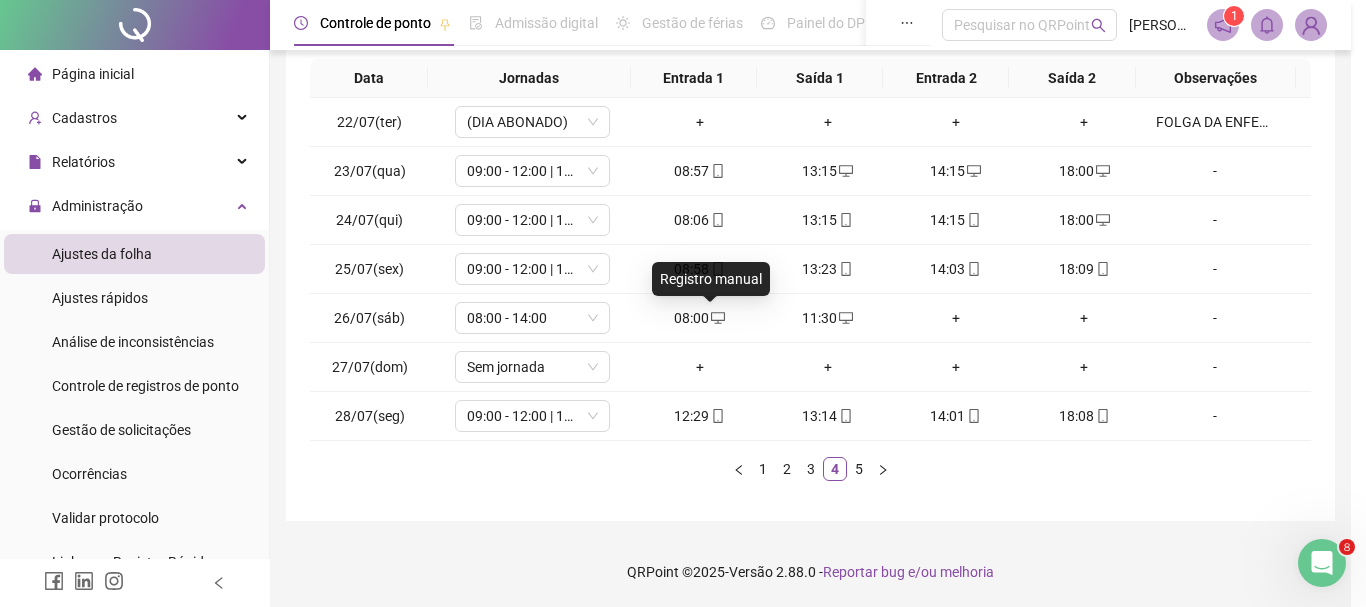 type on "**********" 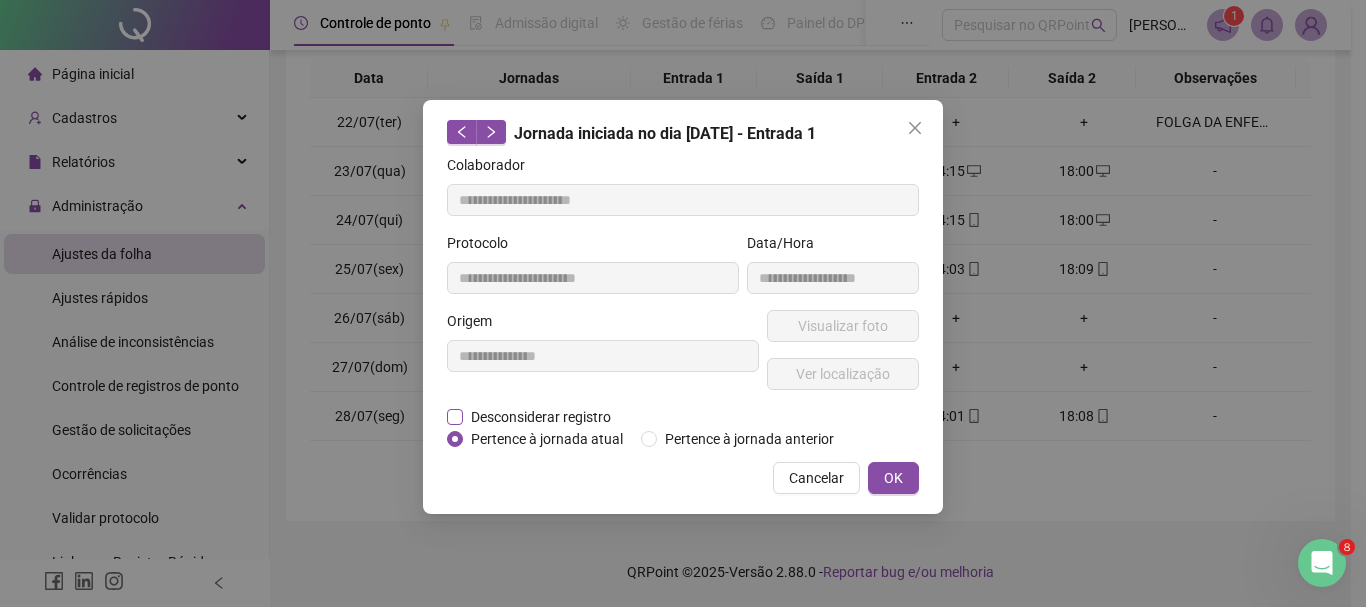 click on "Desconsiderar registro" at bounding box center (541, 417) 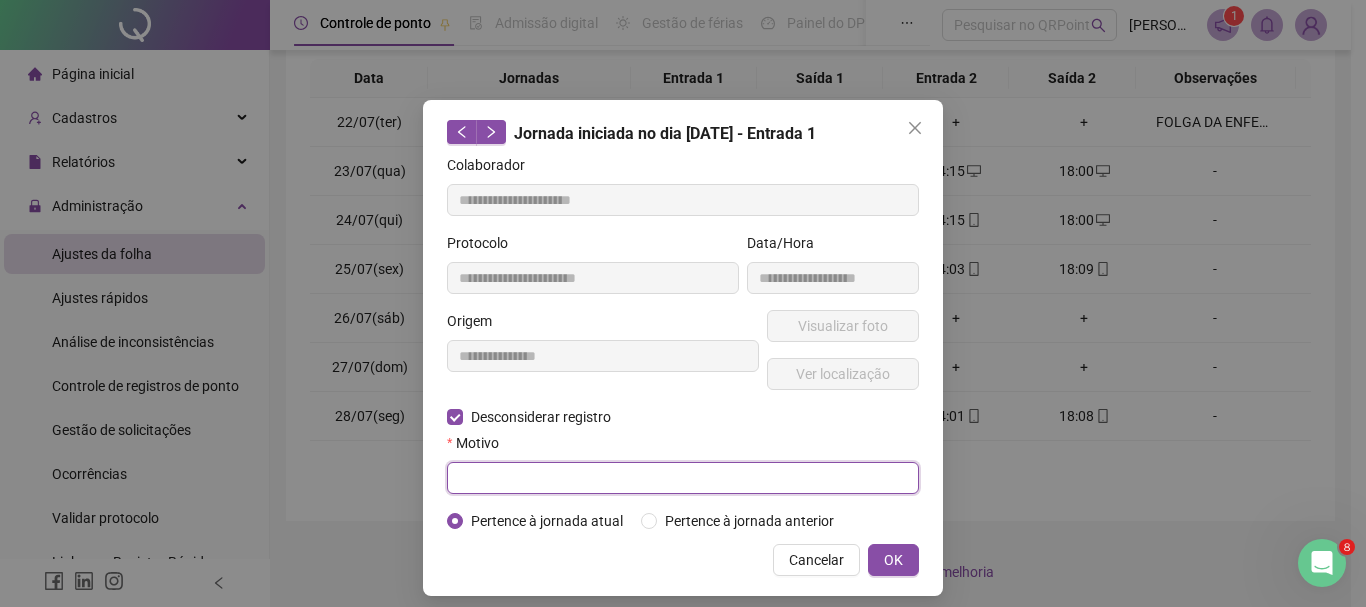 click at bounding box center [683, 478] 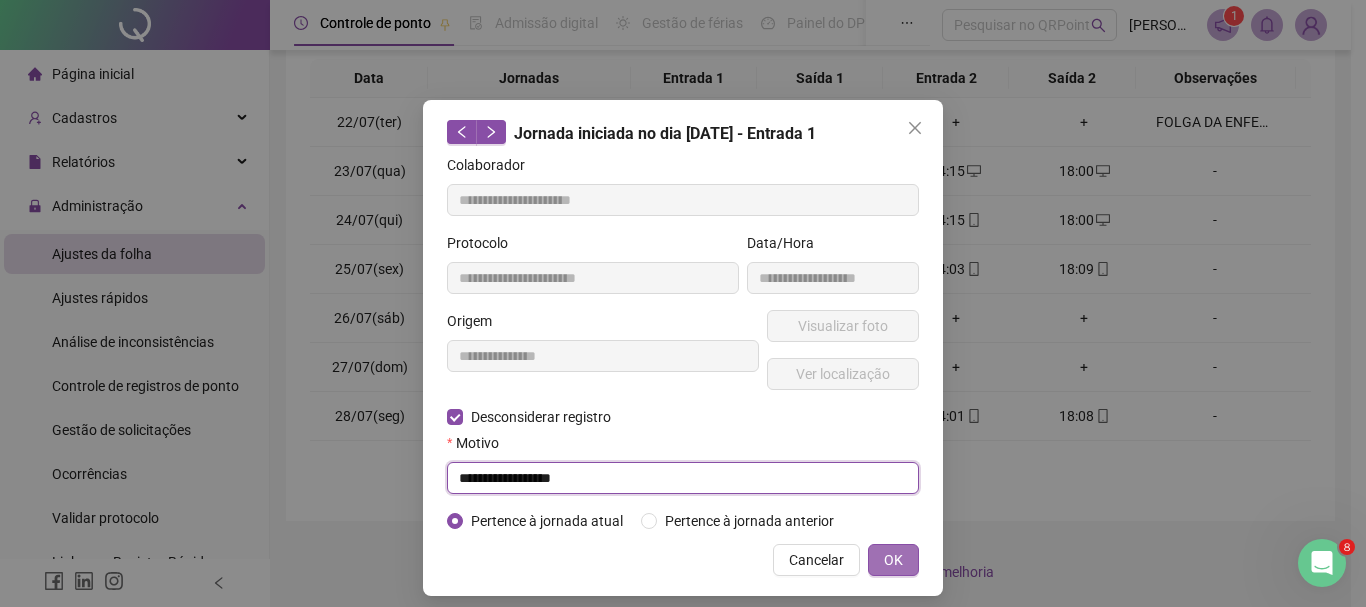 type on "**********" 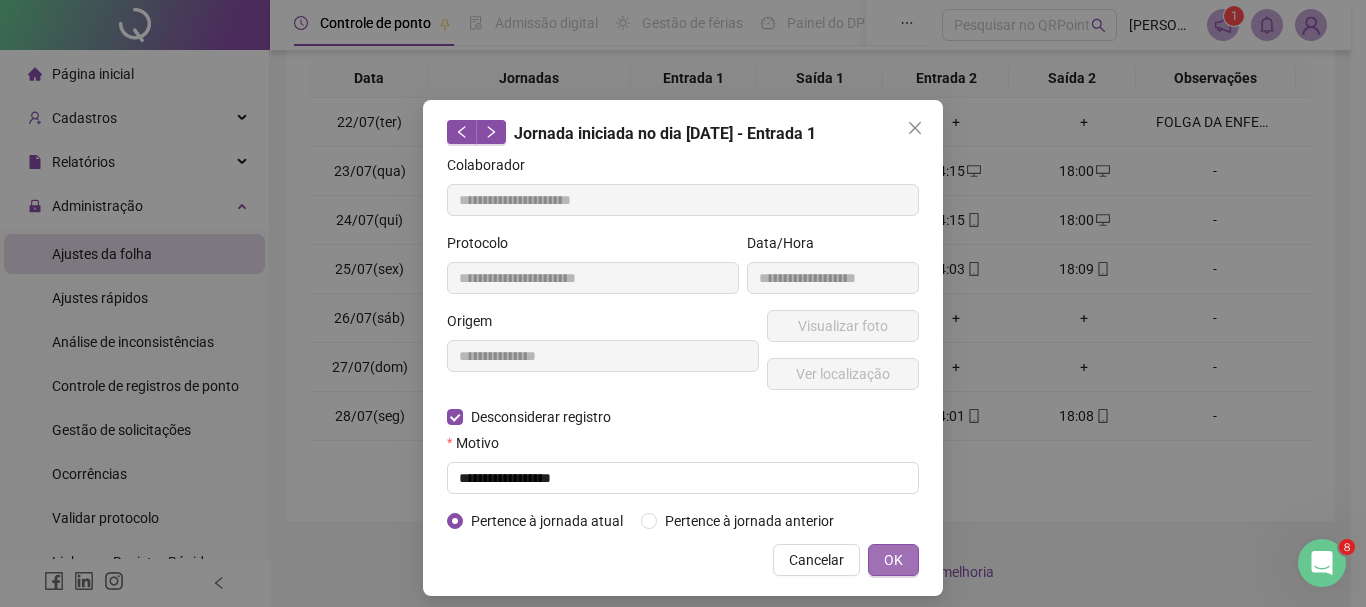 click on "OK" at bounding box center [893, 560] 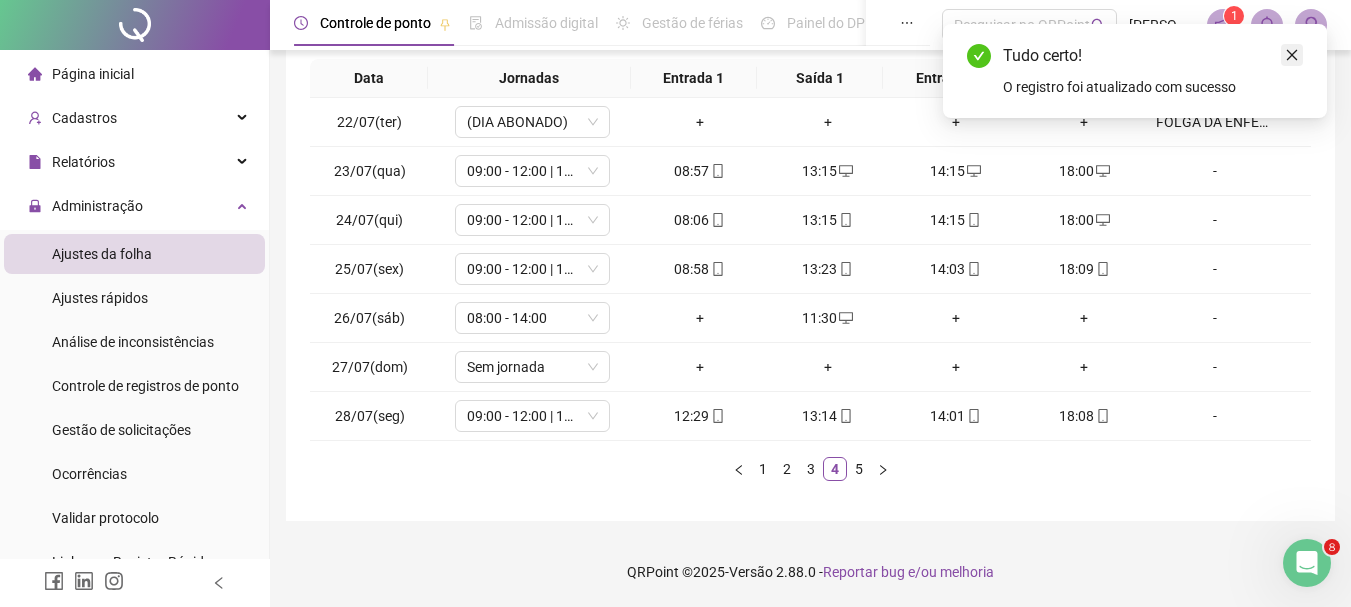 click 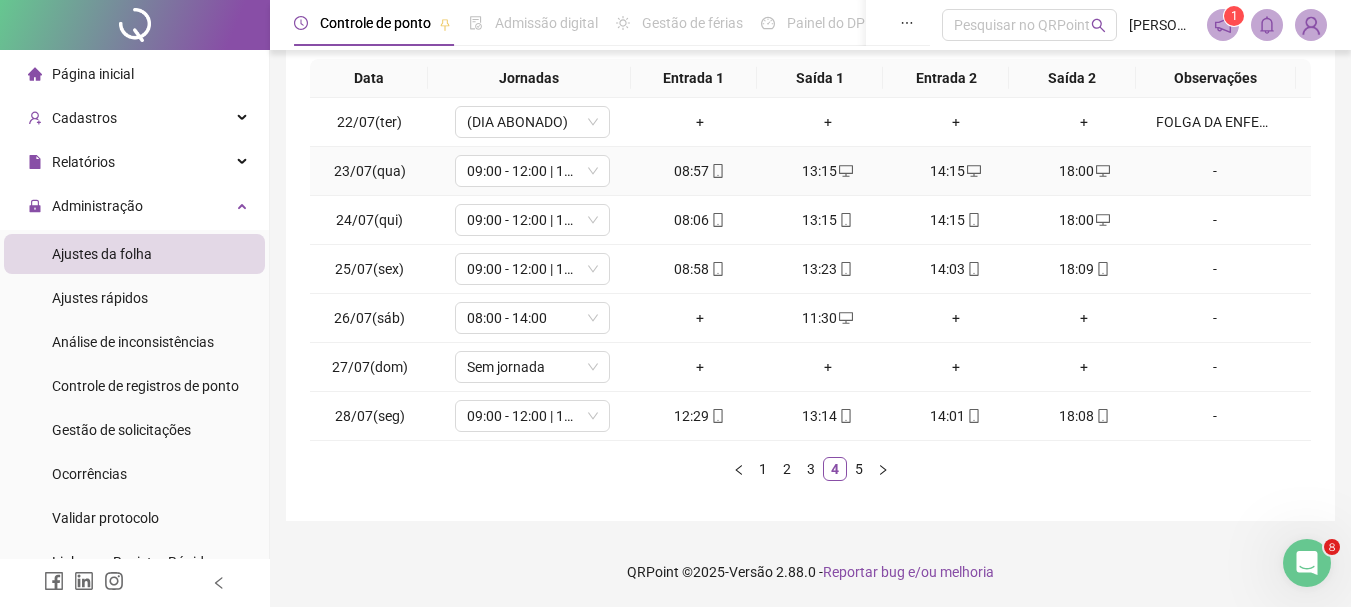 scroll, scrollTop: 47, scrollLeft: 0, axis: vertical 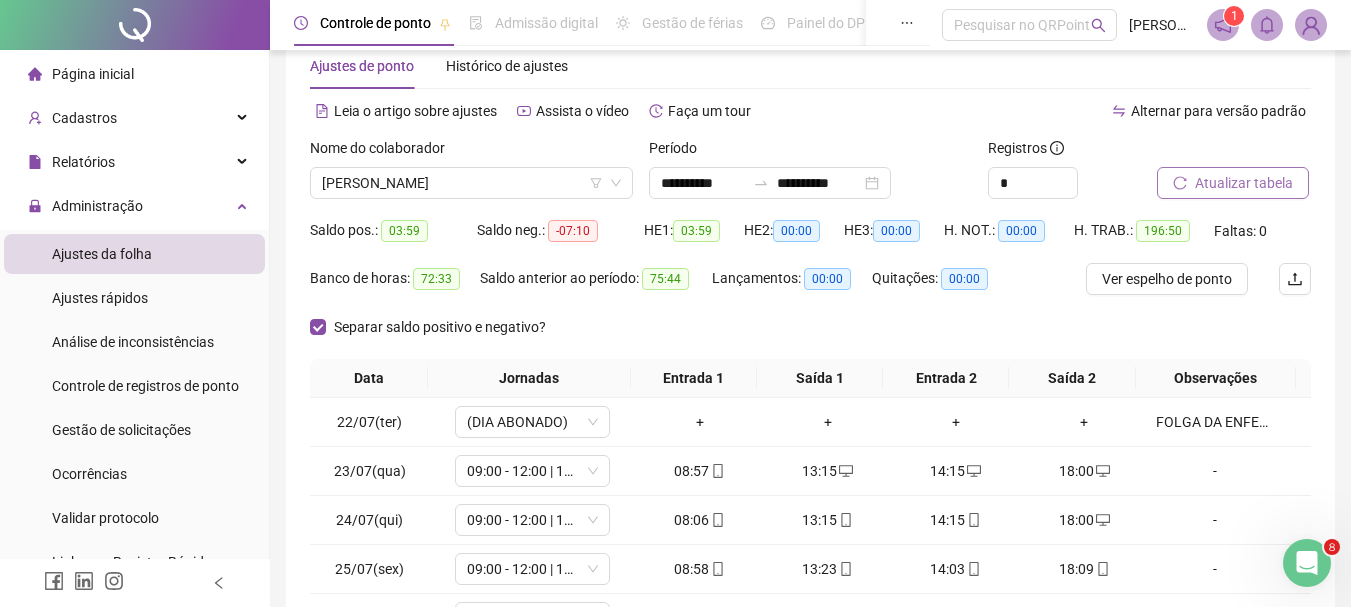 click on "Atualizar tabela" at bounding box center (1244, 183) 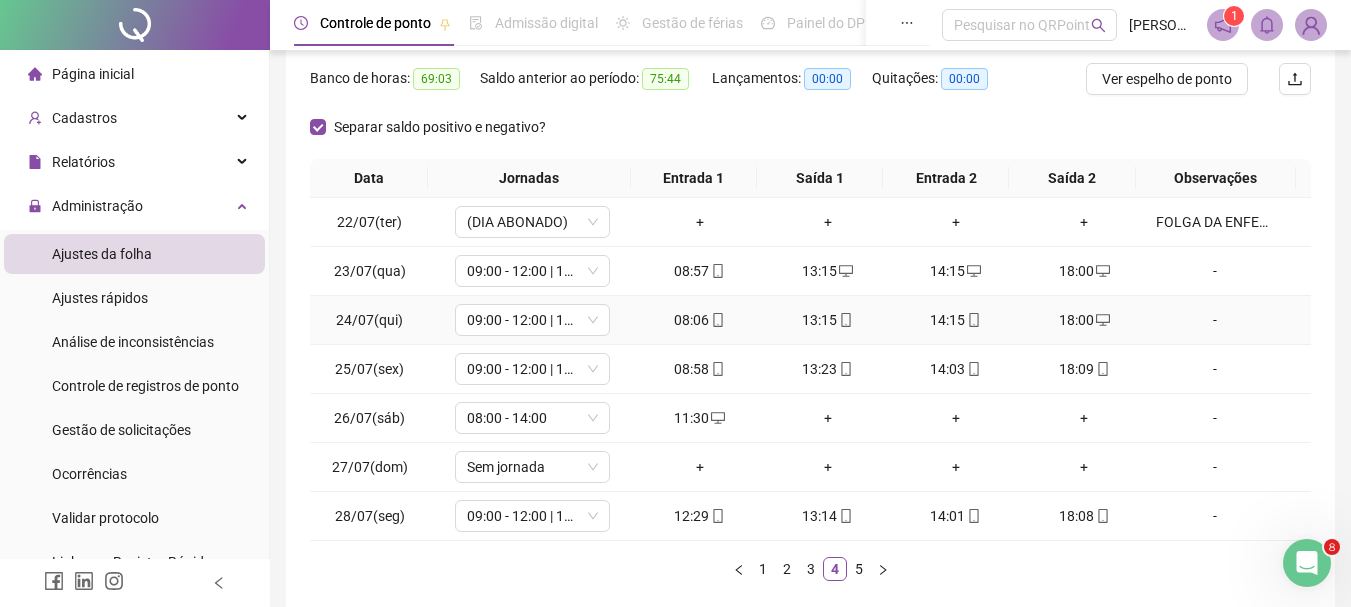 scroll, scrollTop: 347, scrollLeft: 0, axis: vertical 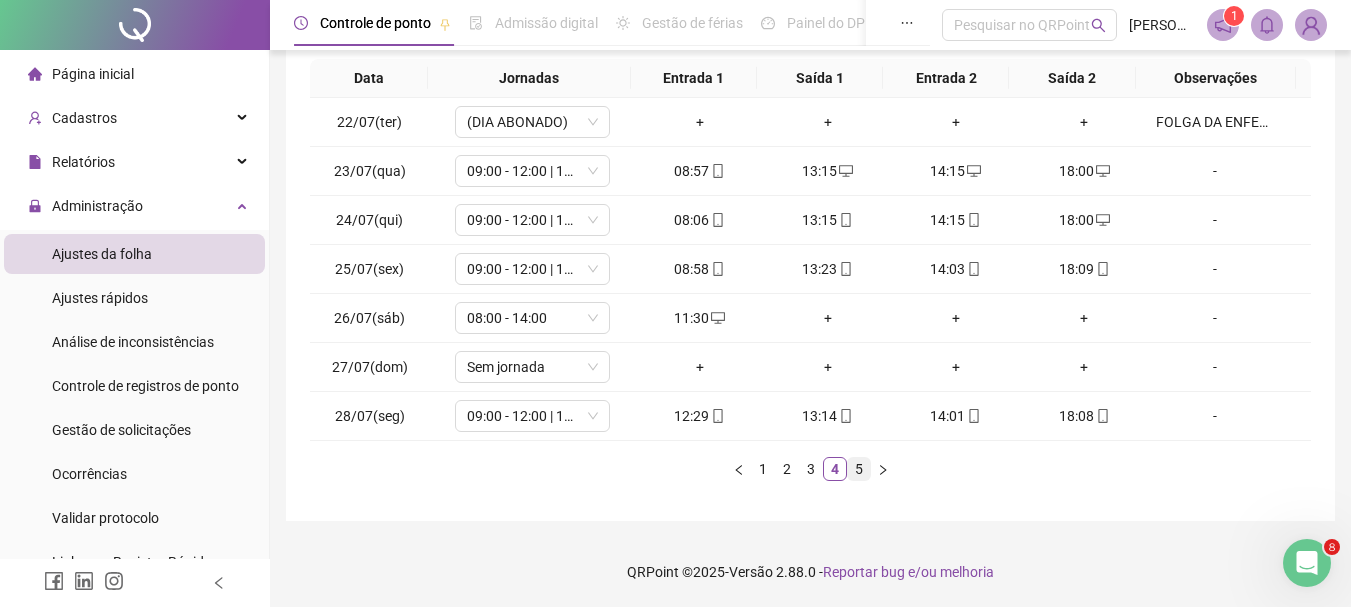 click on "5" at bounding box center (859, 469) 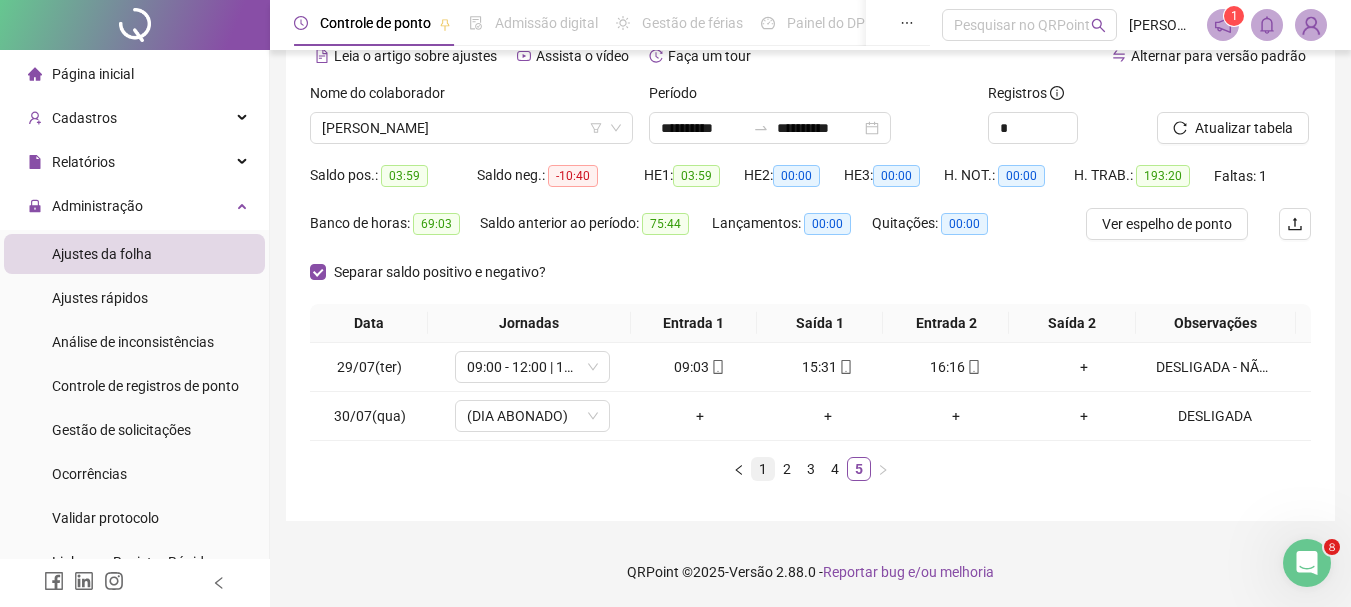 click on "1" at bounding box center (763, 469) 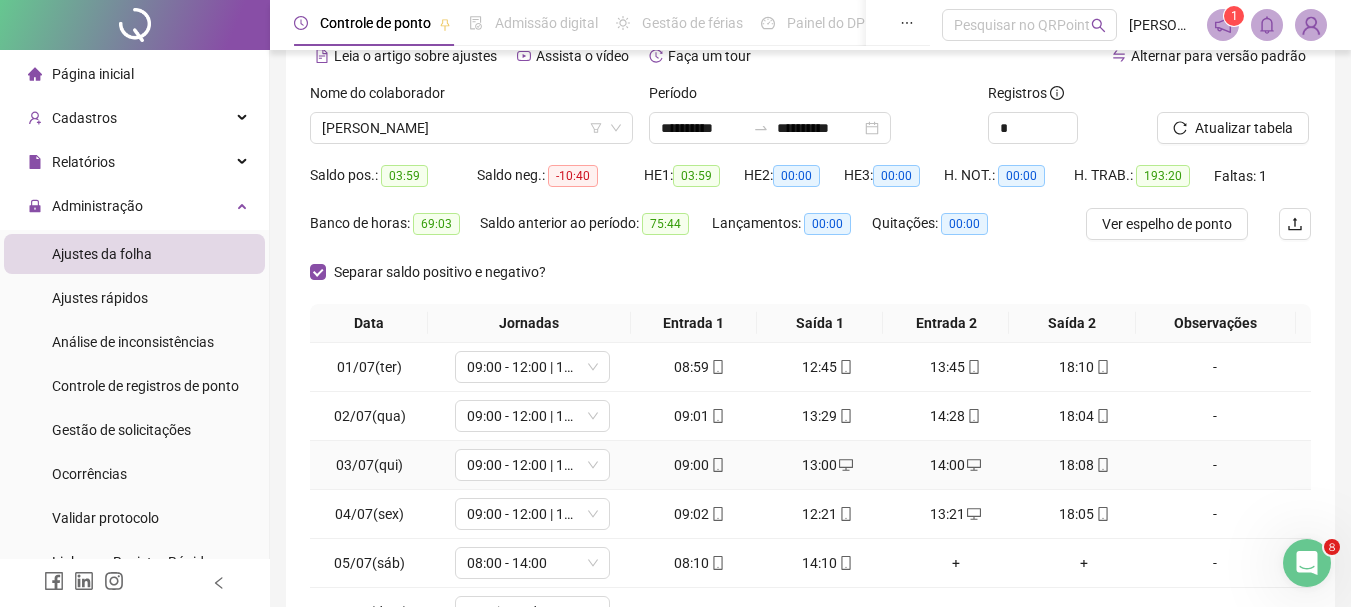 scroll, scrollTop: 302, scrollLeft: 0, axis: vertical 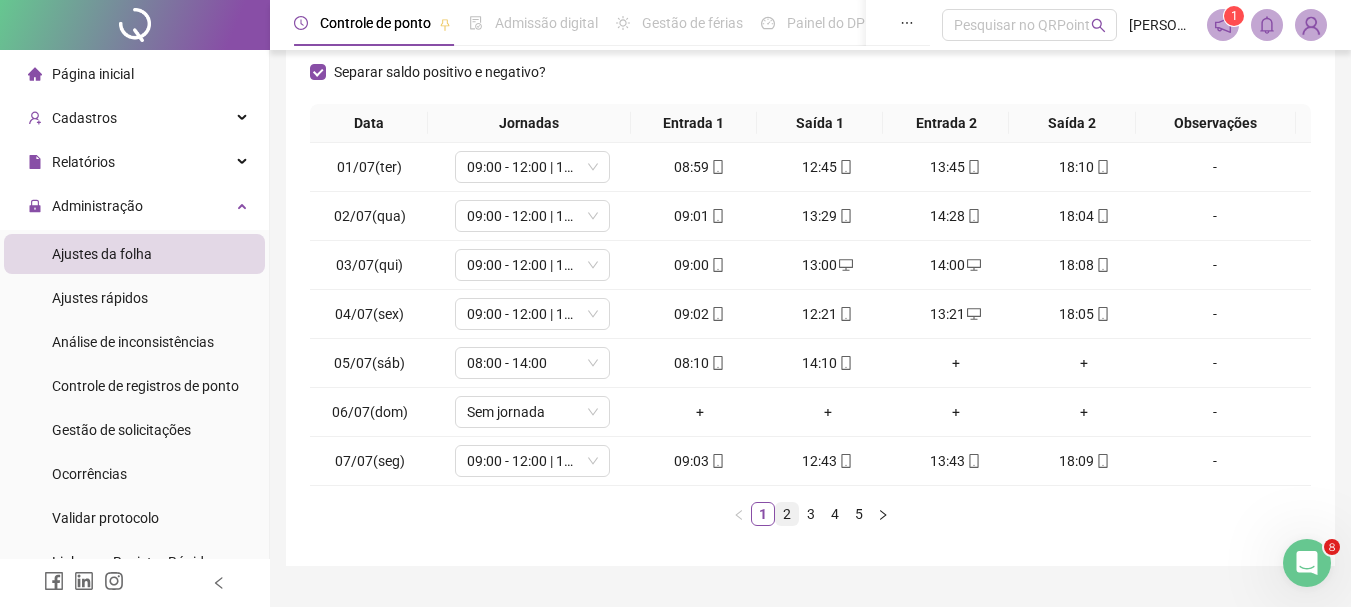 click on "2" at bounding box center [787, 514] 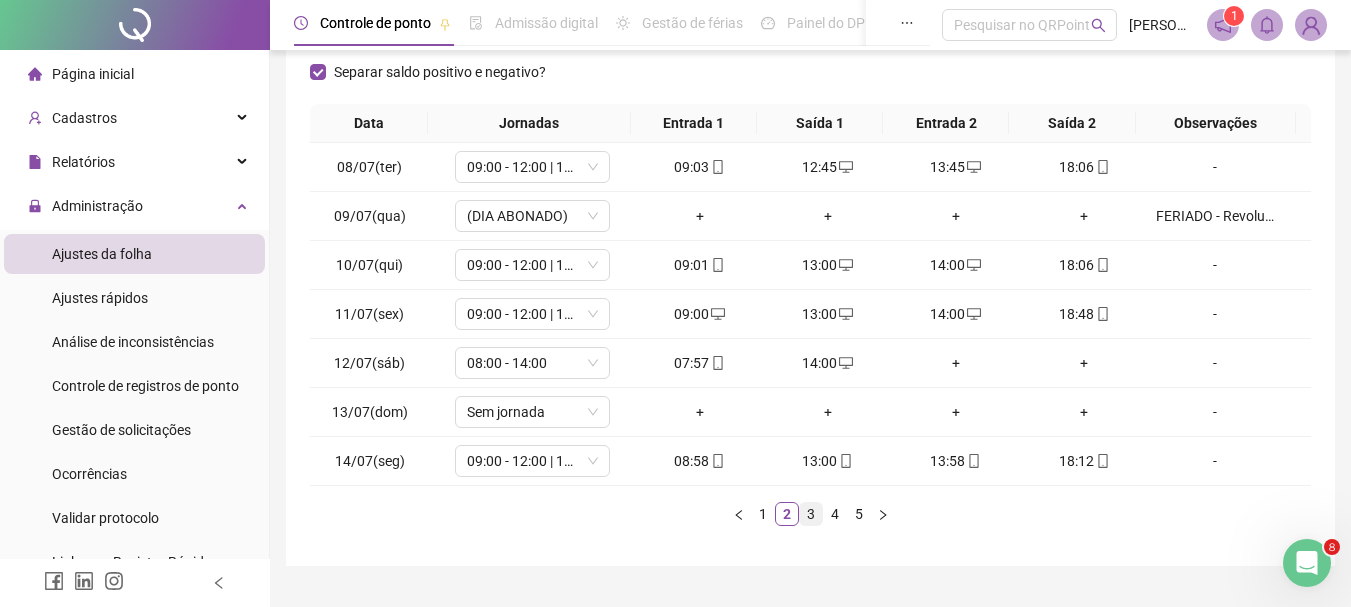 click on "3" at bounding box center (811, 514) 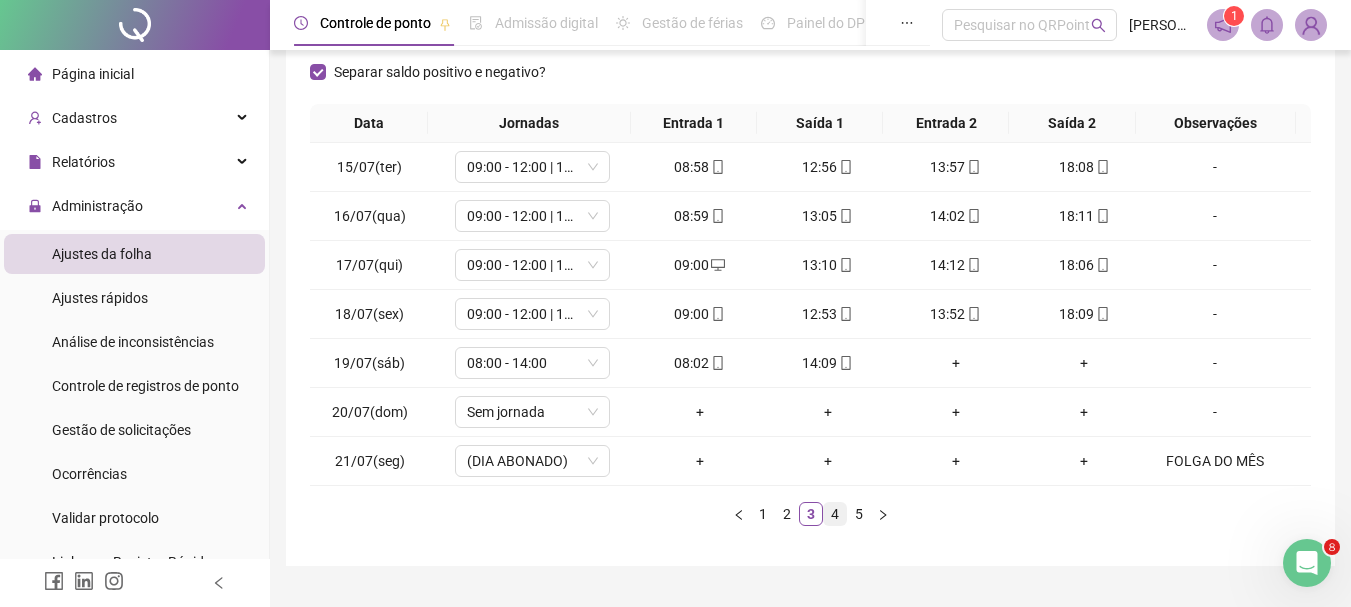 click on "4" at bounding box center [835, 514] 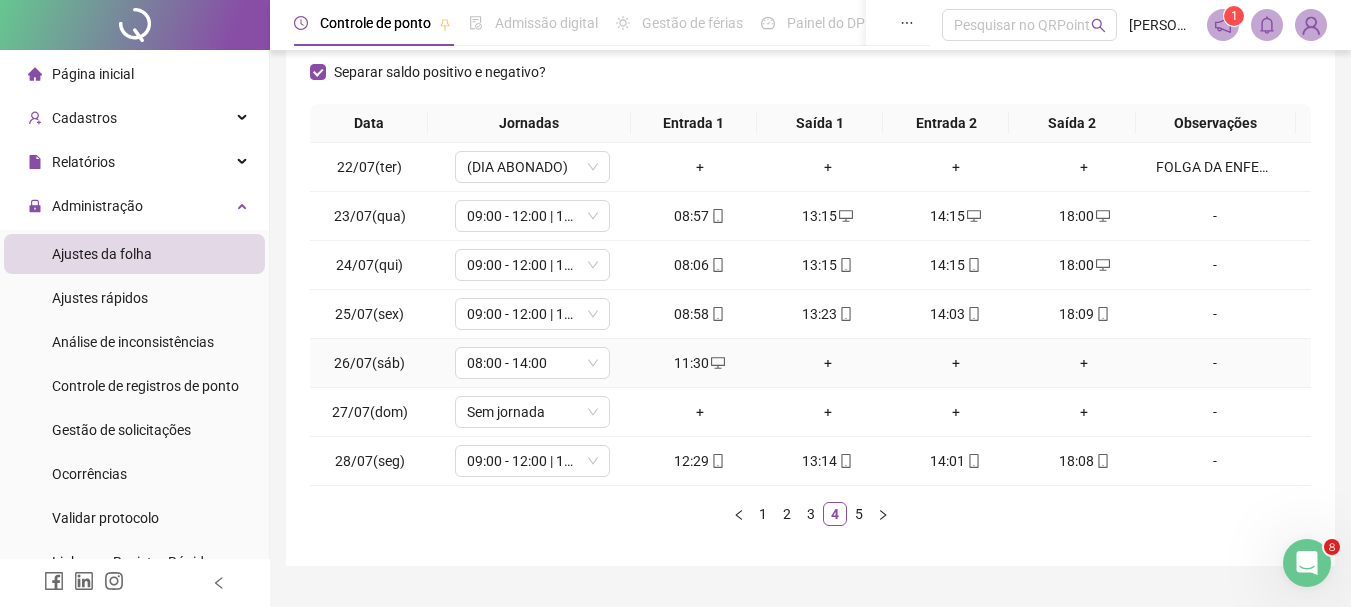 click on "-" at bounding box center [1215, 363] 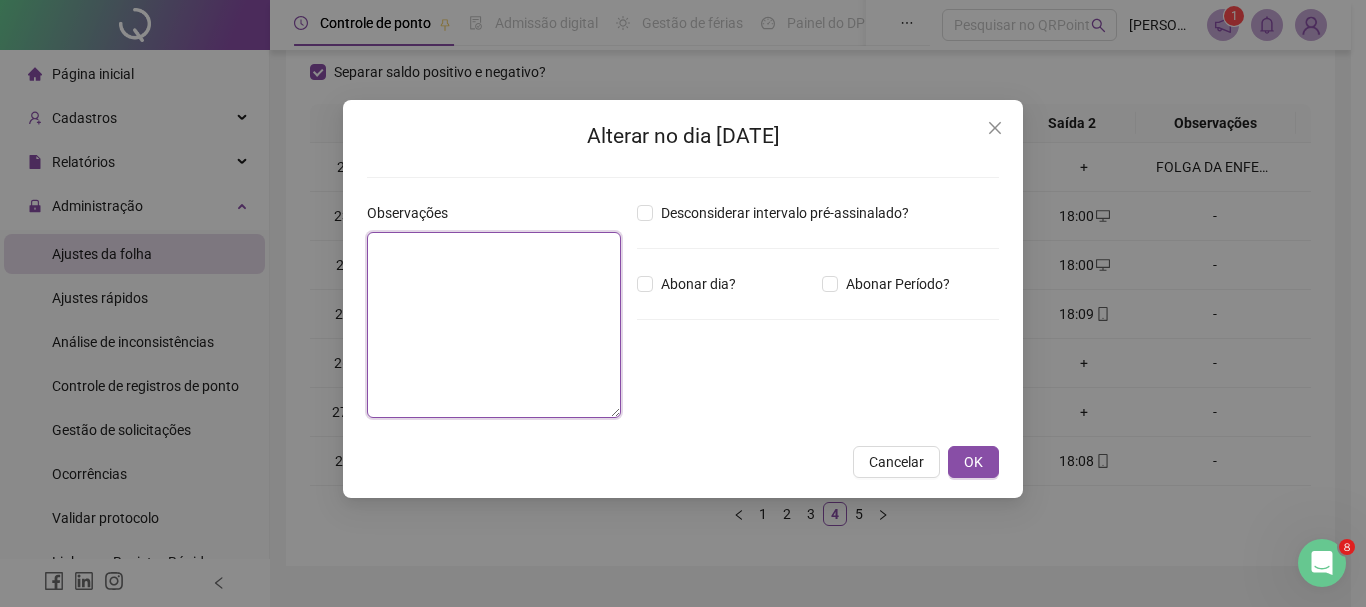 click at bounding box center [494, 325] 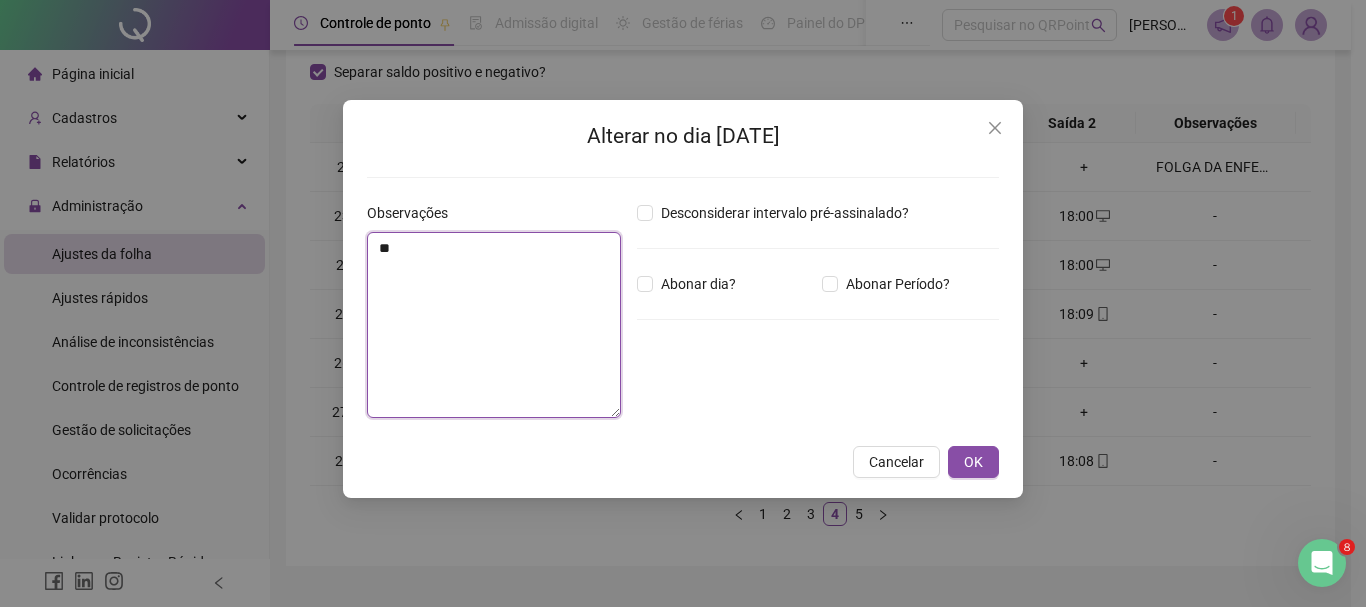 type on "*" 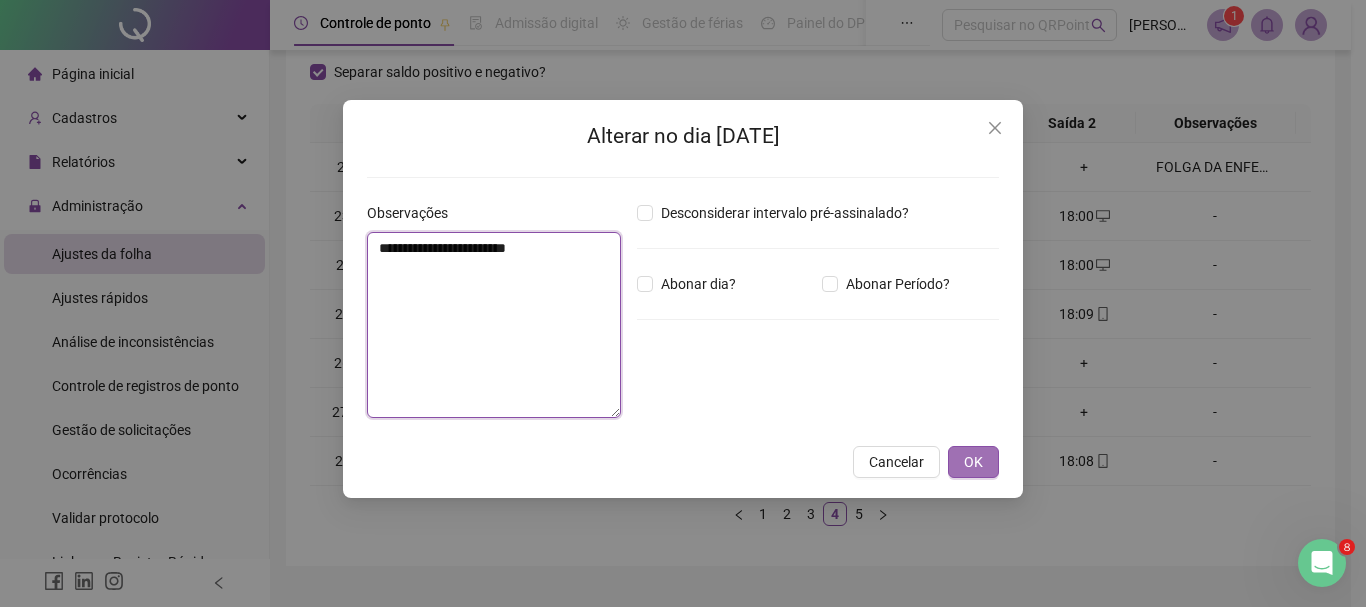 type on "**********" 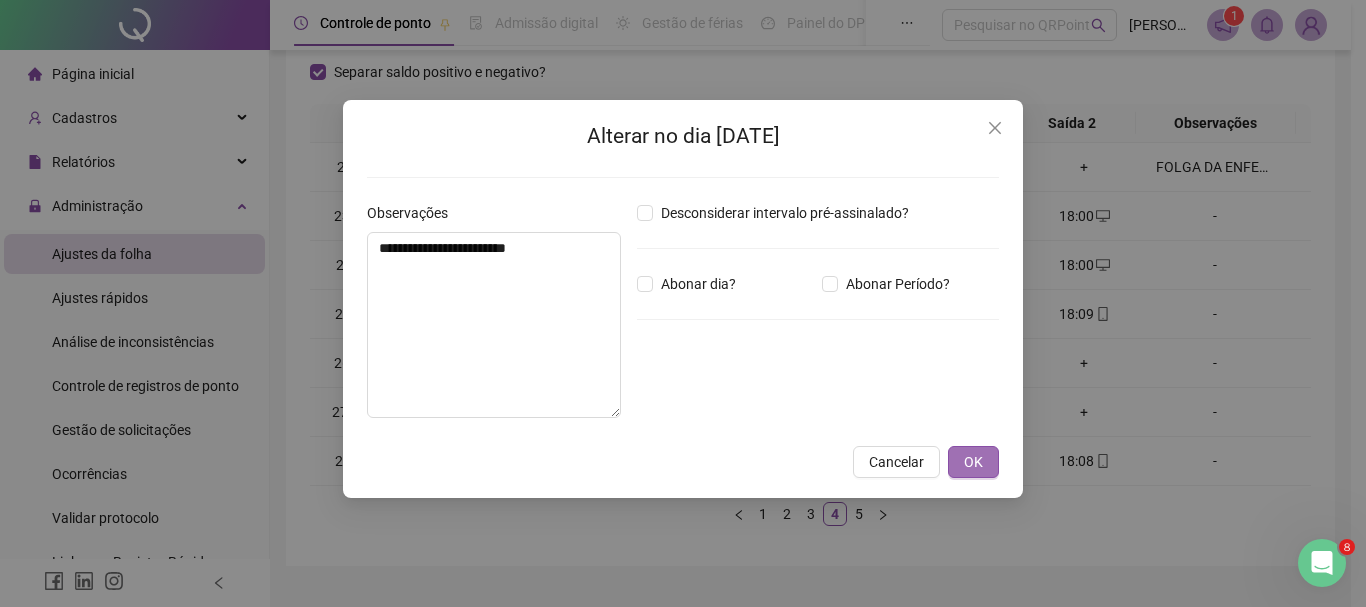 click on "OK" at bounding box center (973, 462) 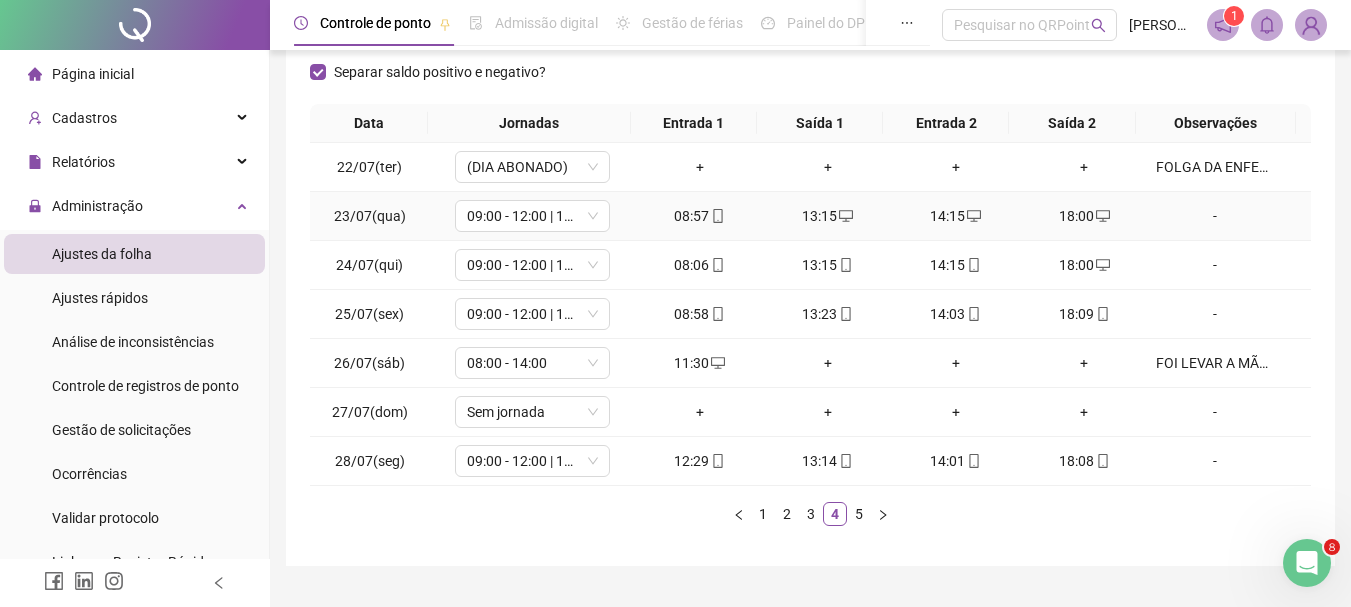 scroll, scrollTop: 0, scrollLeft: 0, axis: both 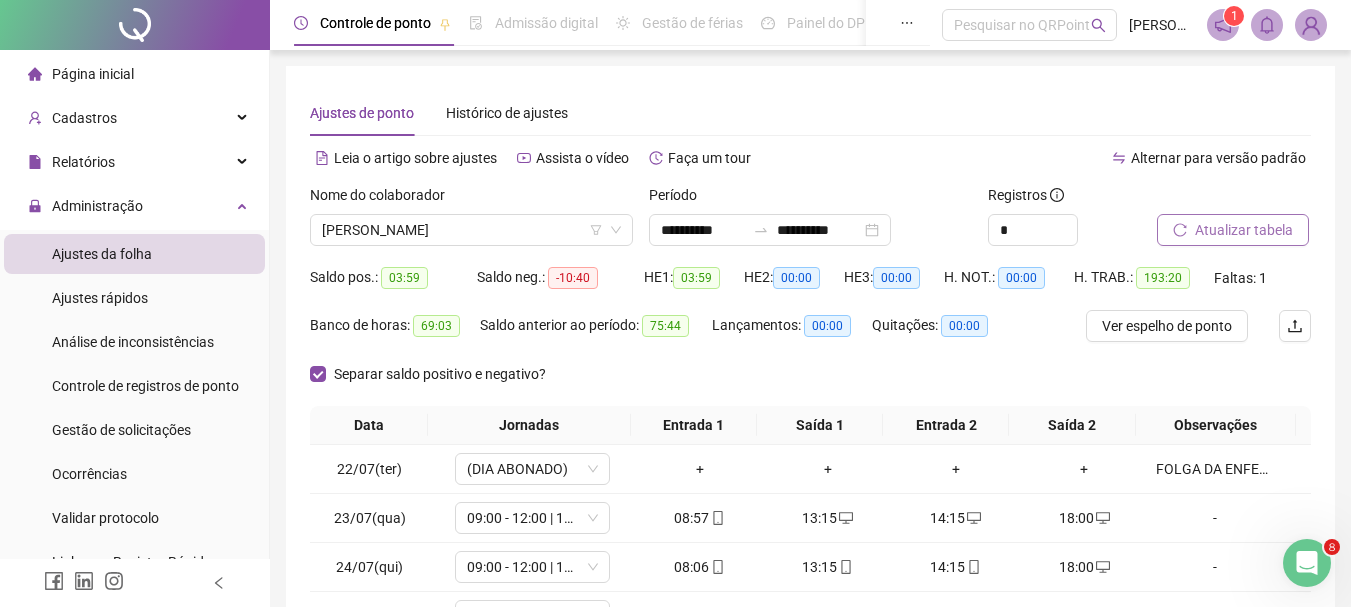 click on "Atualizar tabela" at bounding box center (1244, 230) 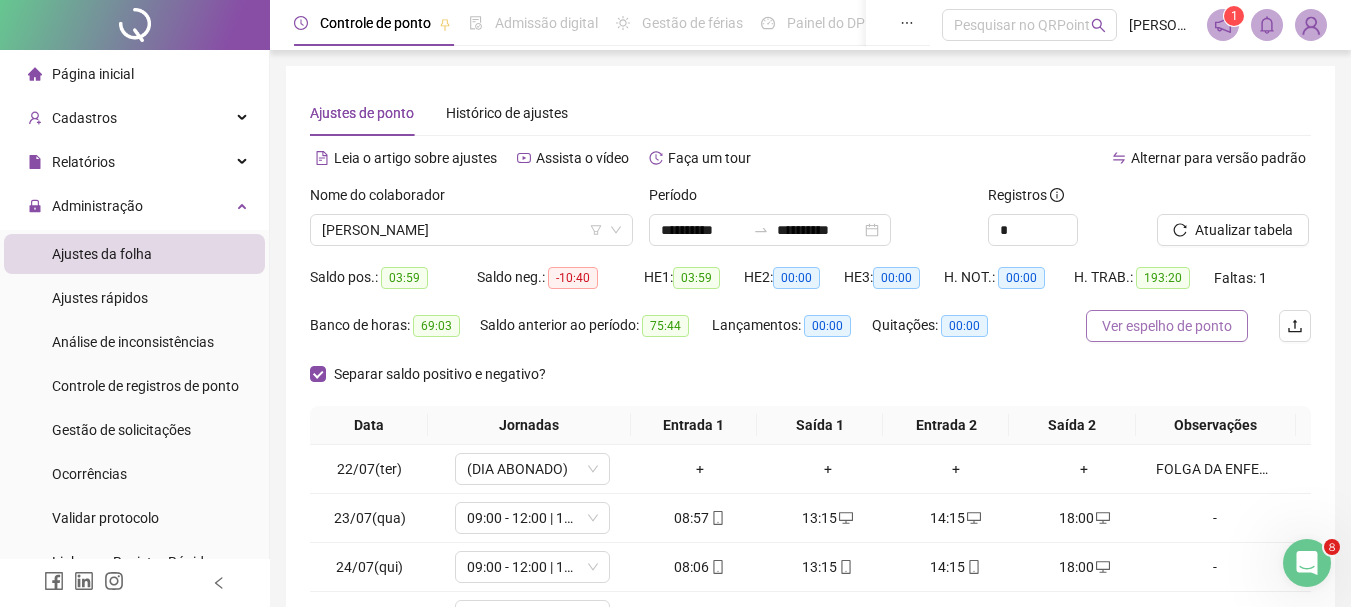 click on "Ver espelho de ponto" at bounding box center (1167, 326) 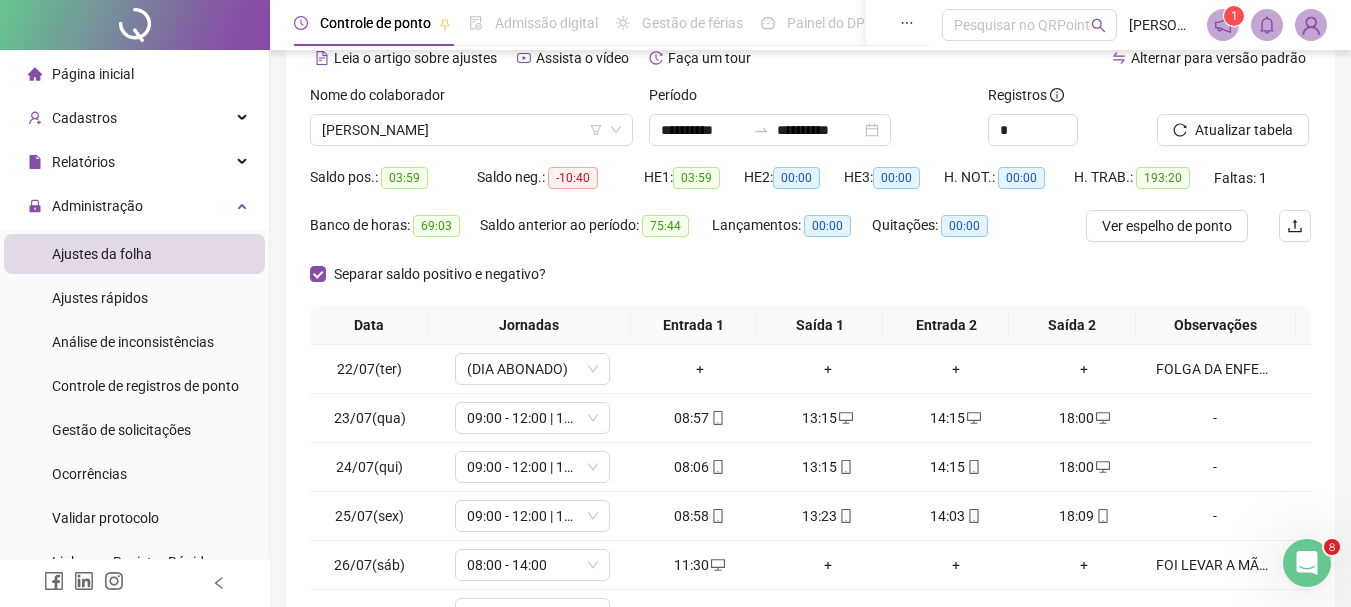 scroll, scrollTop: 347, scrollLeft: 0, axis: vertical 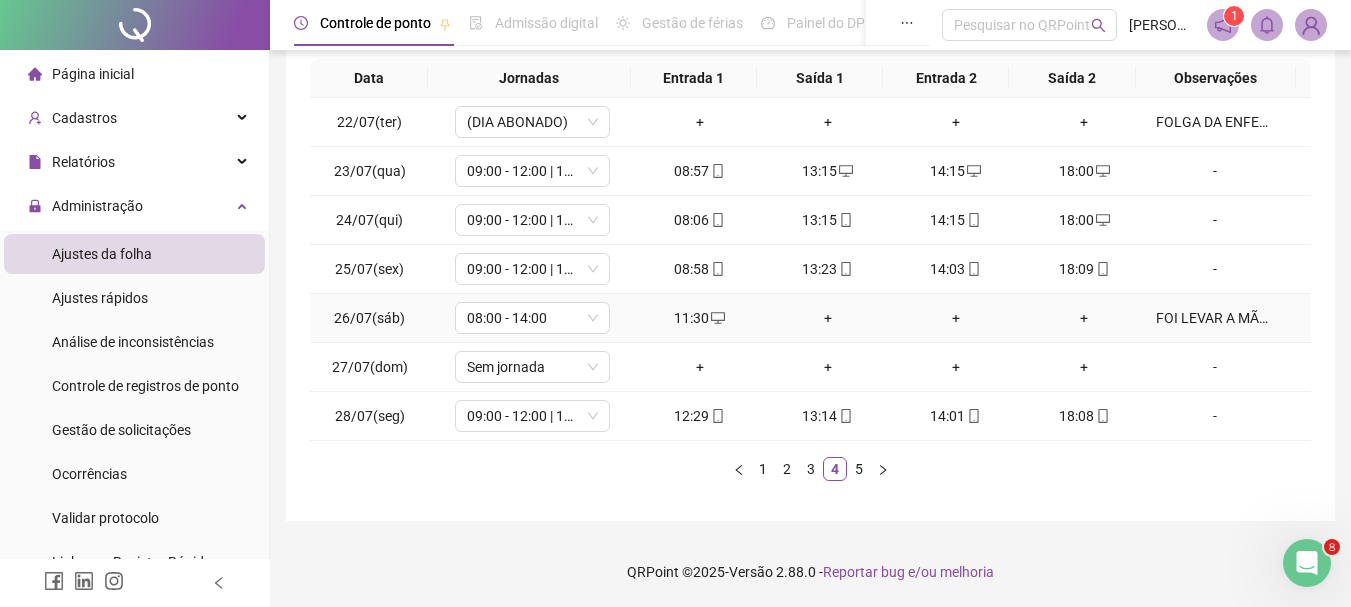 click on "FOI LEVAR A MÃE AO MÉDICO" at bounding box center [1215, 318] 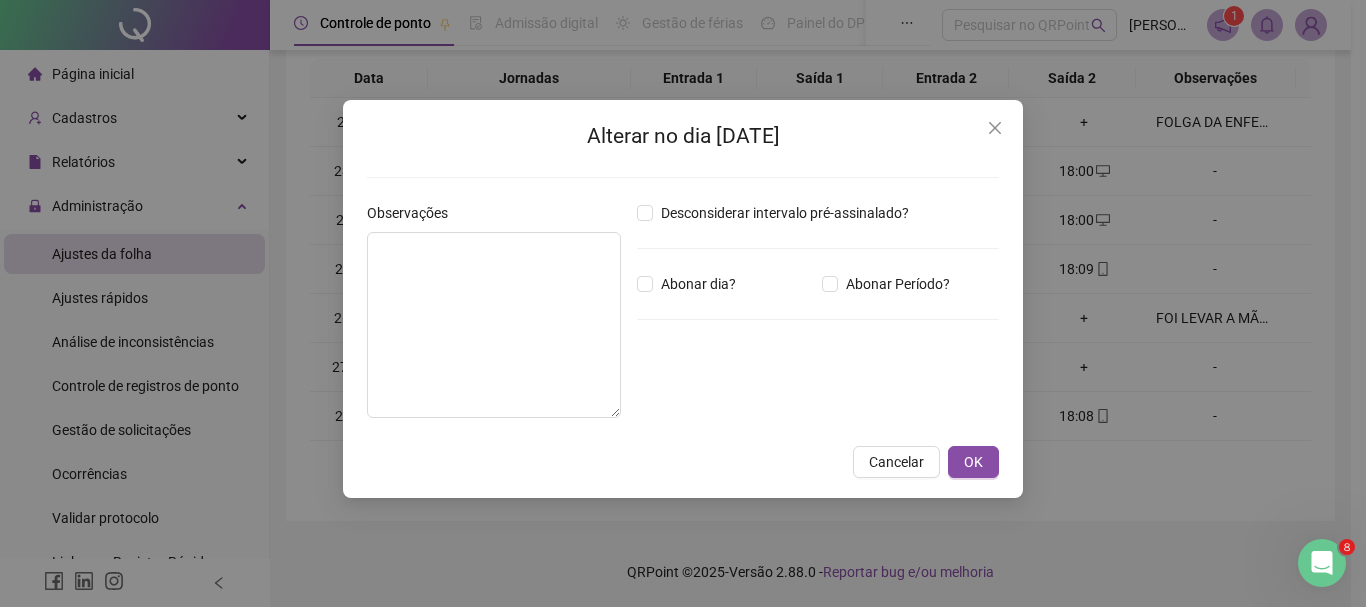 type on "**********" 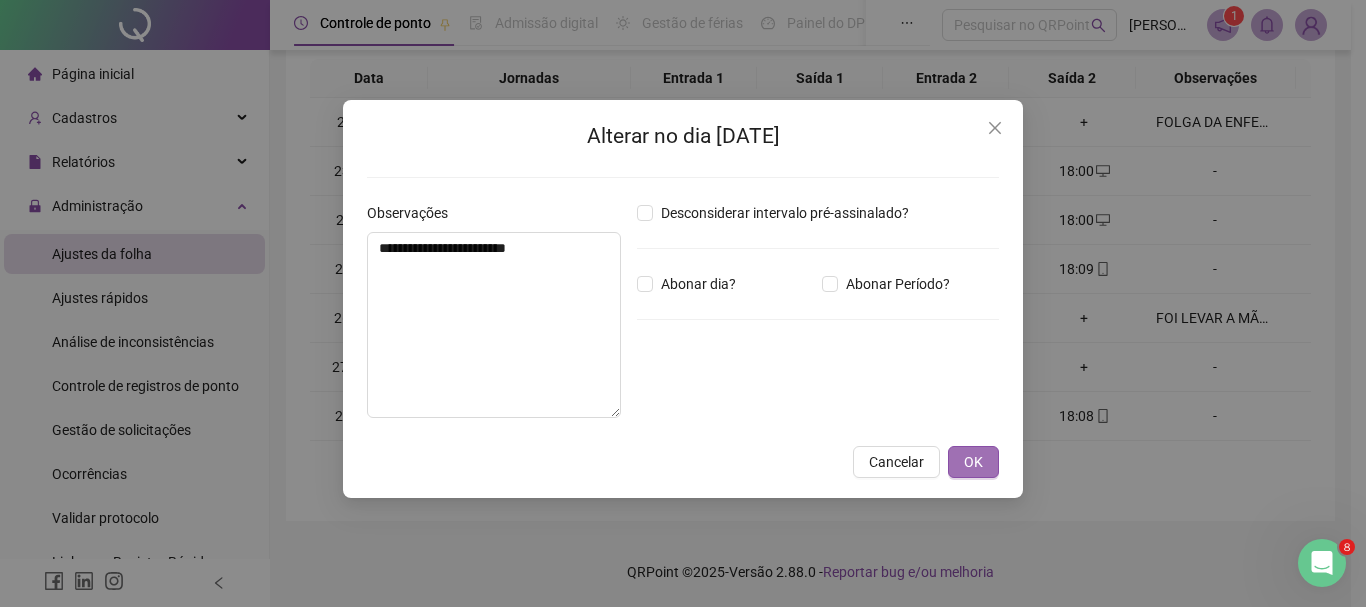 click on "OK" at bounding box center (973, 462) 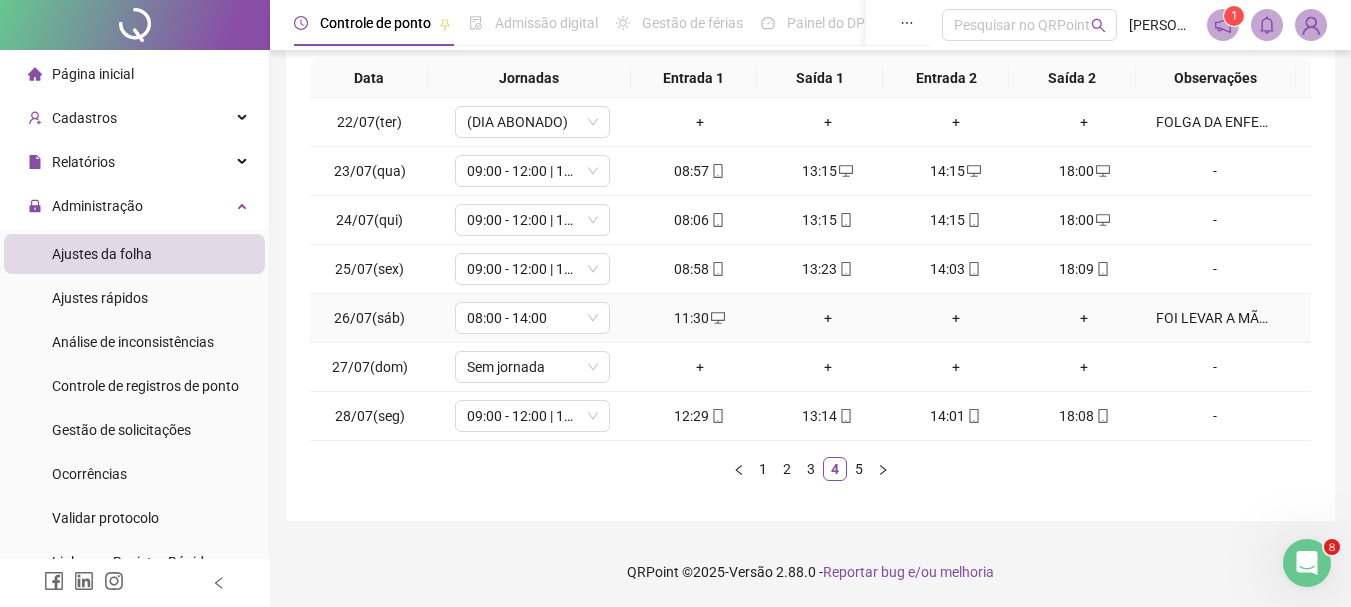 click on "+" at bounding box center (828, 318) 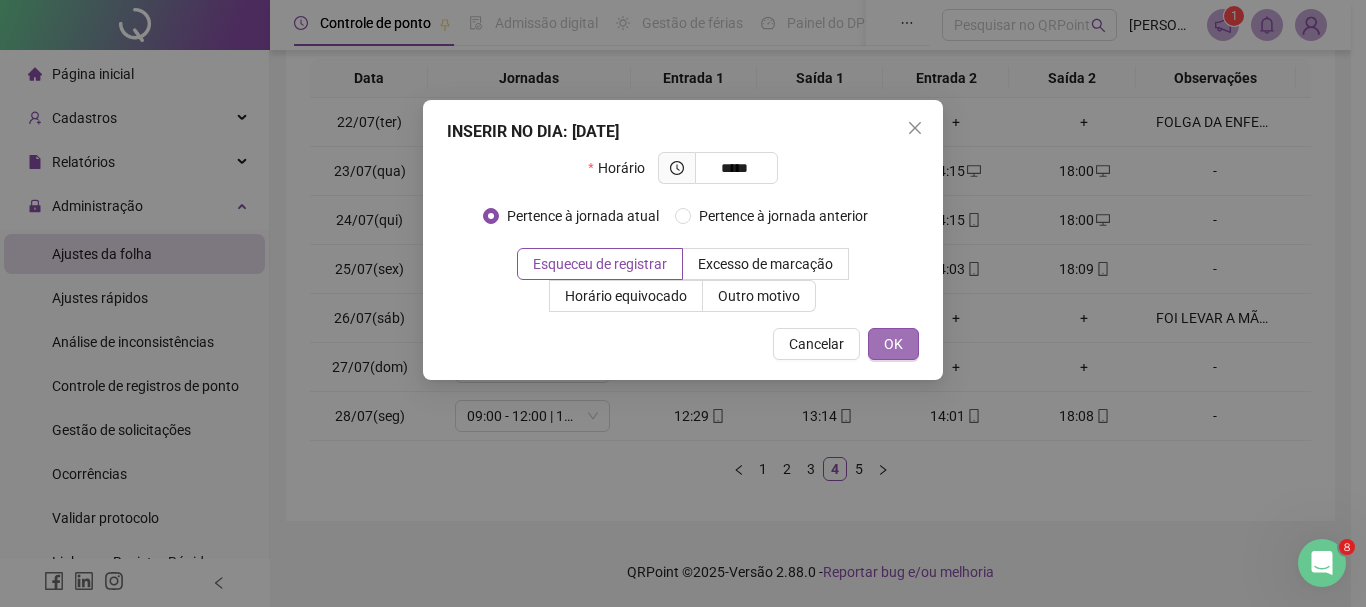 type on "*****" 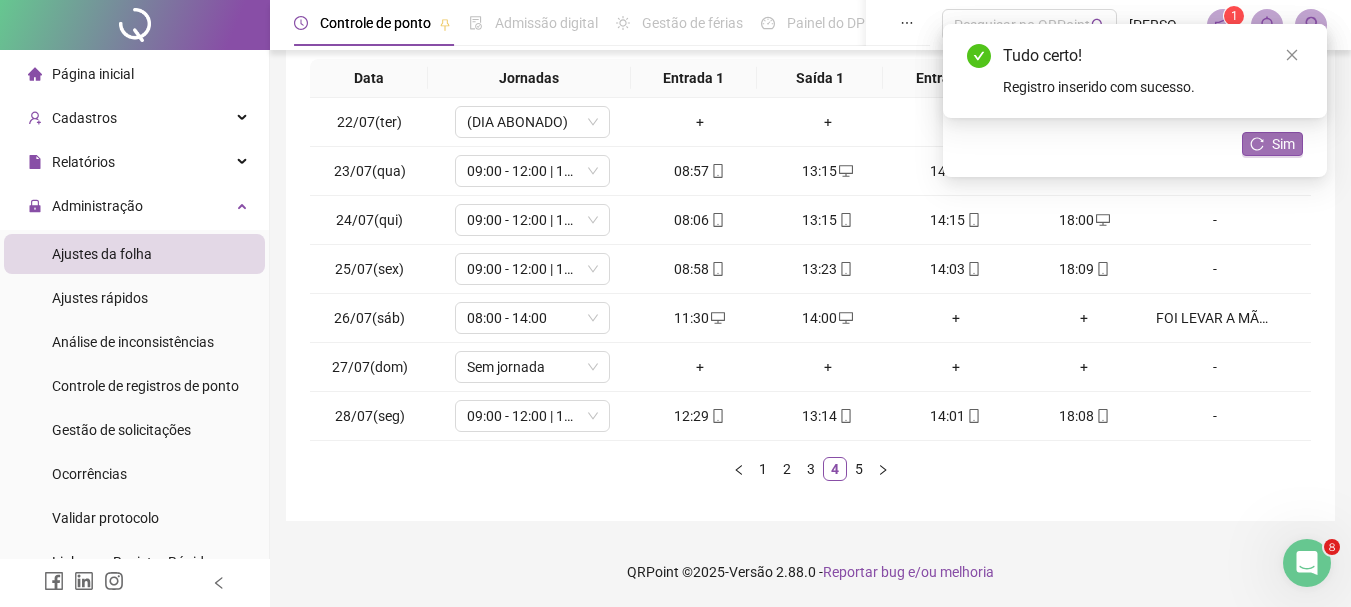 click on "Sim" at bounding box center (1272, 144) 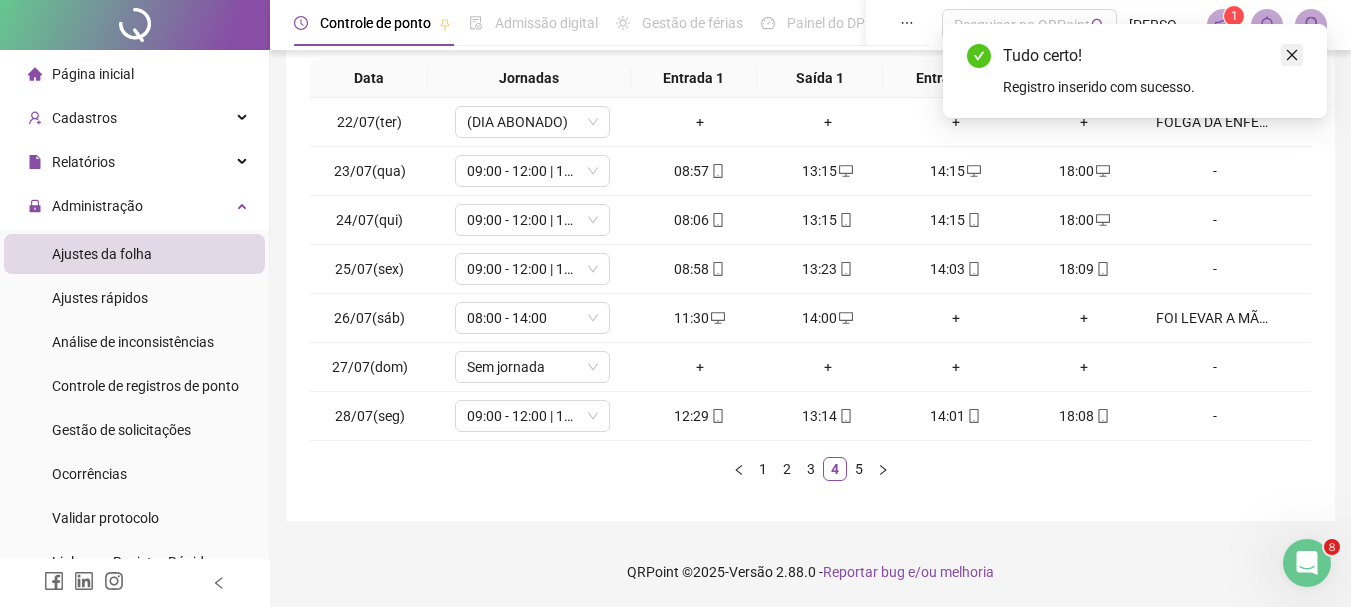 click 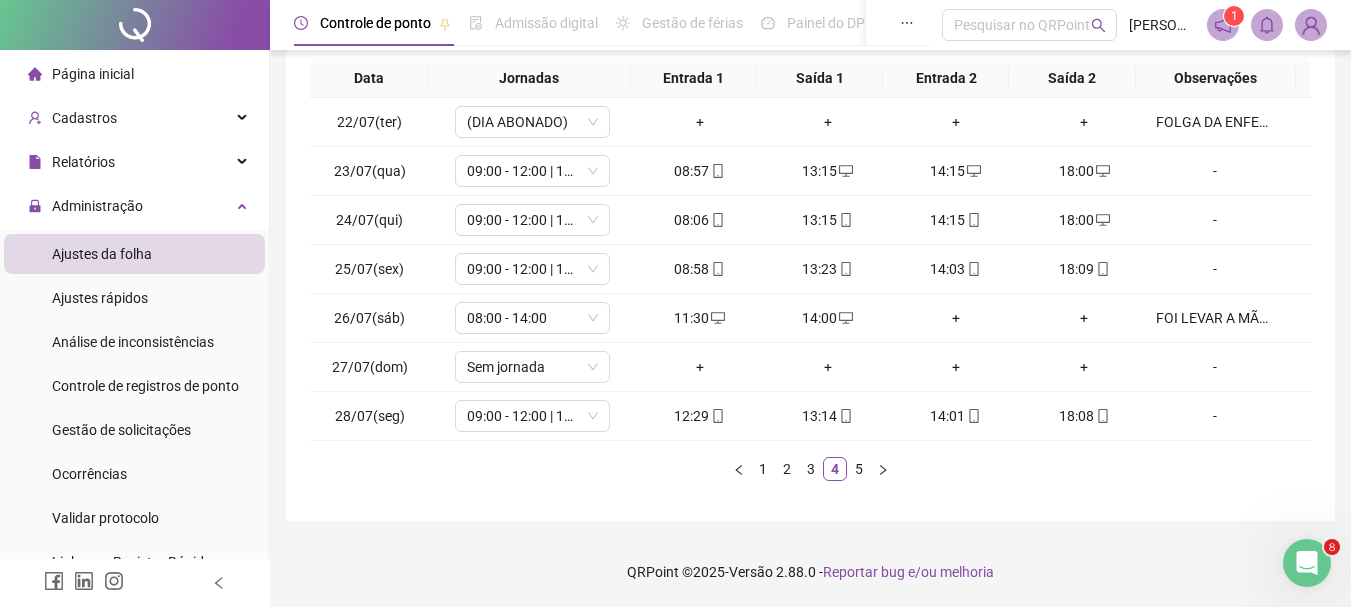 scroll, scrollTop: 47, scrollLeft: 0, axis: vertical 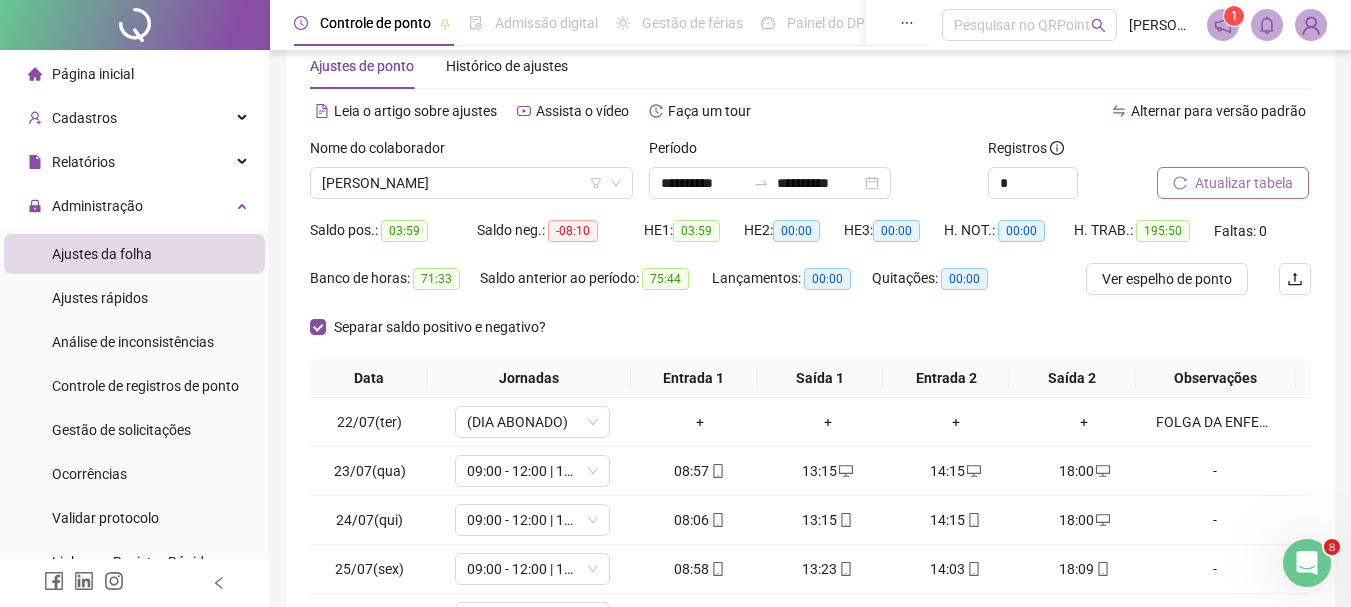 click on "Atualizar tabela" at bounding box center (1244, 183) 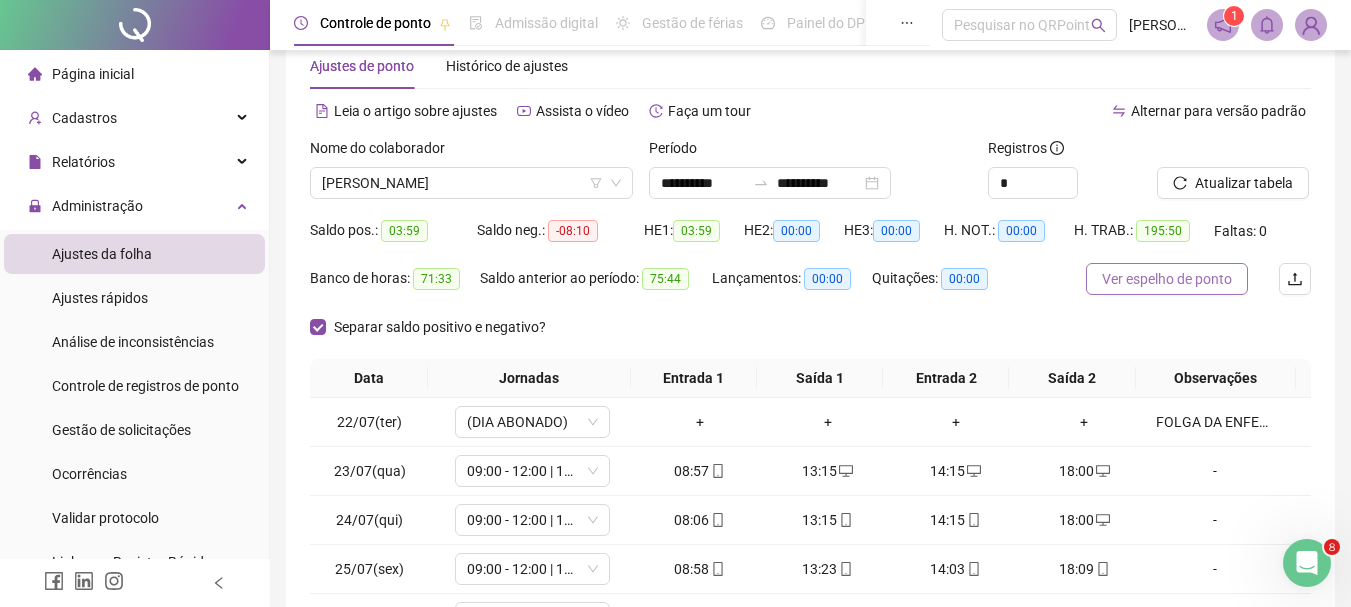 click on "Ver espelho de ponto" at bounding box center (1167, 279) 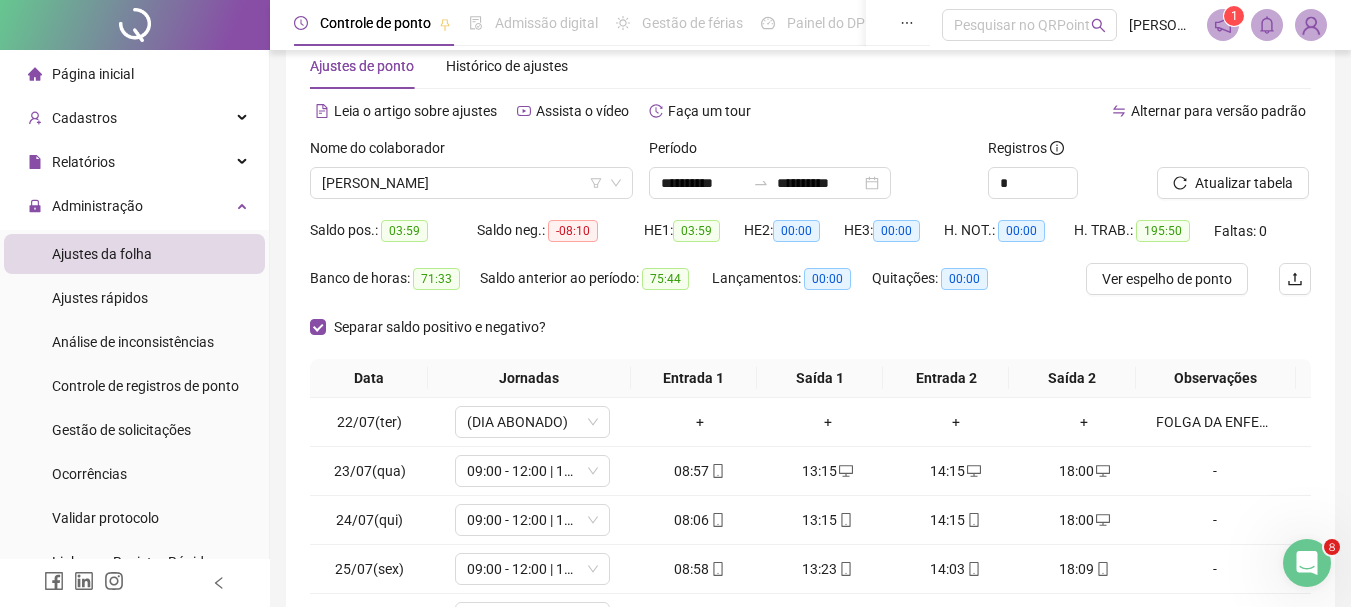 scroll, scrollTop: 347, scrollLeft: 0, axis: vertical 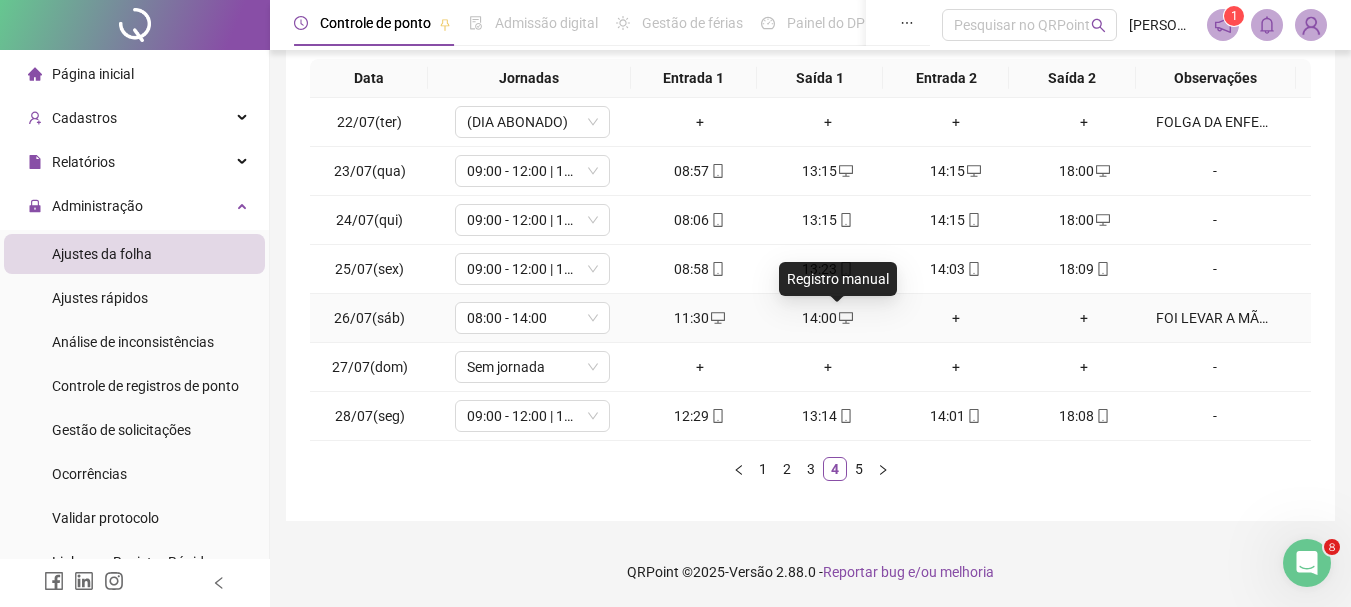 click 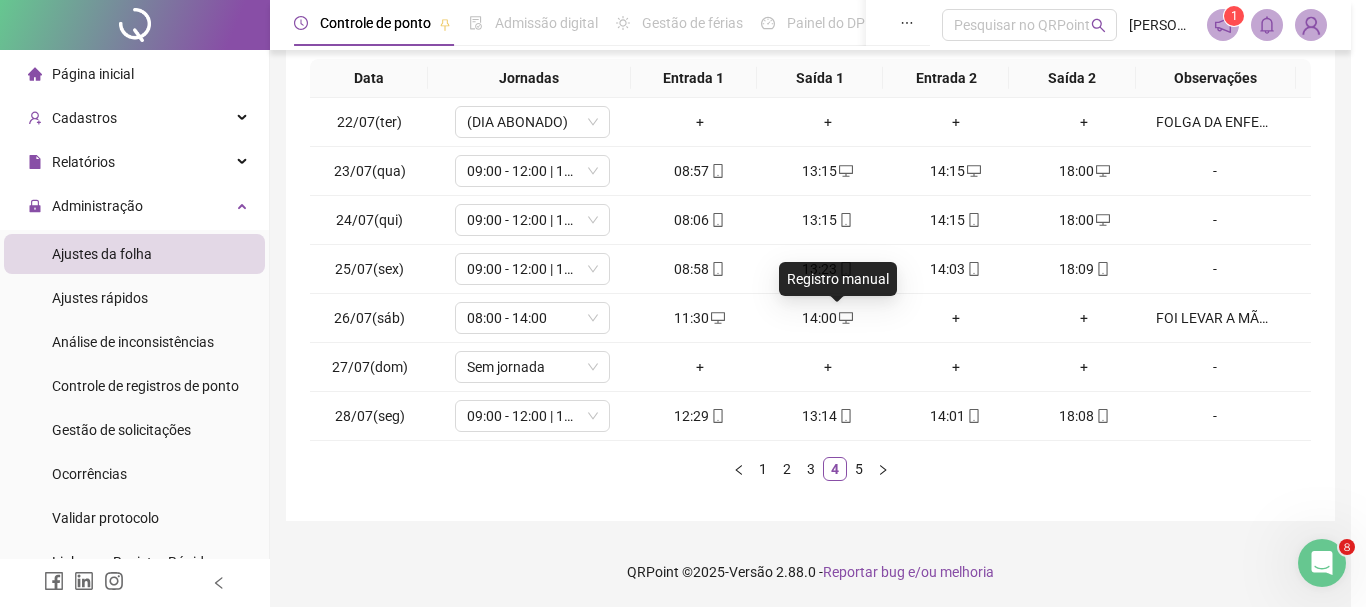 type on "**********" 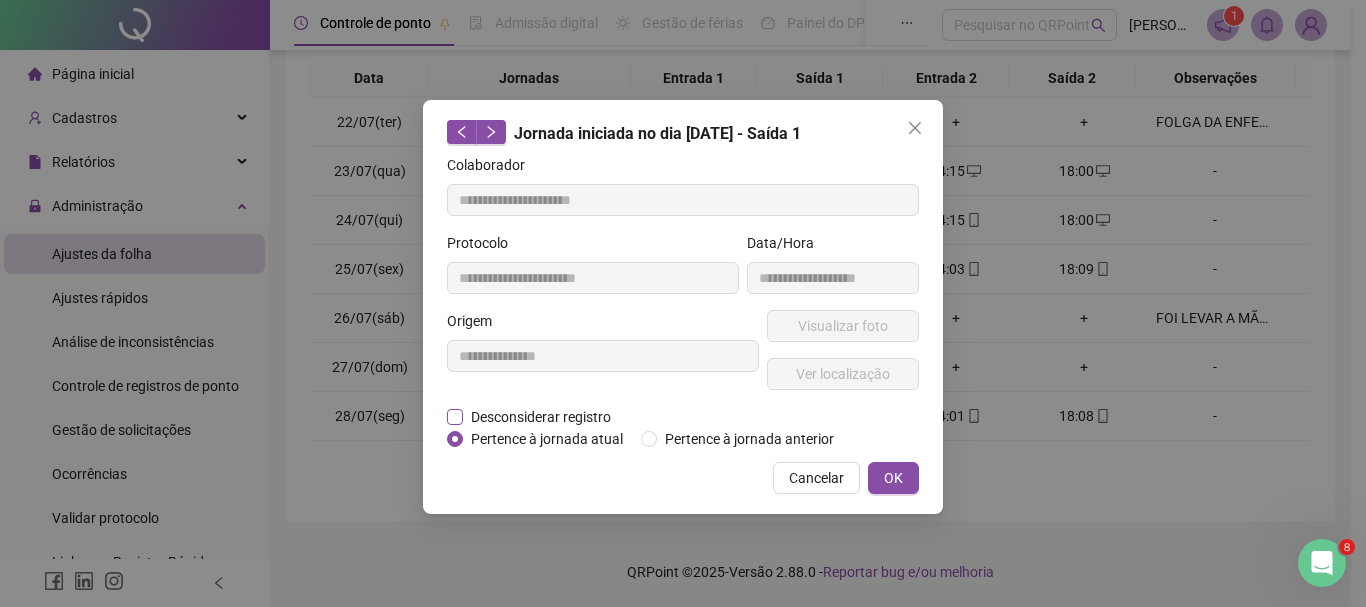 click on "Desconsiderar registro" at bounding box center (541, 417) 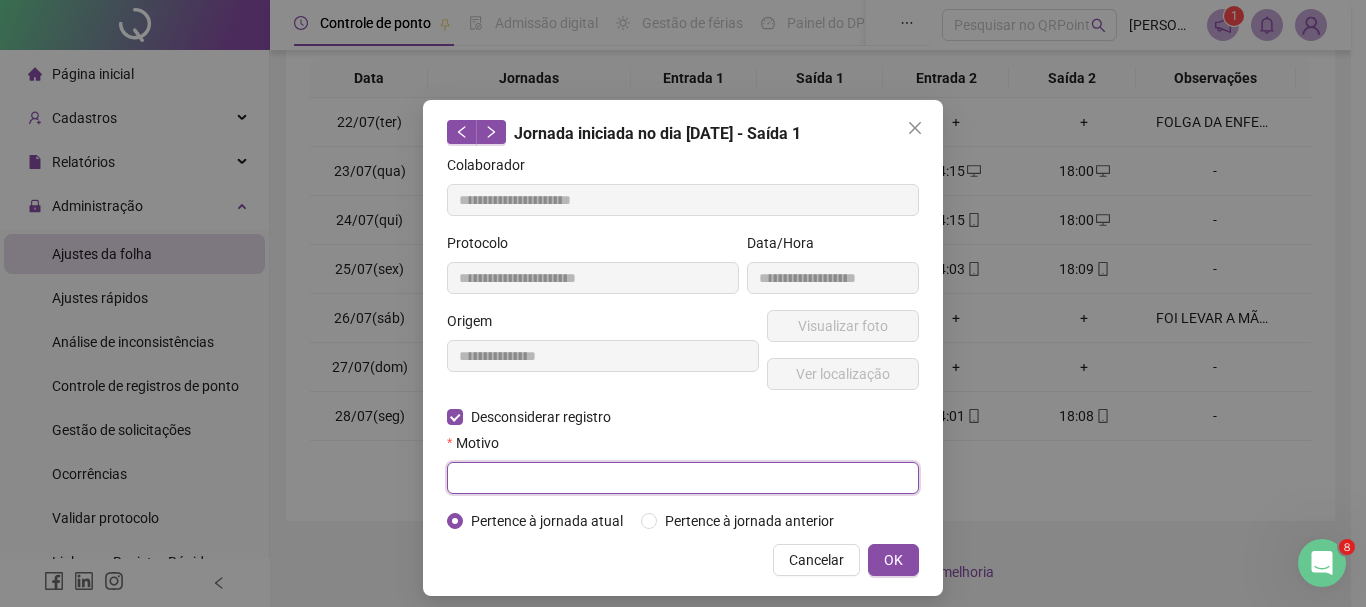 click at bounding box center (683, 478) 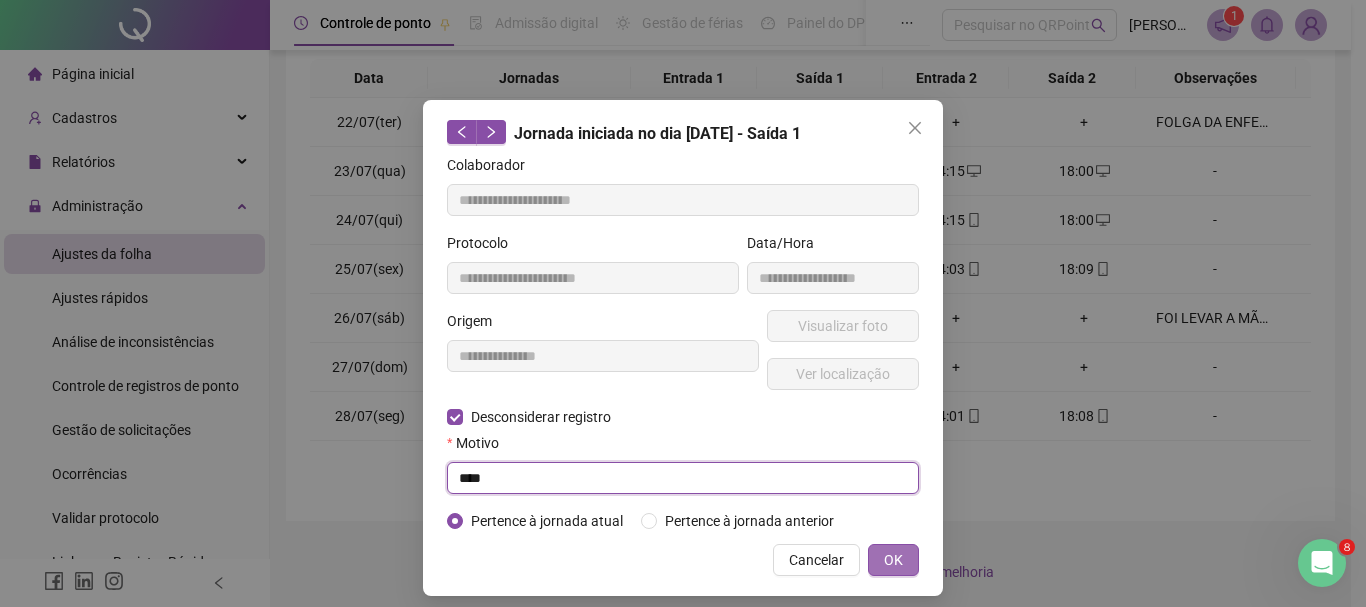 type on "****" 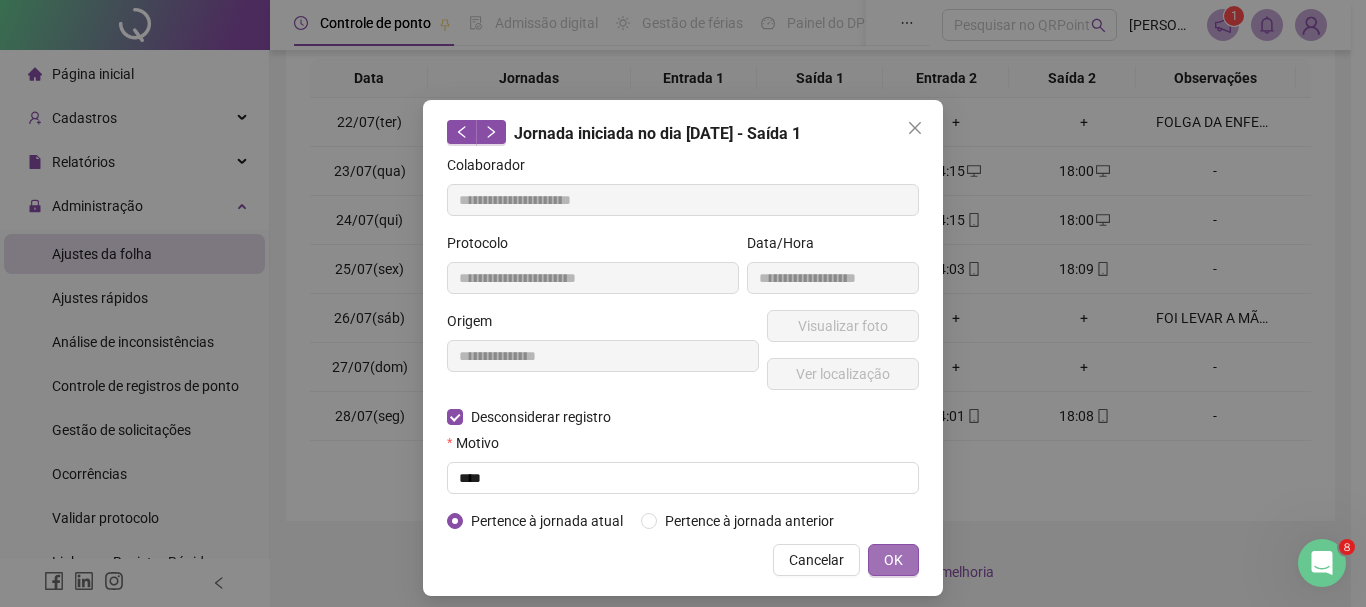 click on "OK" at bounding box center [893, 560] 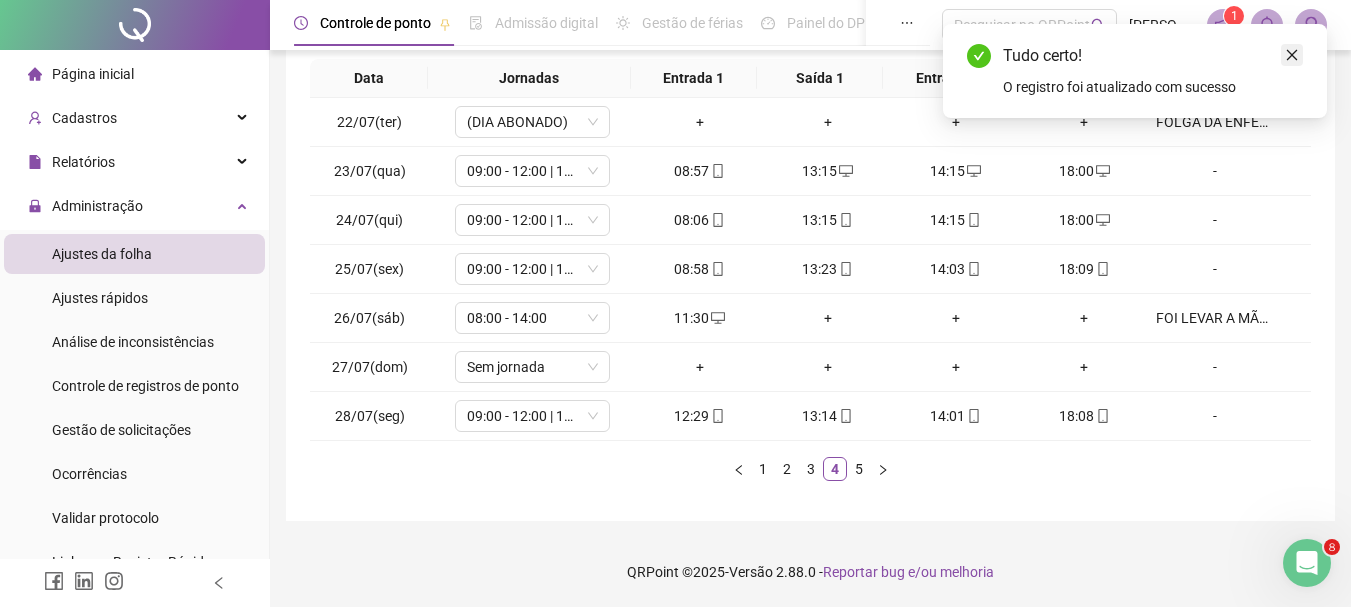 click at bounding box center (1292, 55) 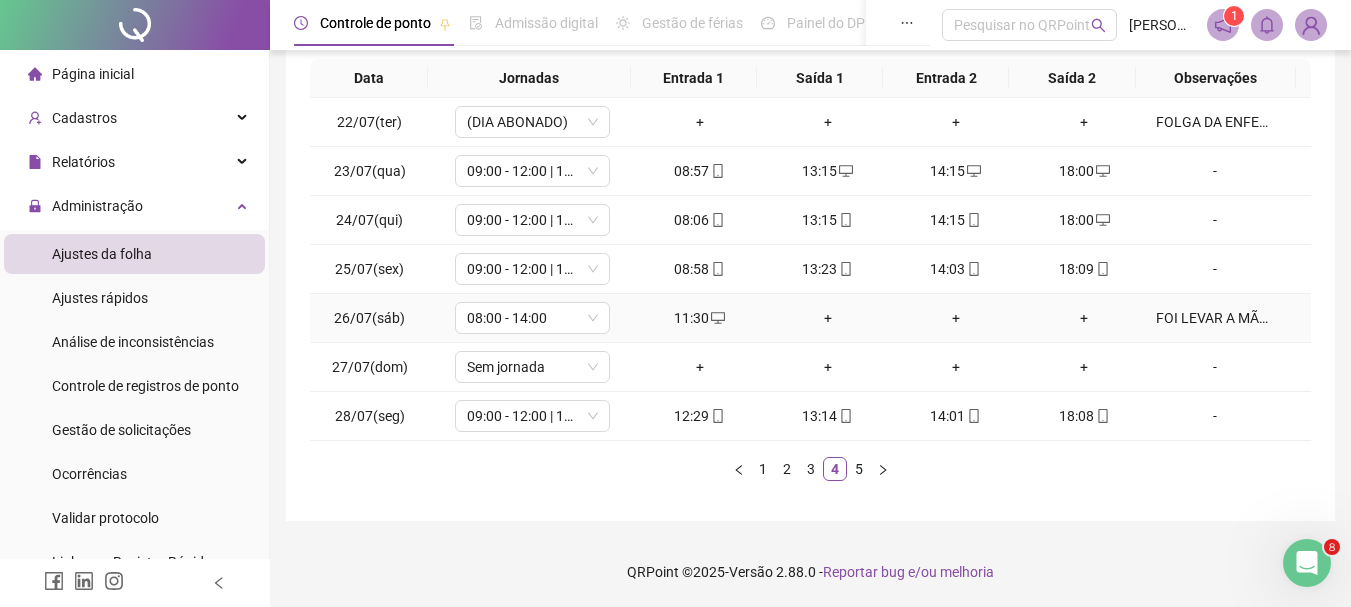 click on "+" at bounding box center (828, 318) 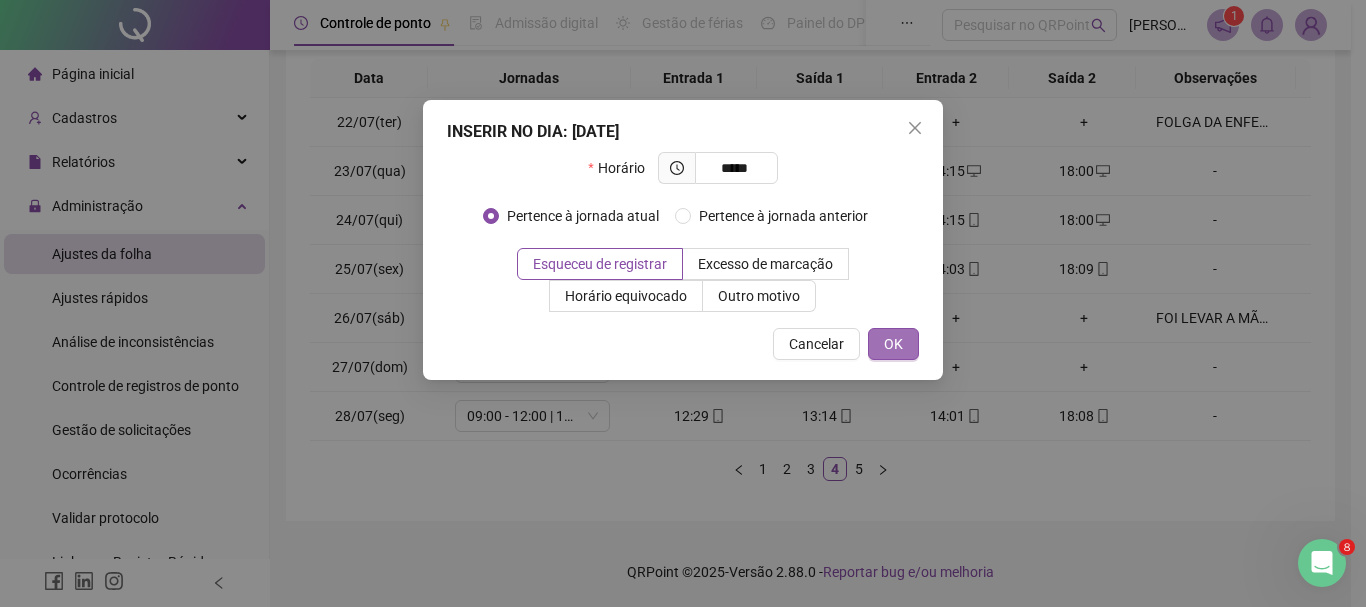 type on "*****" 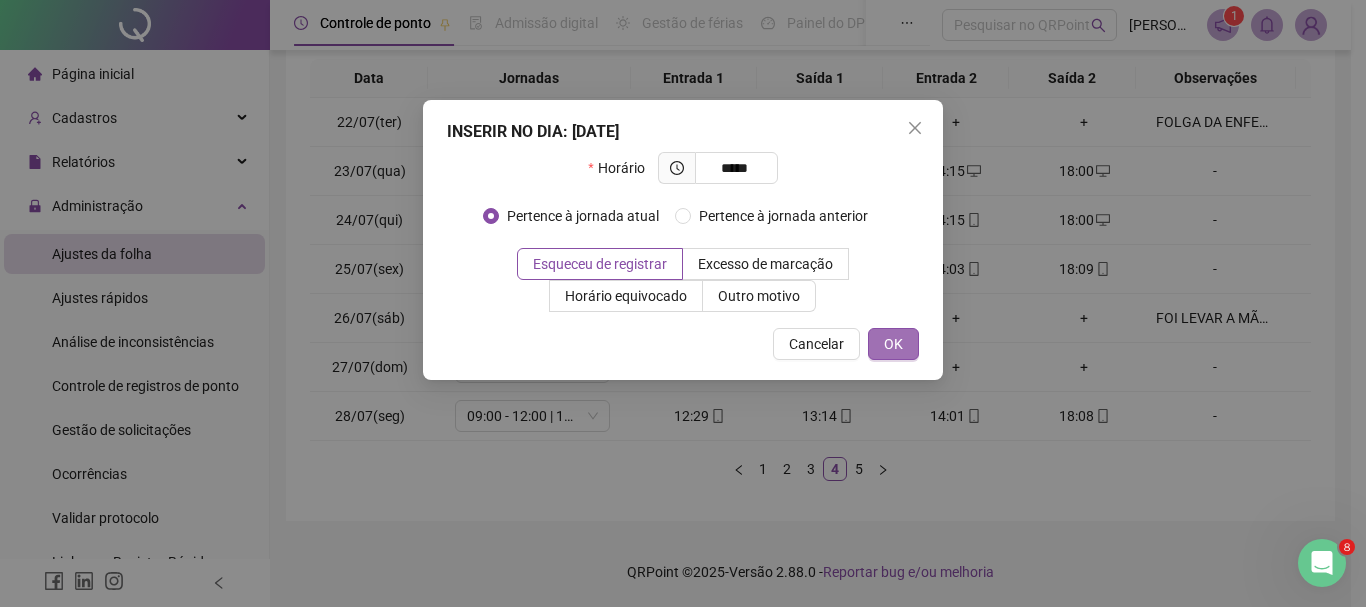 click on "OK" at bounding box center (893, 344) 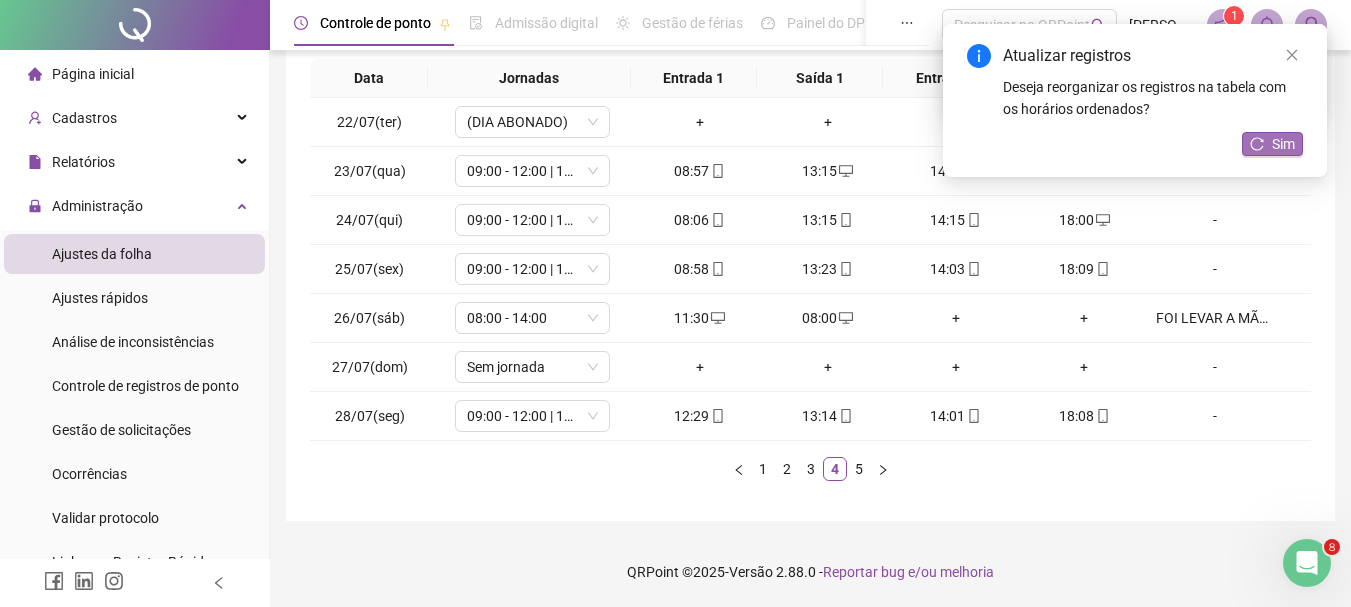 click on "Sim" at bounding box center (1283, 144) 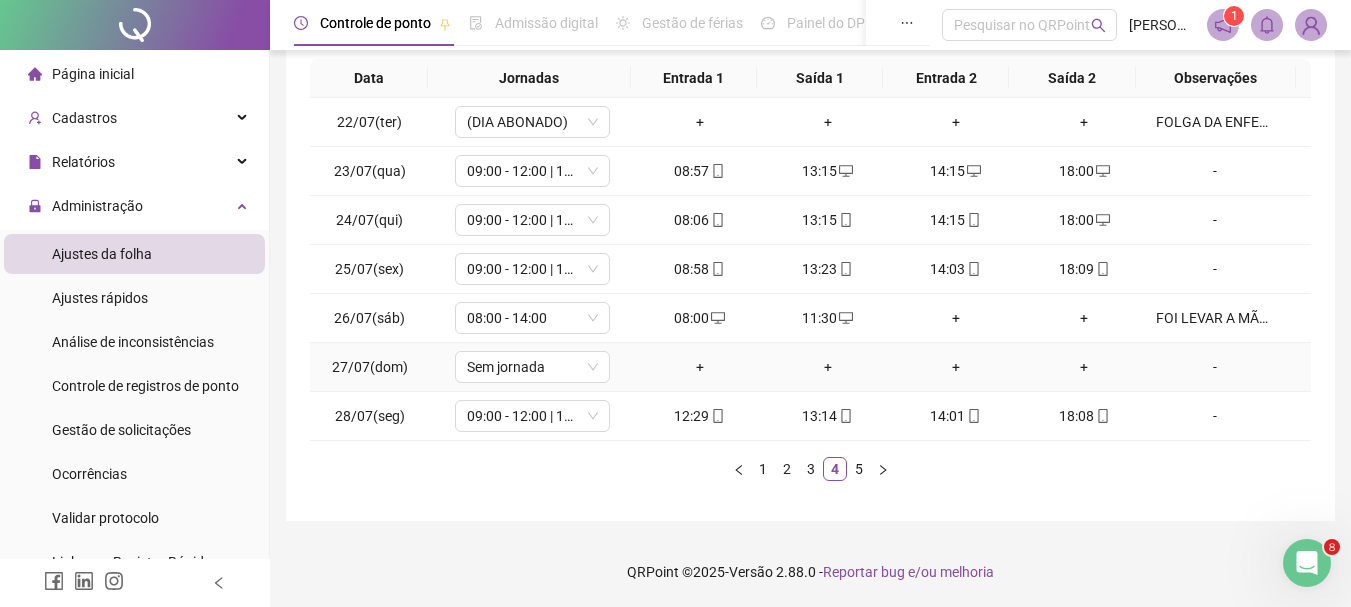 scroll, scrollTop: 147, scrollLeft: 0, axis: vertical 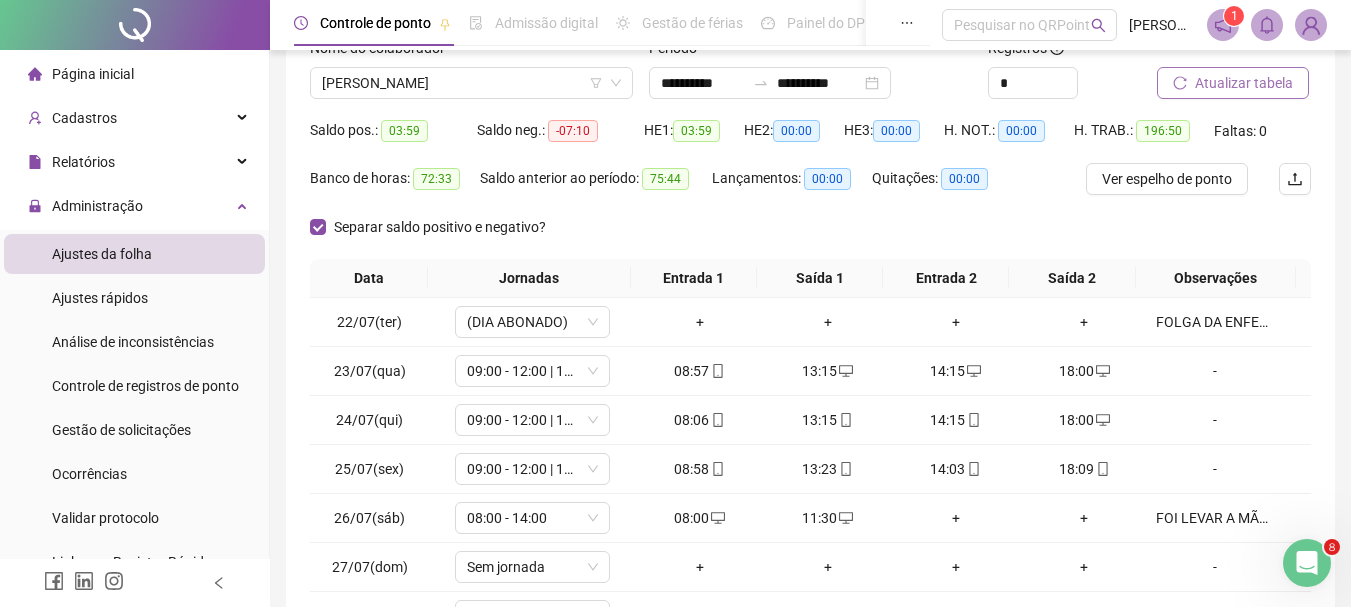 click on "Atualizar tabela" at bounding box center [1244, 83] 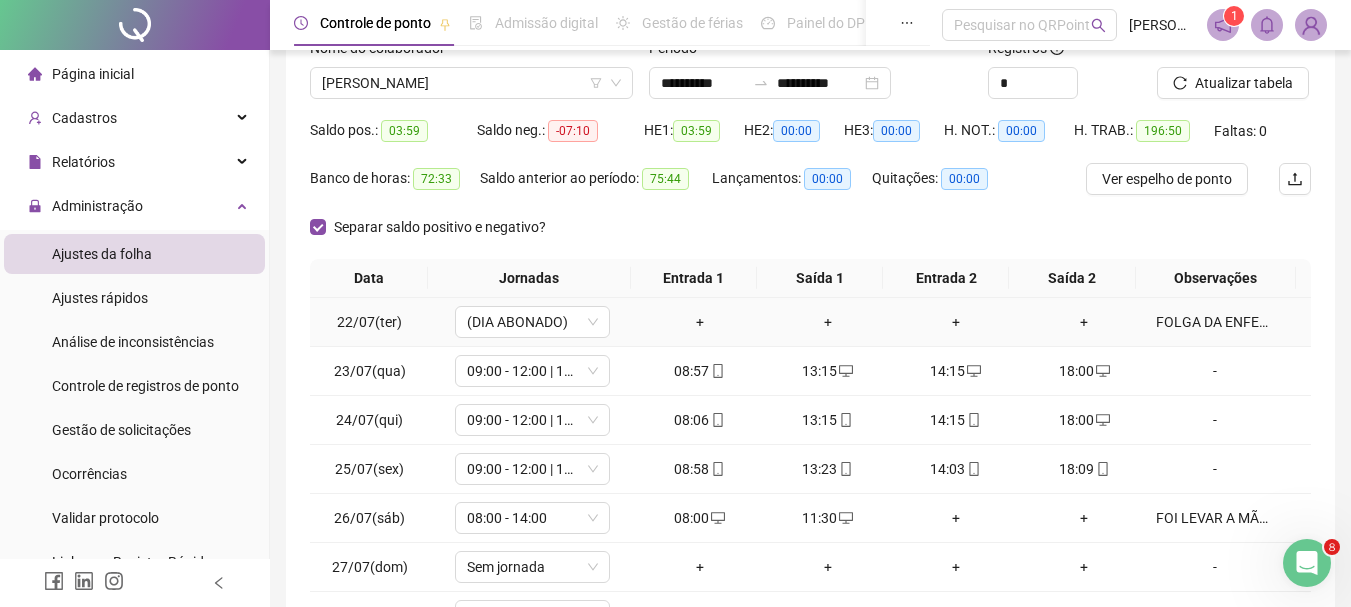 scroll, scrollTop: 347, scrollLeft: 0, axis: vertical 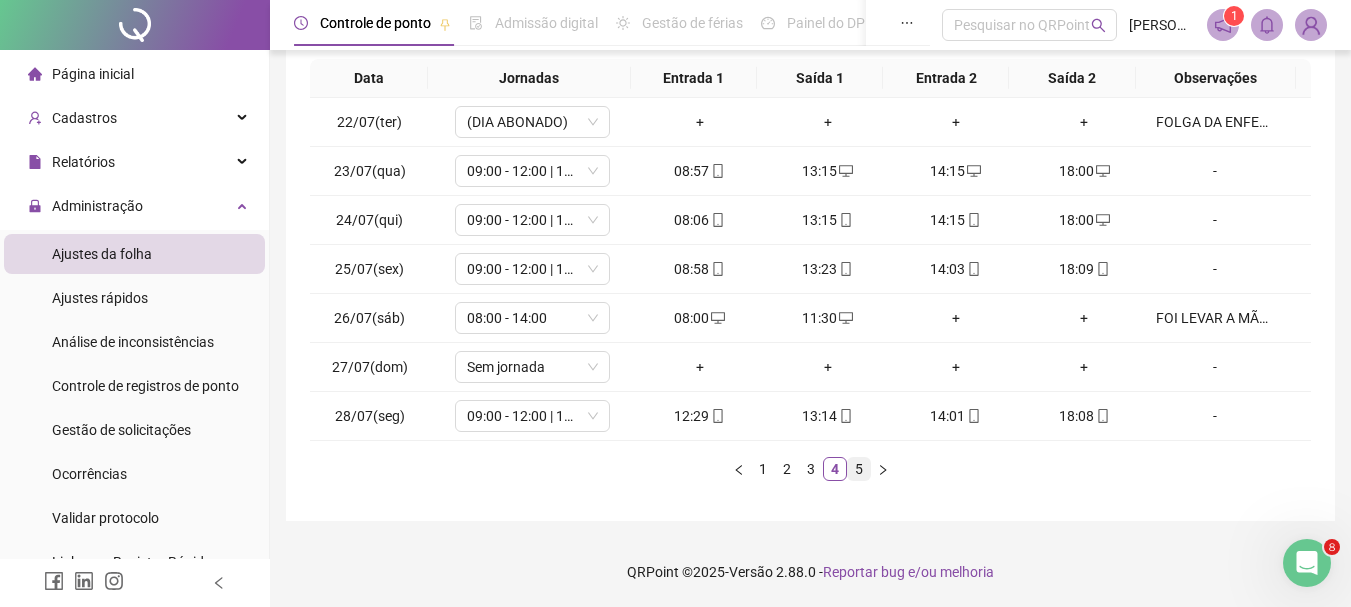click on "5" at bounding box center (859, 469) 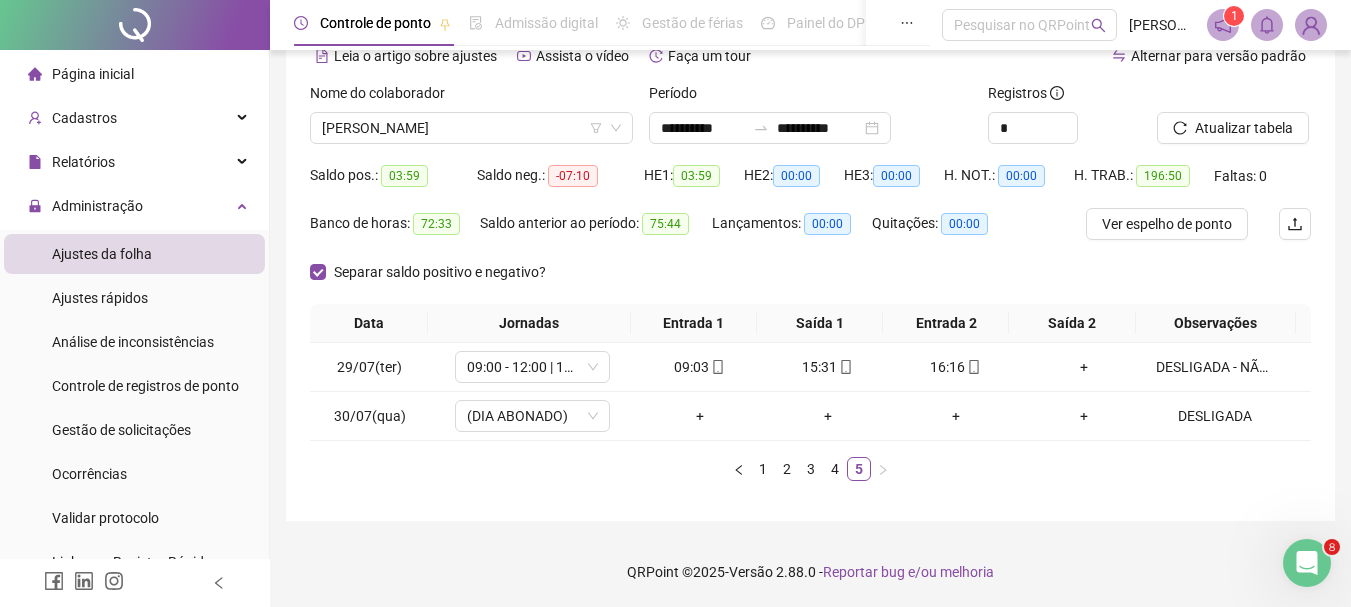 scroll, scrollTop: 0, scrollLeft: 0, axis: both 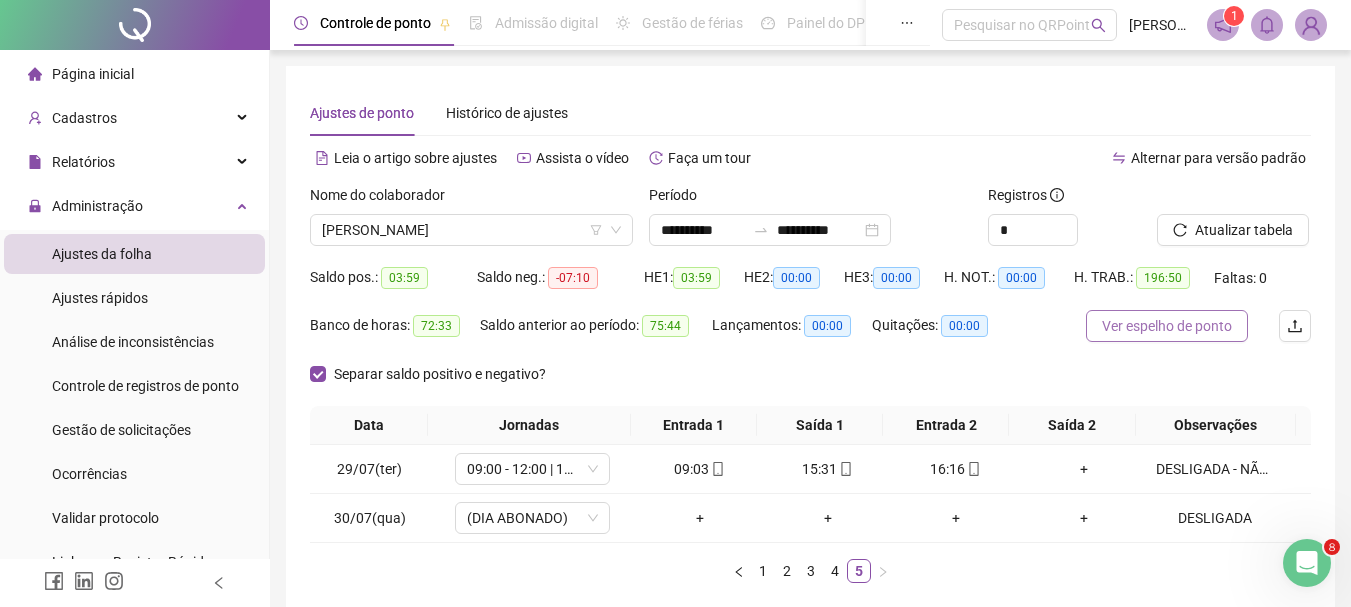 click on "Ver espelho de ponto" at bounding box center (1167, 326) 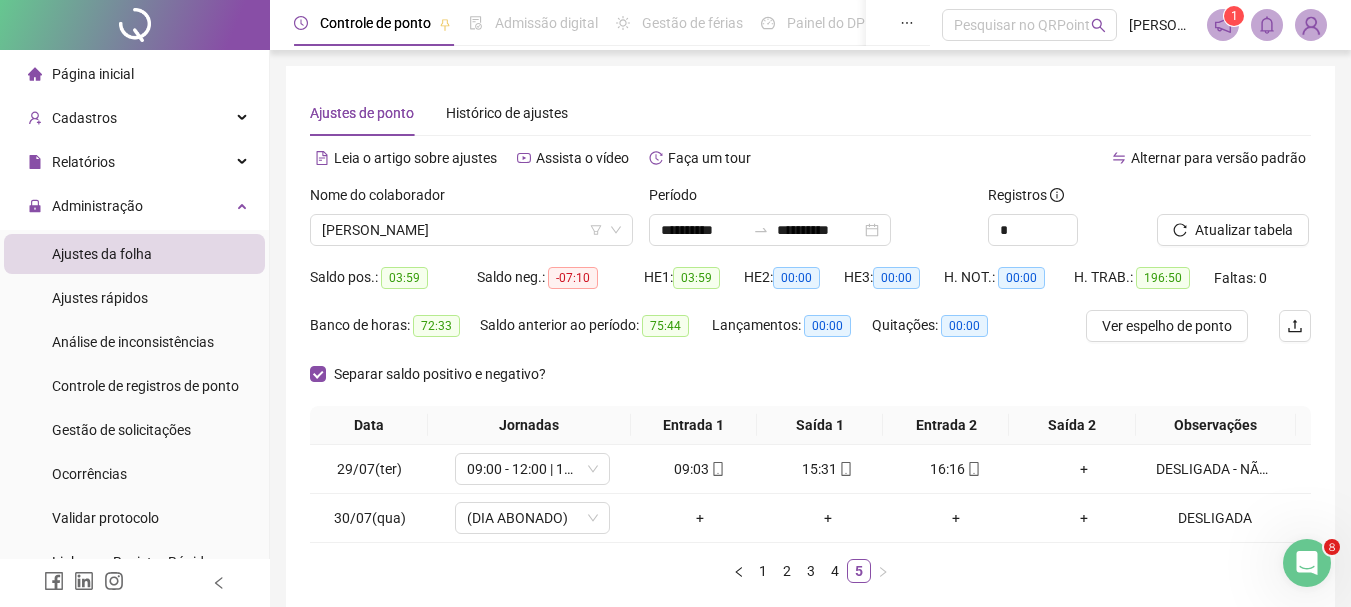 scroll, scrollTop: 100, scrollLeft: 0, axis: vertical 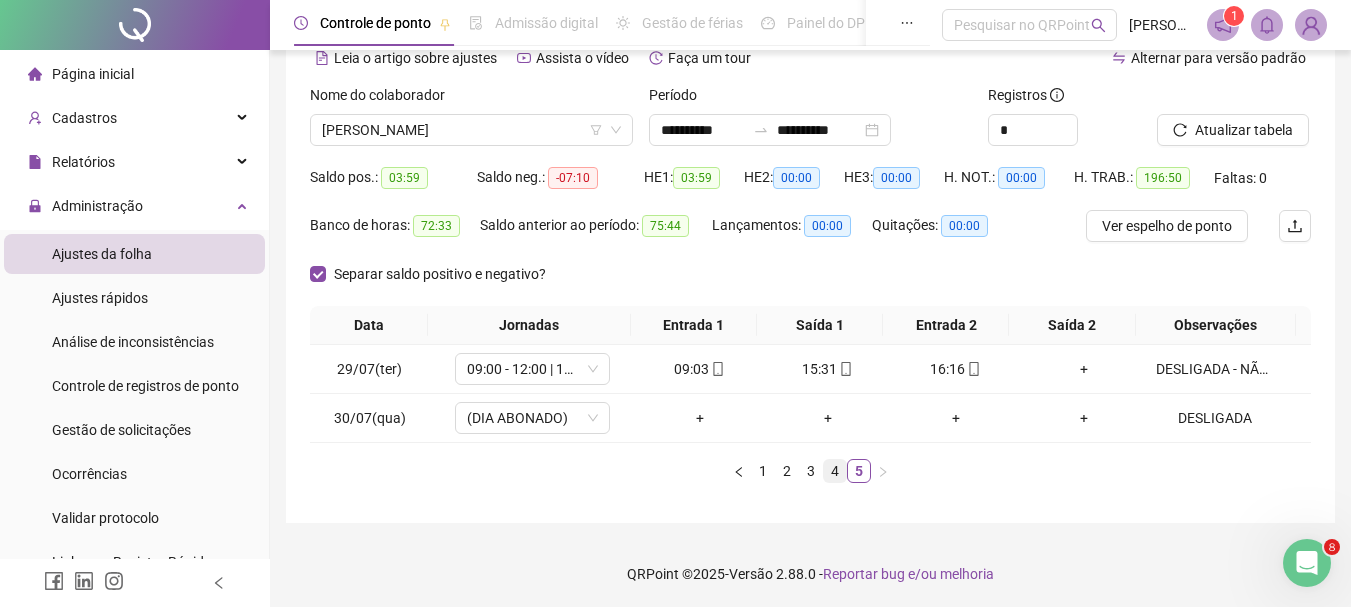 click on "4" at bounding box center [835, 471] 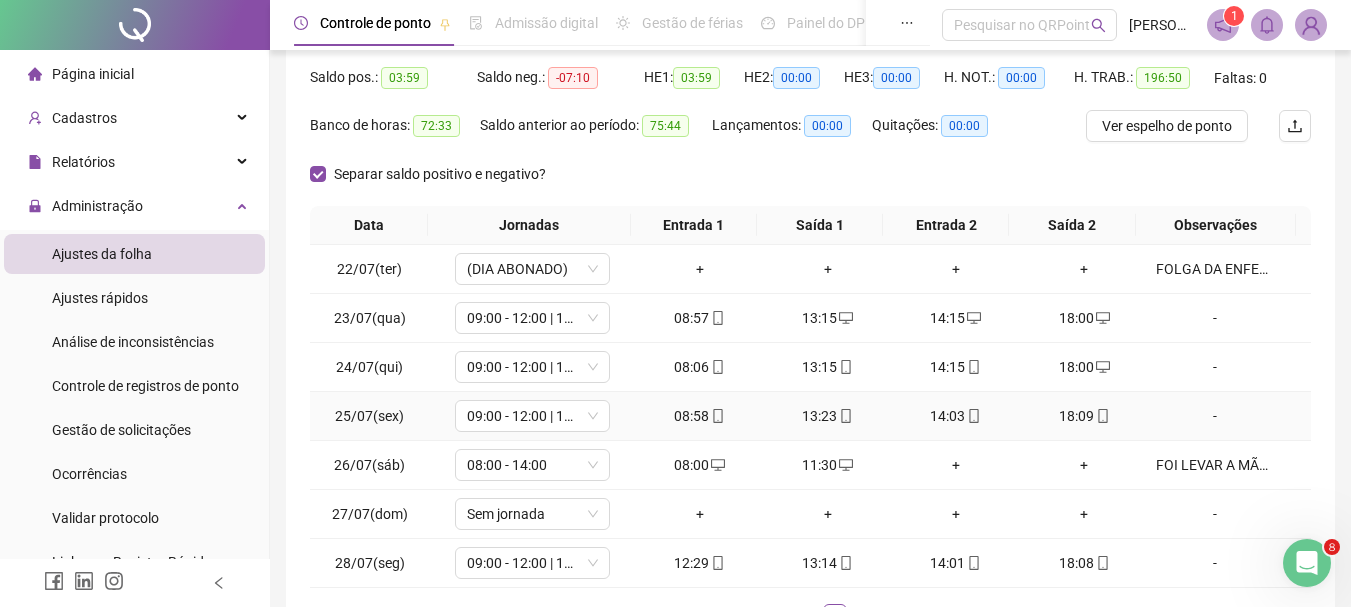 scroll, scrollTop: 300, scrollLeft: 0, axis: vertical 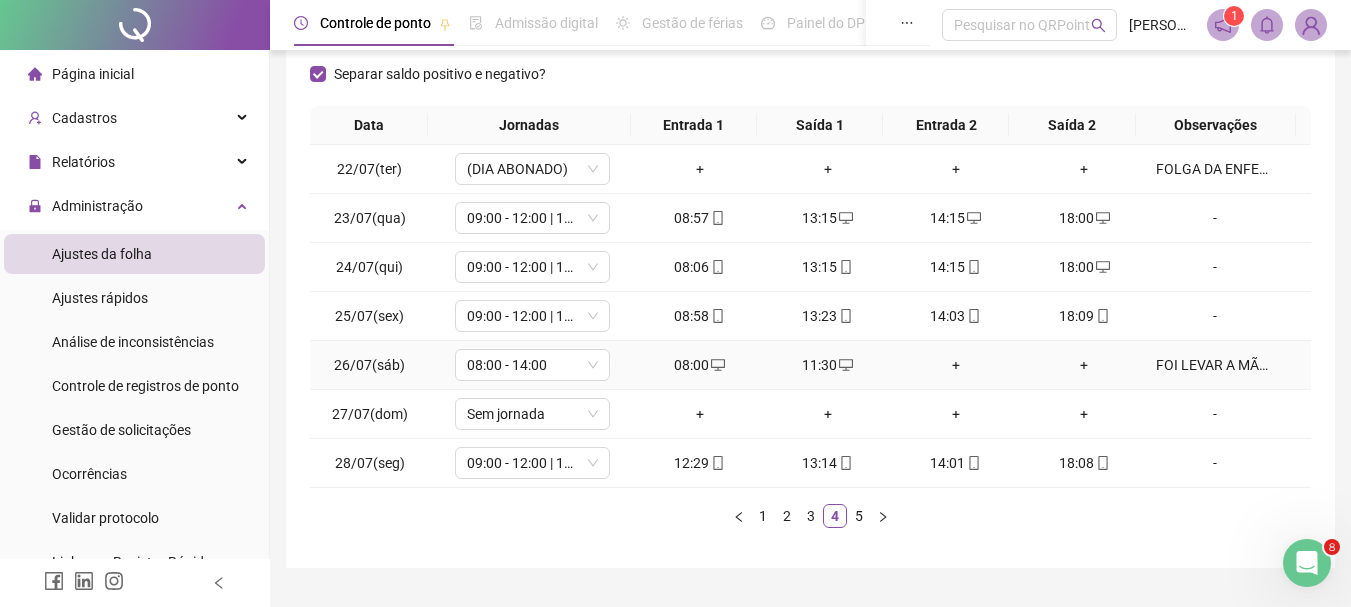 click on "FOI LEVAR A MÃE AO MÉDICO" at bounding box center [1215, 365] 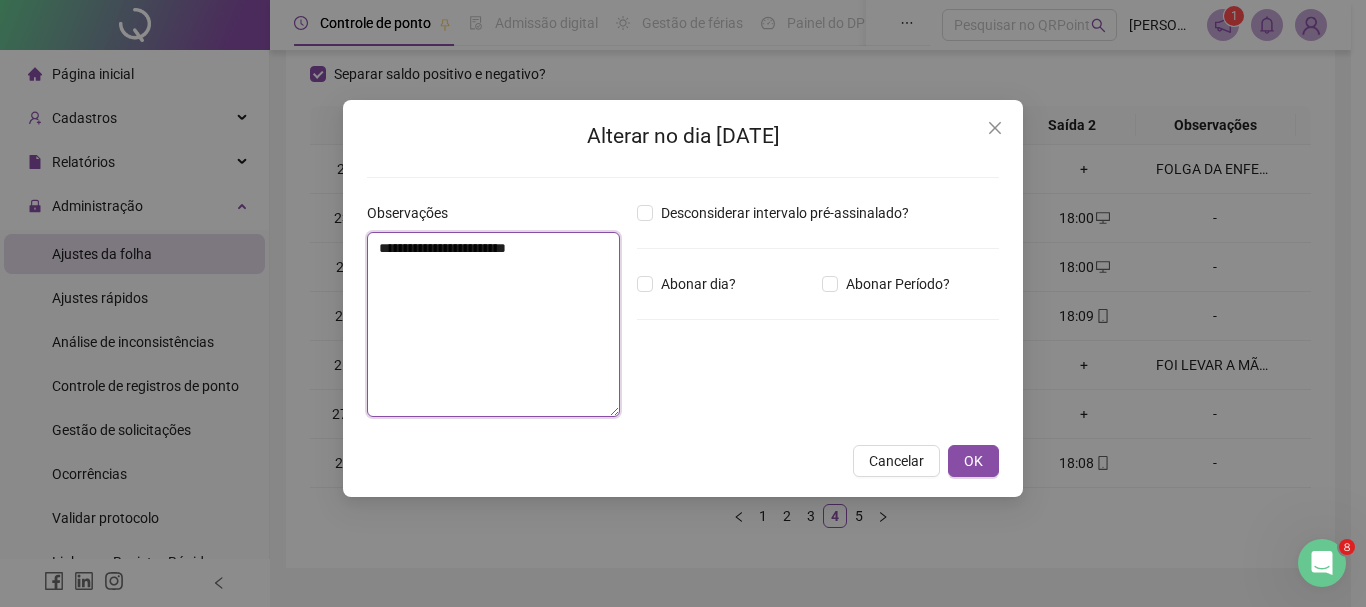 click on "**********" at bounding box center (493, 324) 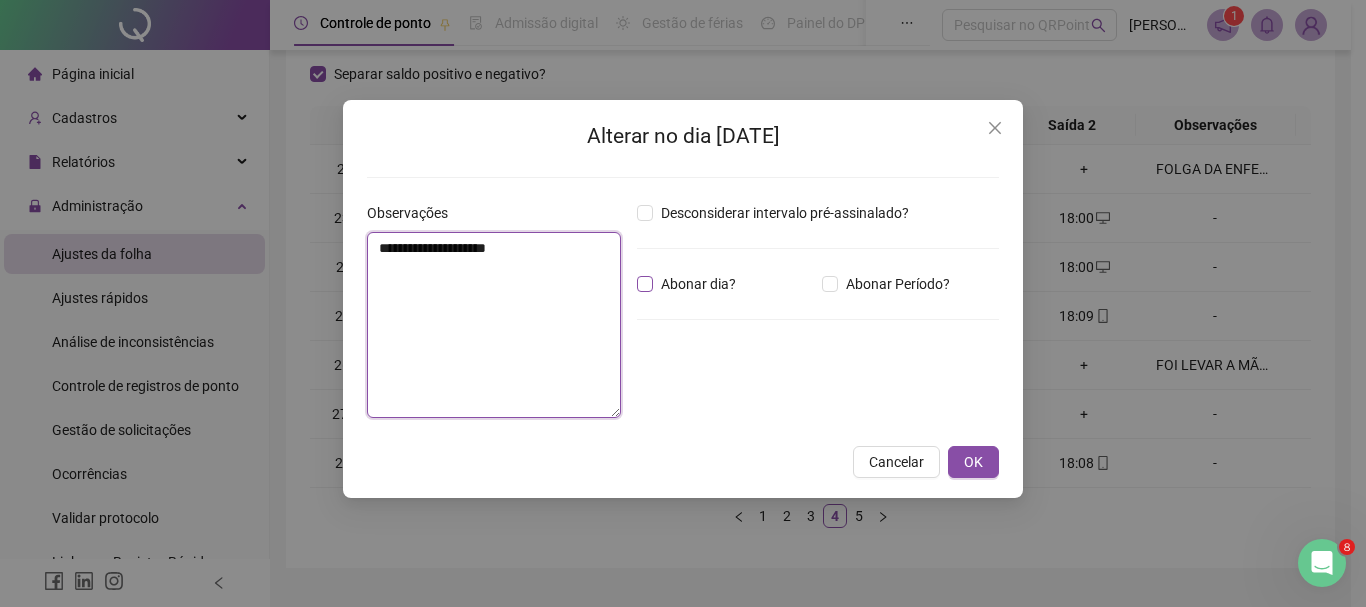 type on "**********" 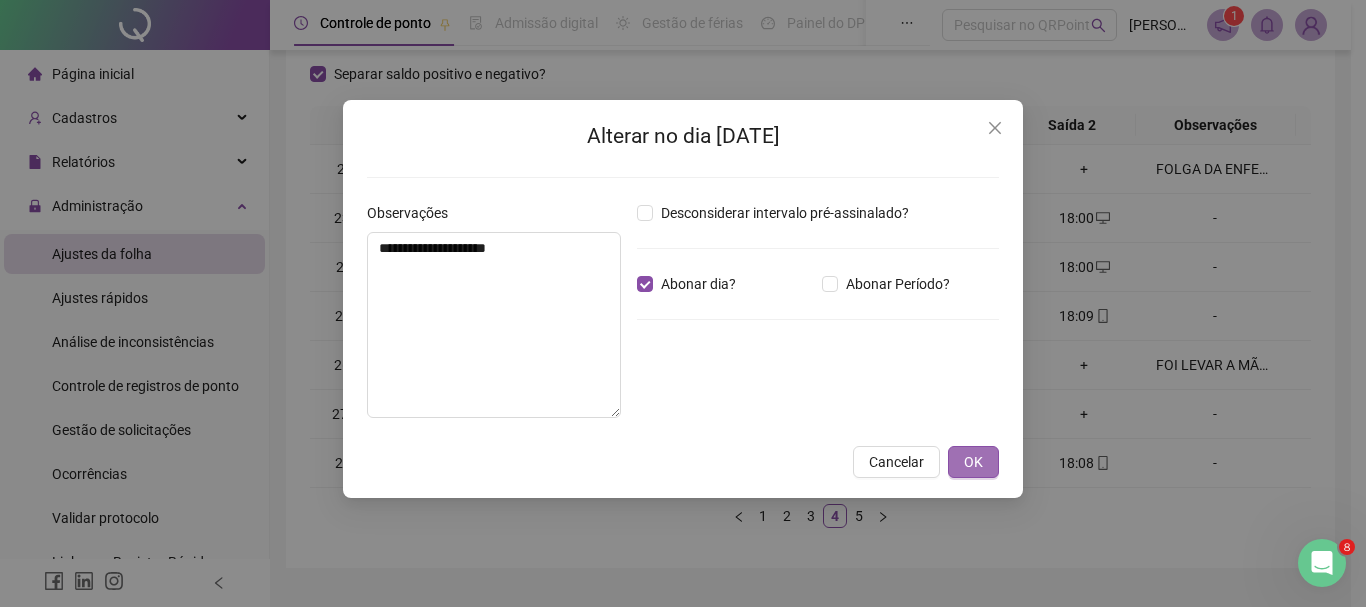 click on "OK" at bounding box center (973, 462) 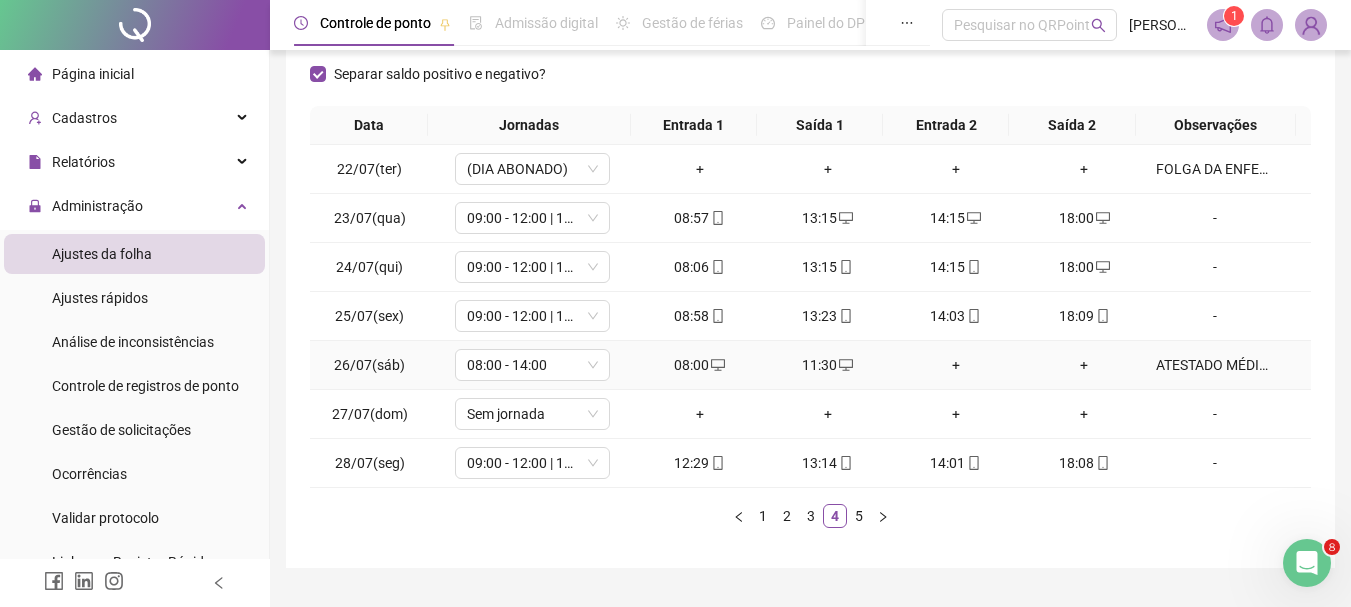 click on "ATESTADO MÉDICO ANEXO" at bounding box center [1215, 365] 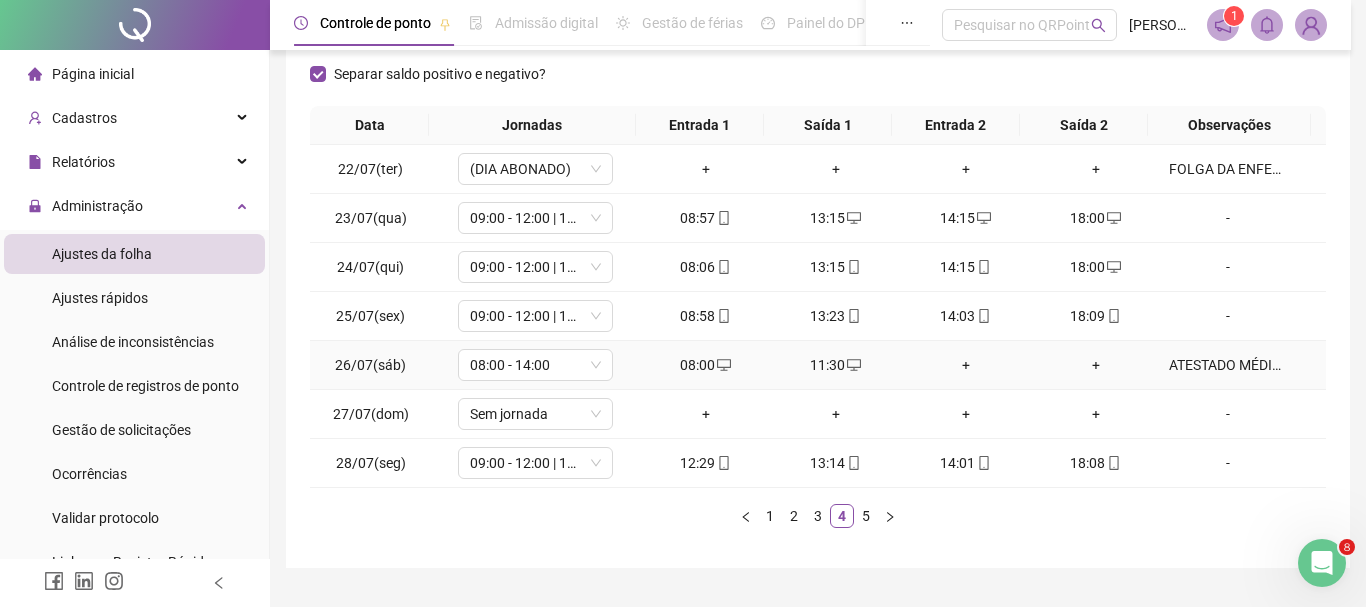 type on "**********" 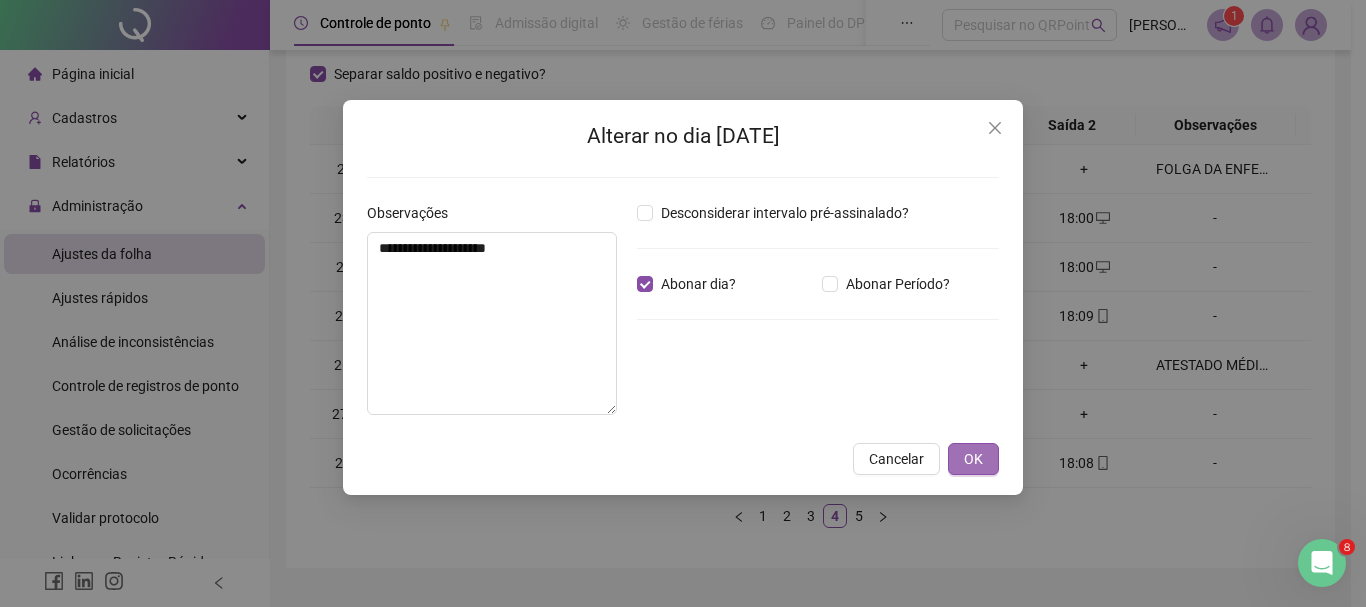 click on "OK" at bounding box center (973, 459) 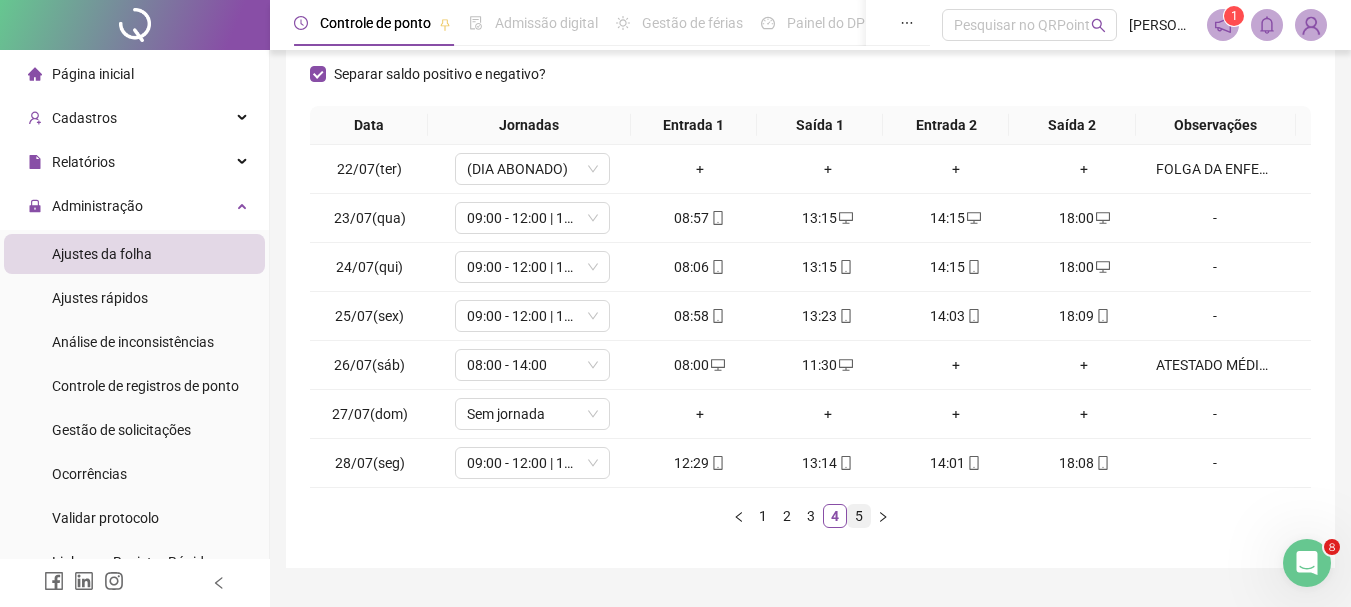 click on "5" at bounding box center [859, 516] 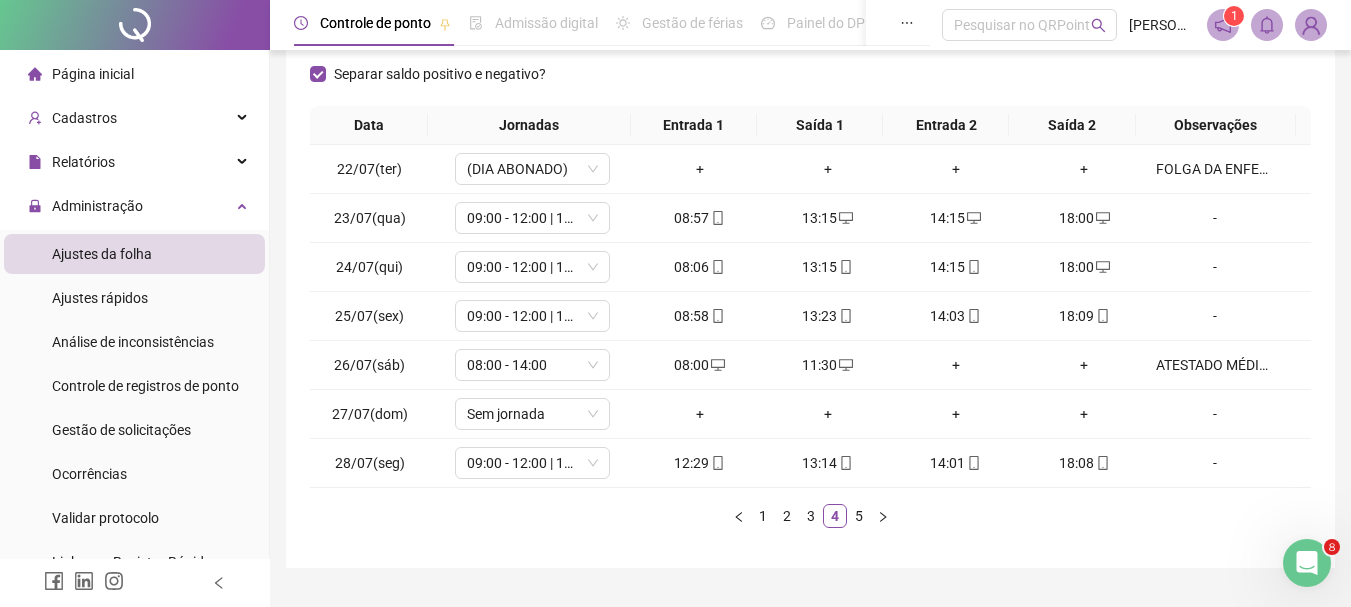 scroll, scrollTop: 102, scrollLeft: 0, axis: vertical 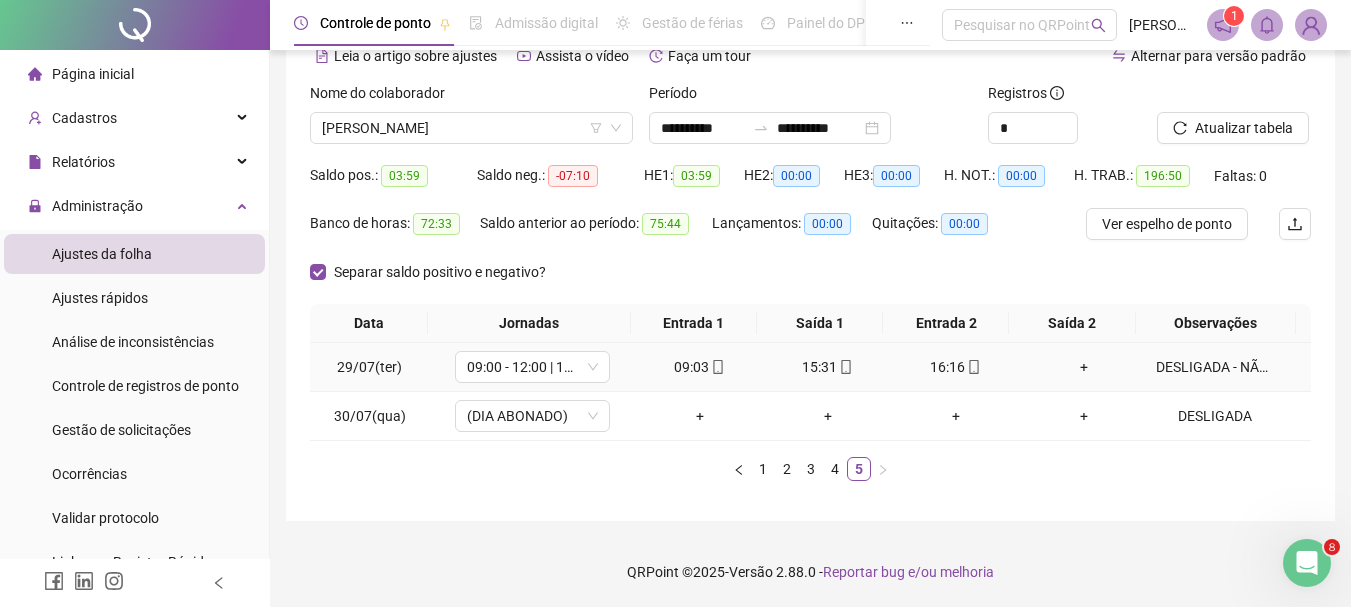 click on "DESLIGADA - NÃO FEZ HORÁRIO DE ALMOÇO" at bounding box center (1215, 367) 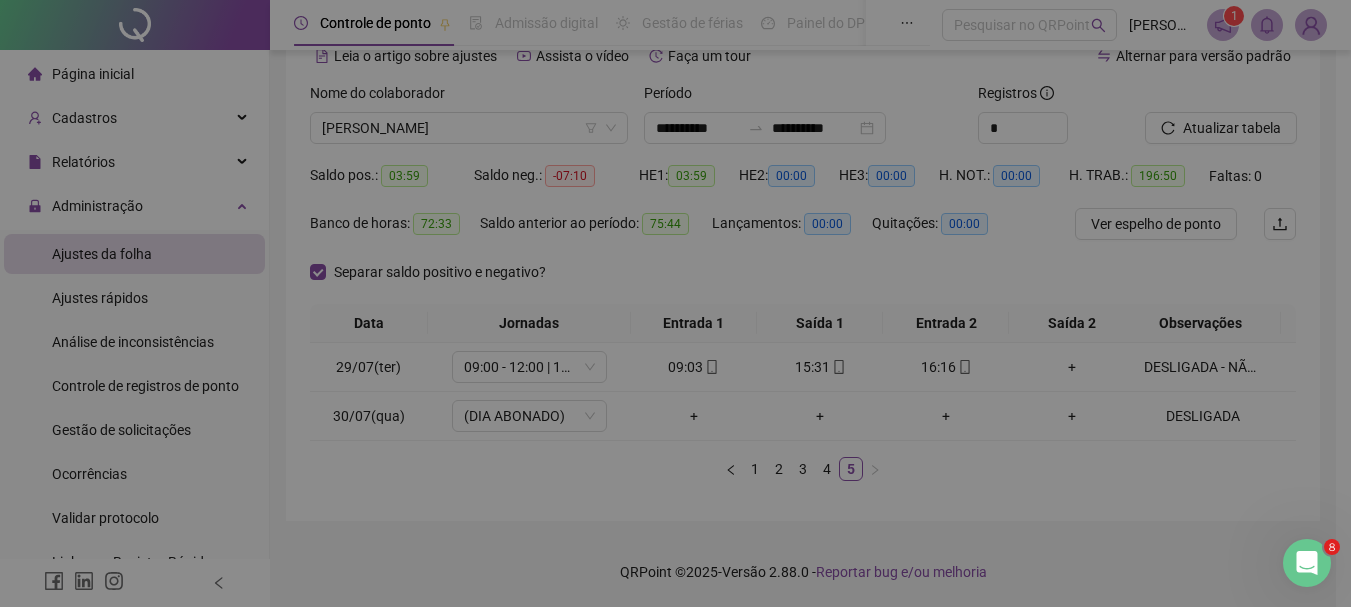 type on "**********" 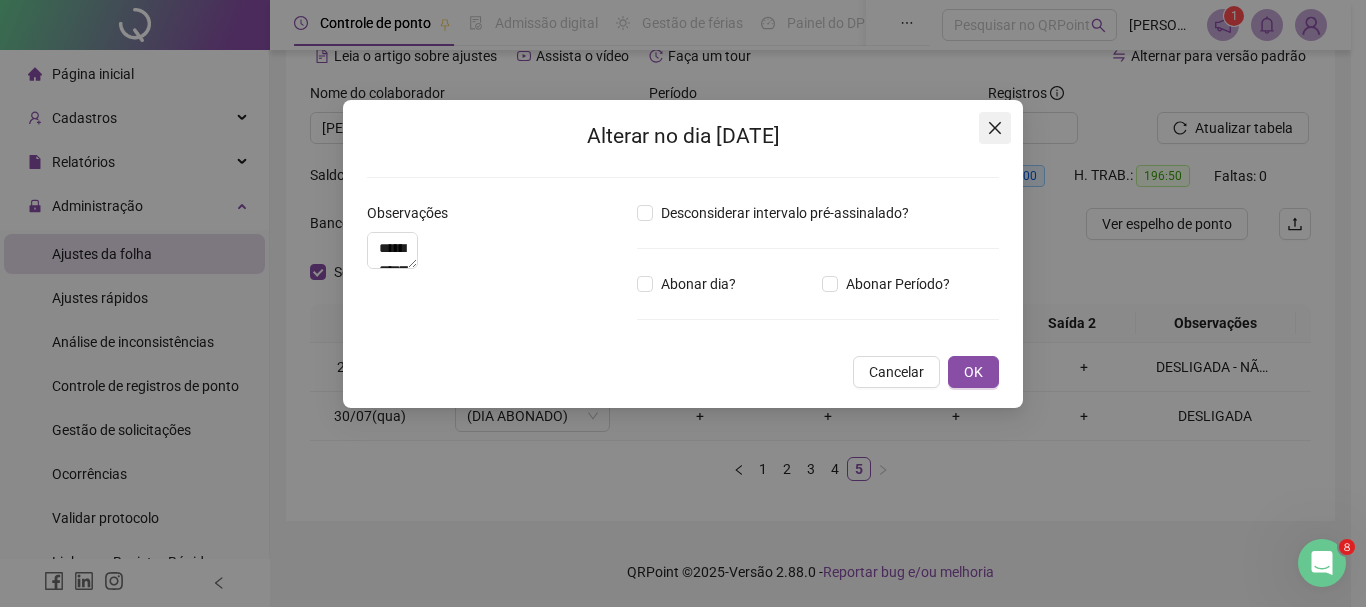 click 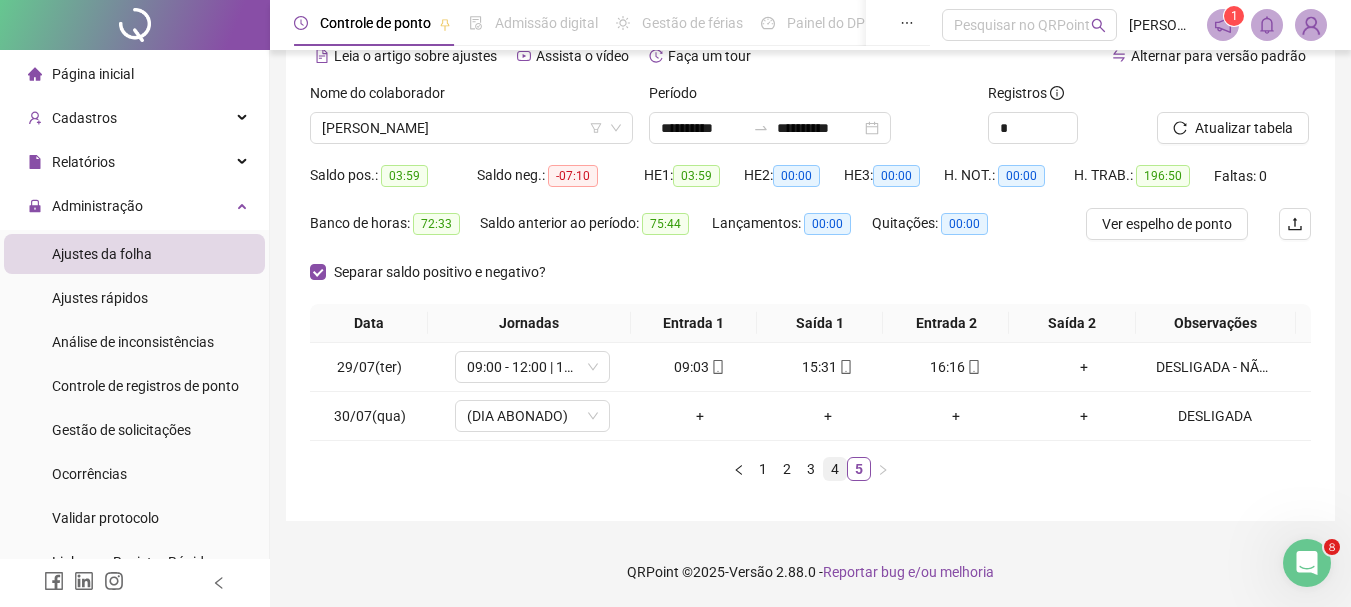 click on "4" at bounding box center (835, 469) 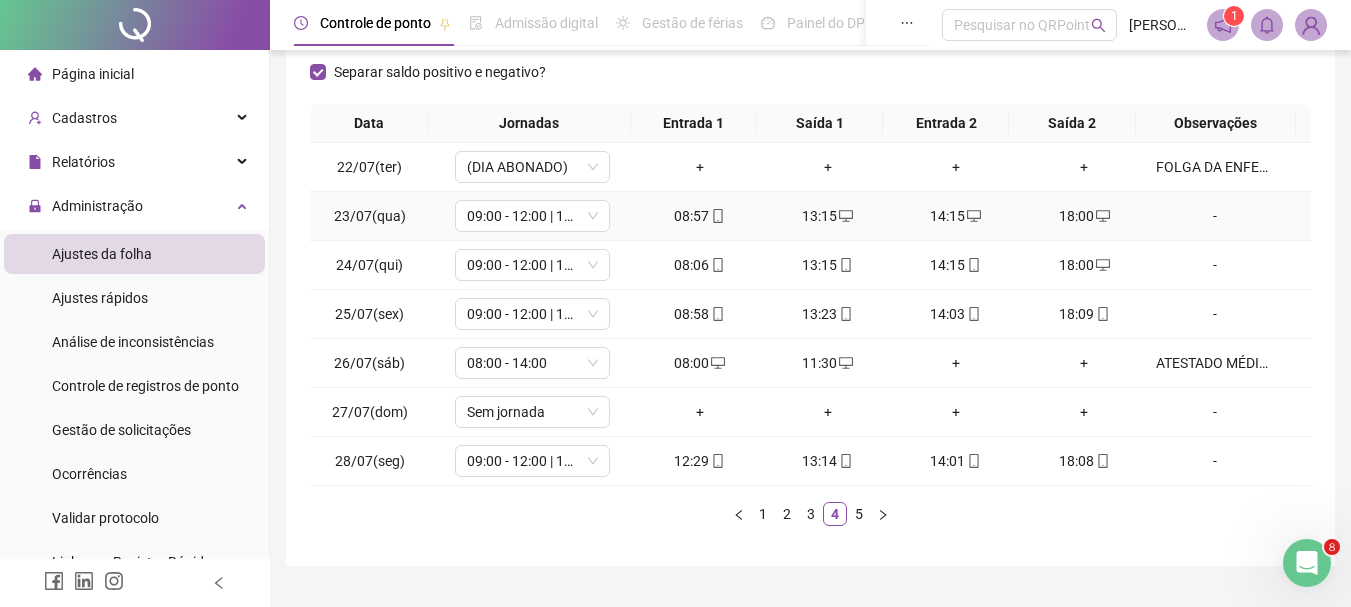 scroll, scrollTop: 2, scrollLeft: 0, axis: vertical 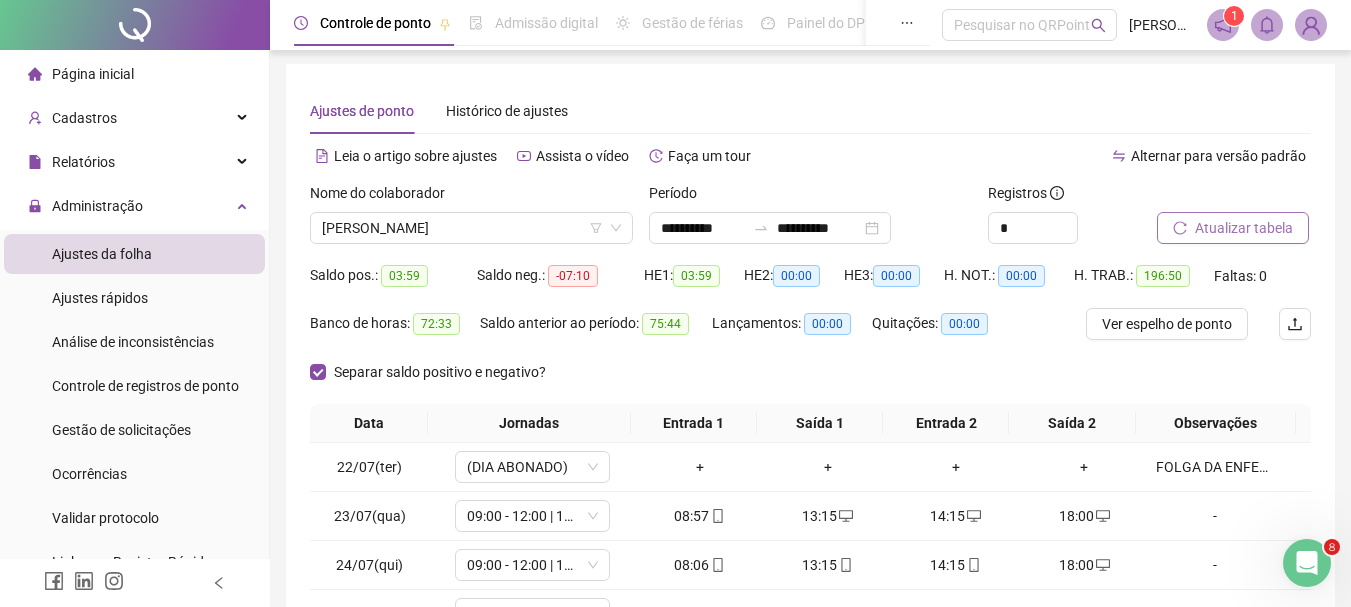 click on "Atualizar tabela" at bounding box center (1244, 228) 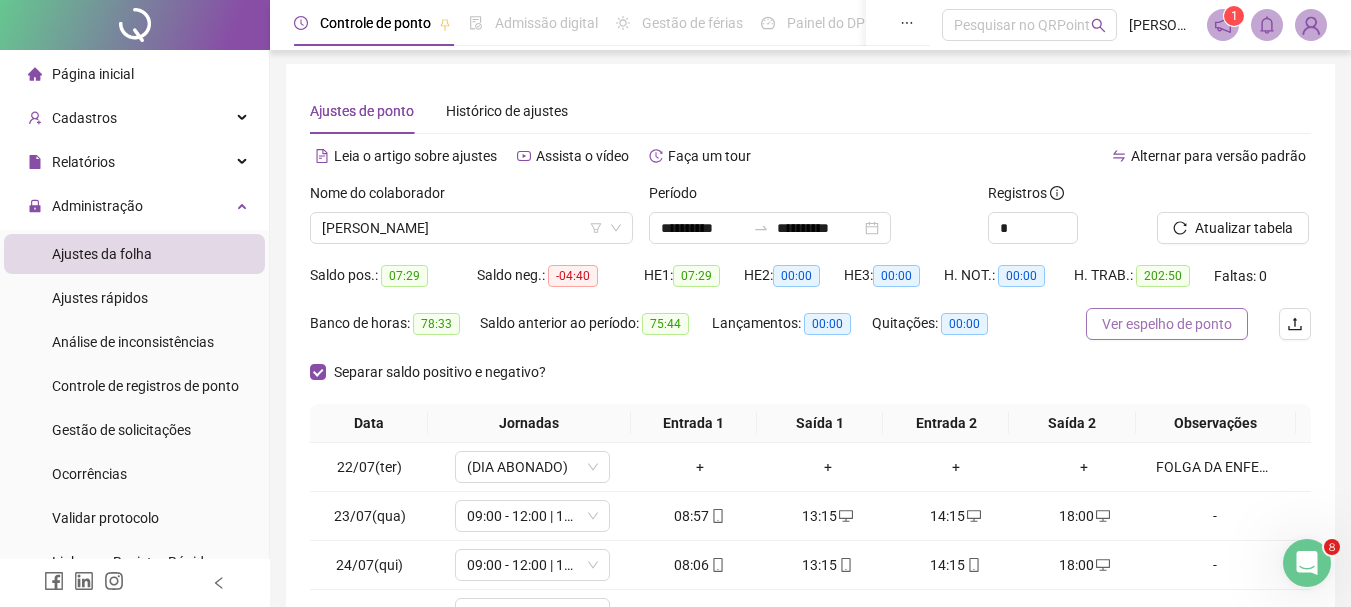 click on "Ver espelho de ponto" at bounding box center [1167, 324] 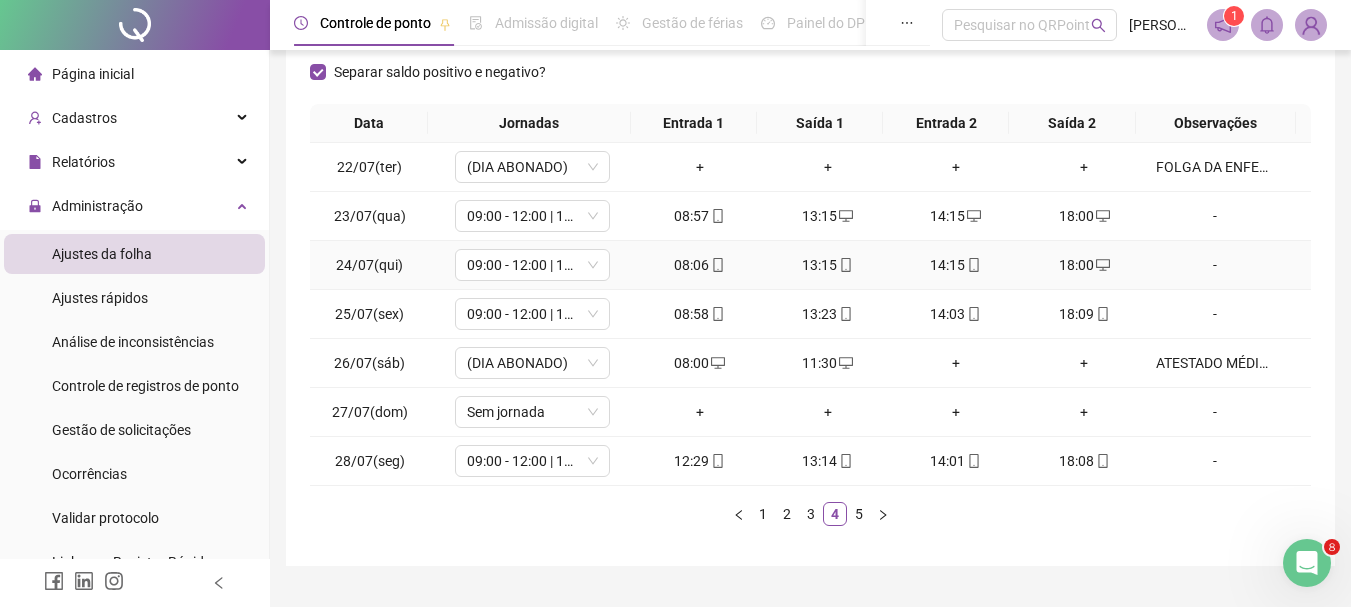 scroll, scrollTop: 0, scrollLeft: 0, axis: both 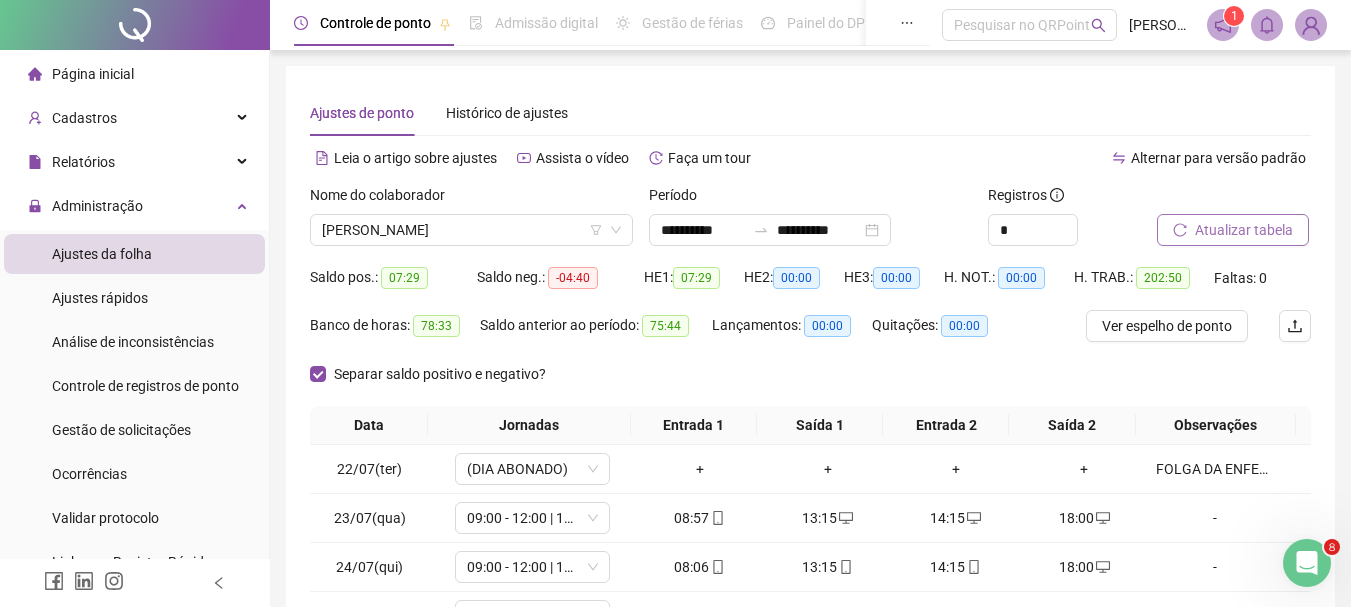 click on "Atualizar tabela" at bounding box center [1244, 230] 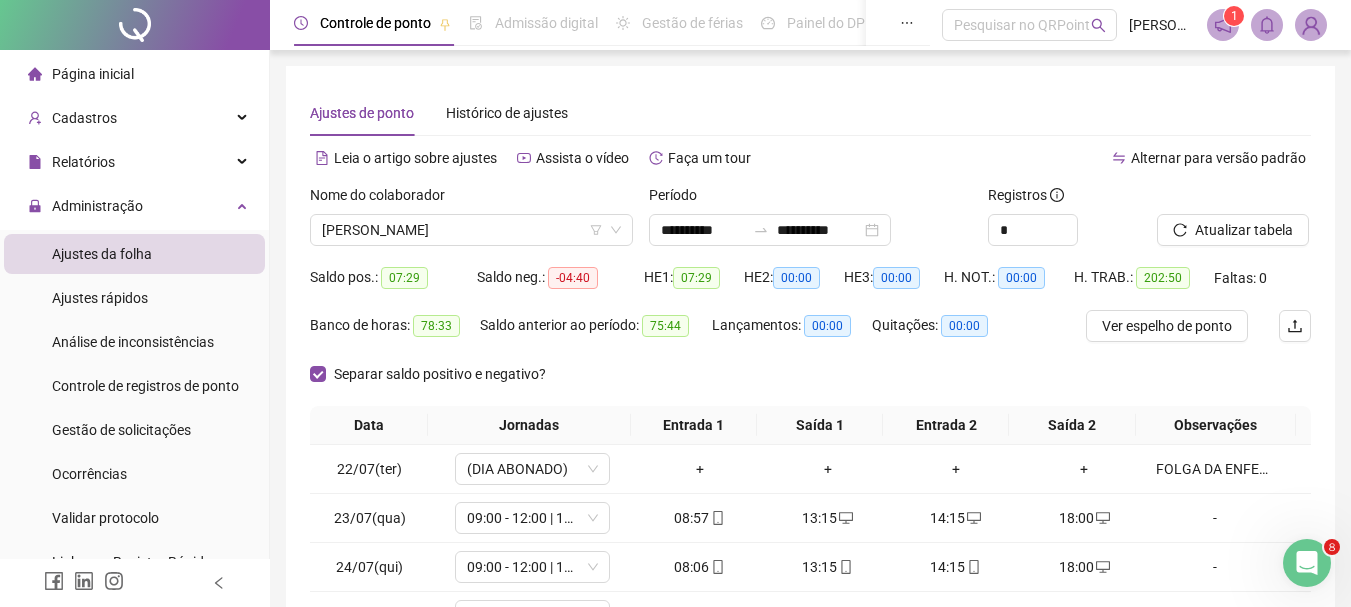 scroll, scrollTop: 100, scrollLeft: 0, axis: vertical 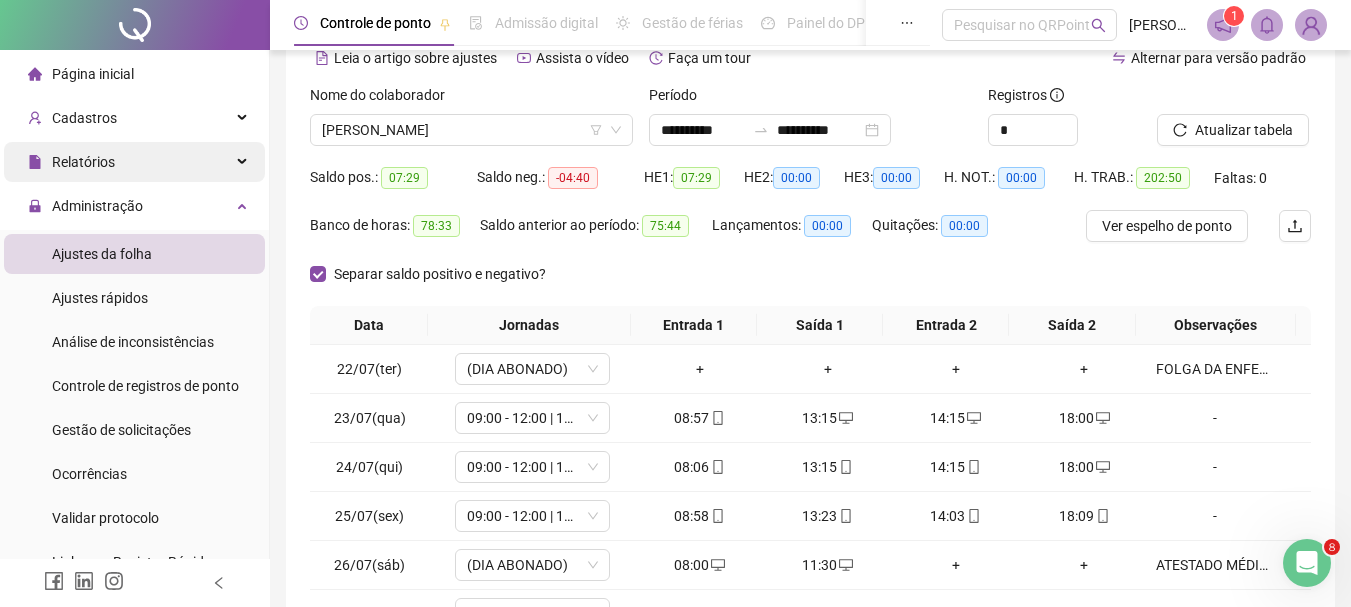 click on "Relatórios" at bounding box center (134, 162) 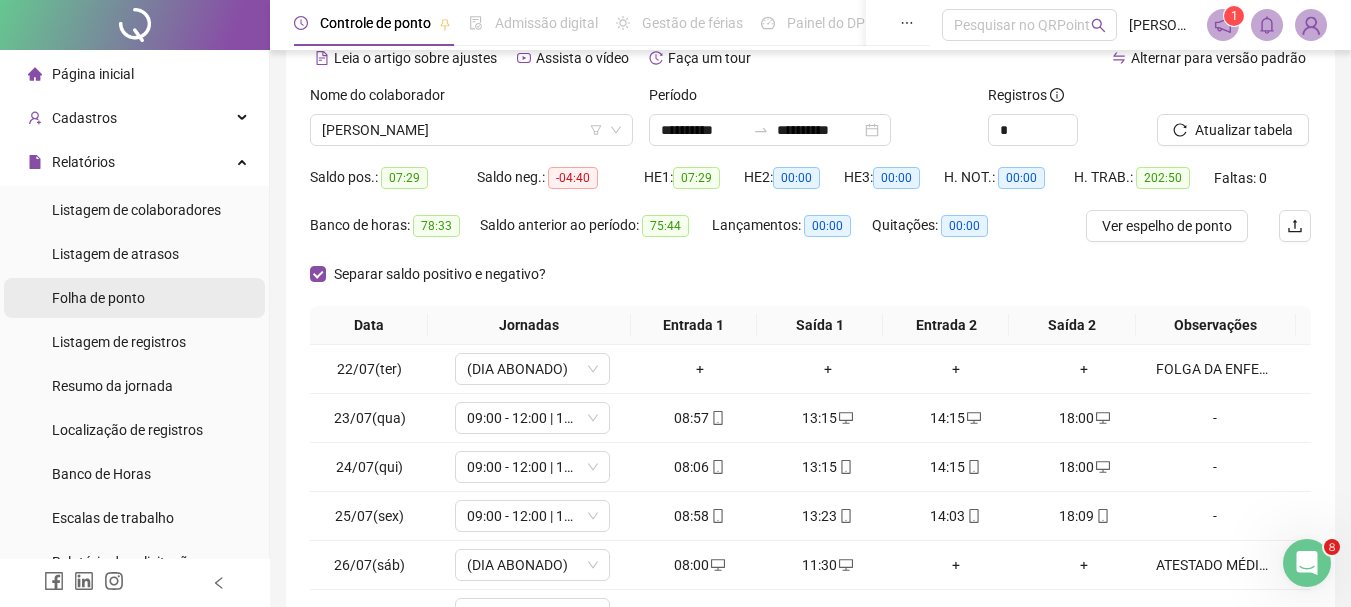 click on "Folha de ponto" at bounding box center [98, 298] 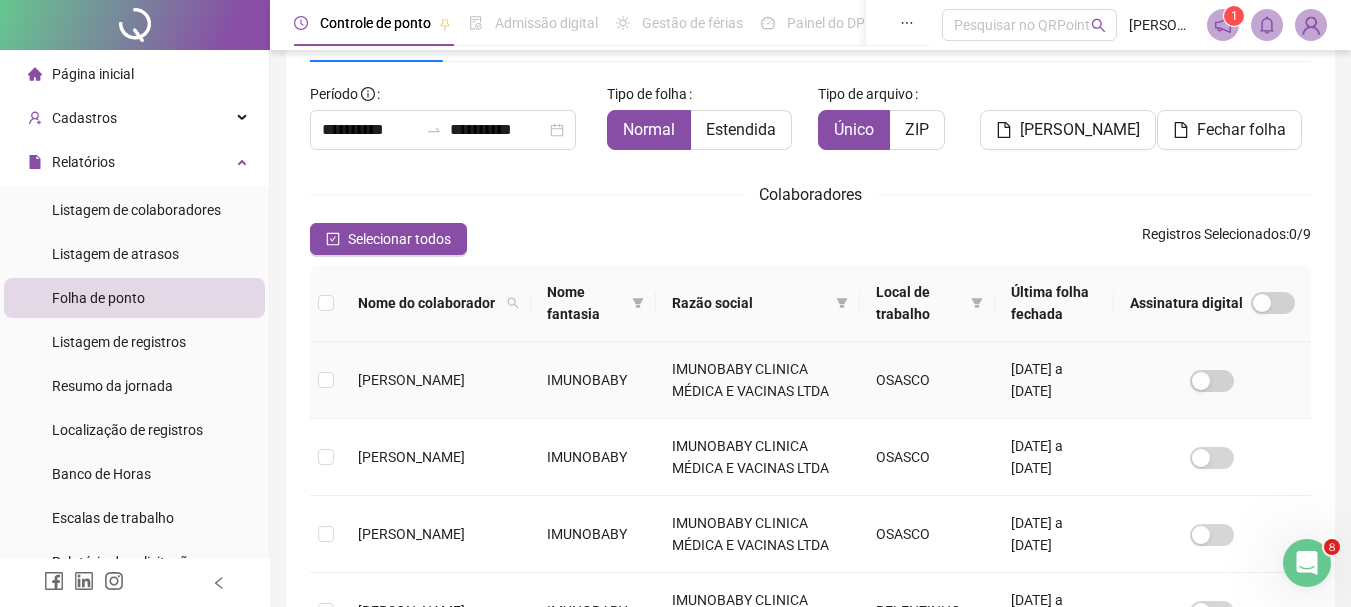 scroll, scrollTop: 206, scrollLeft: 0, axis: vertical 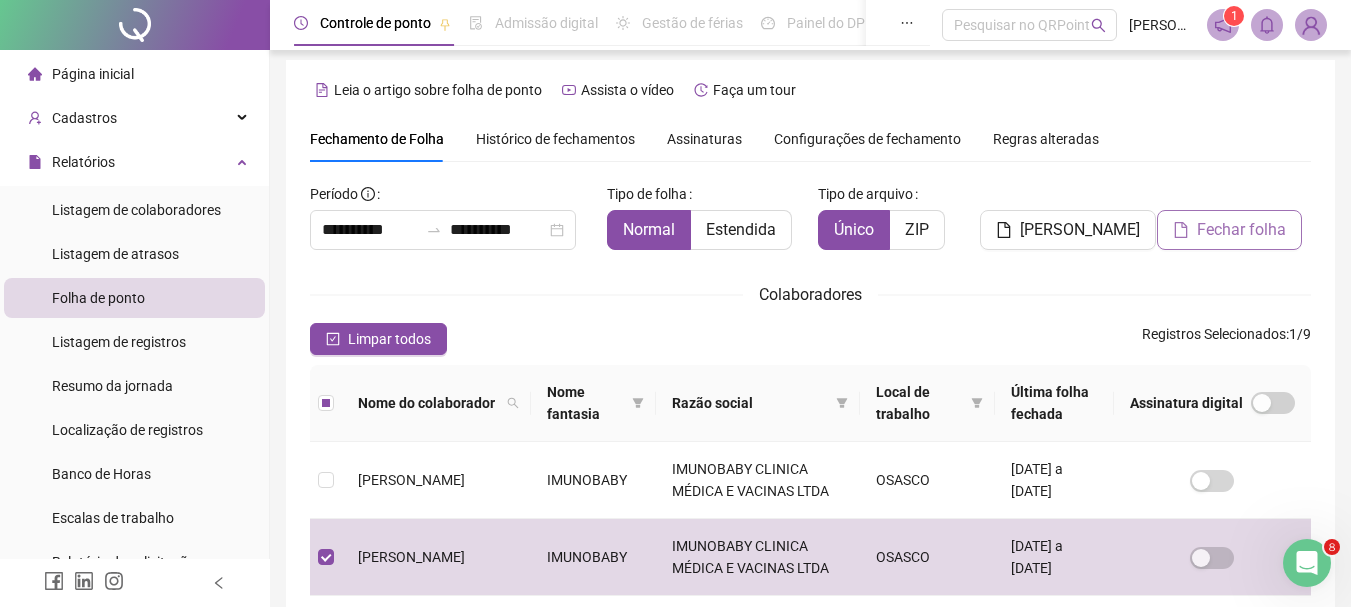 click on "Fechar folha" at bounding box center [1241, 230] 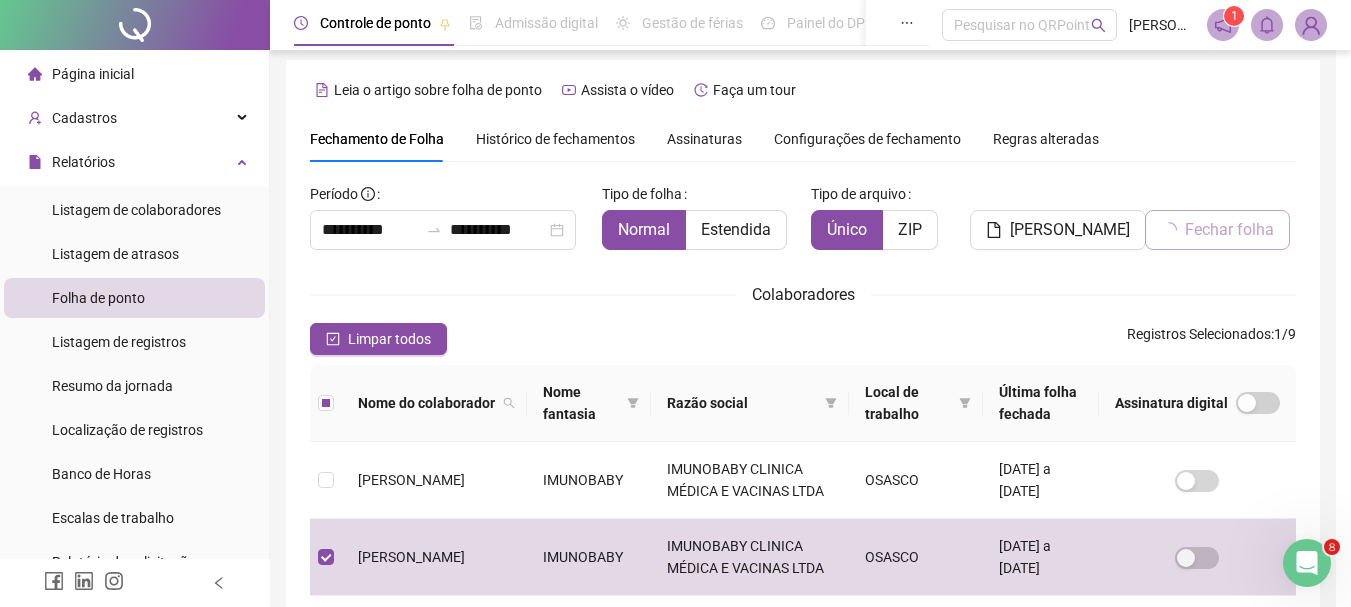 scroll, scrollTop: 106, scrollLeft: 0, axis: vertical 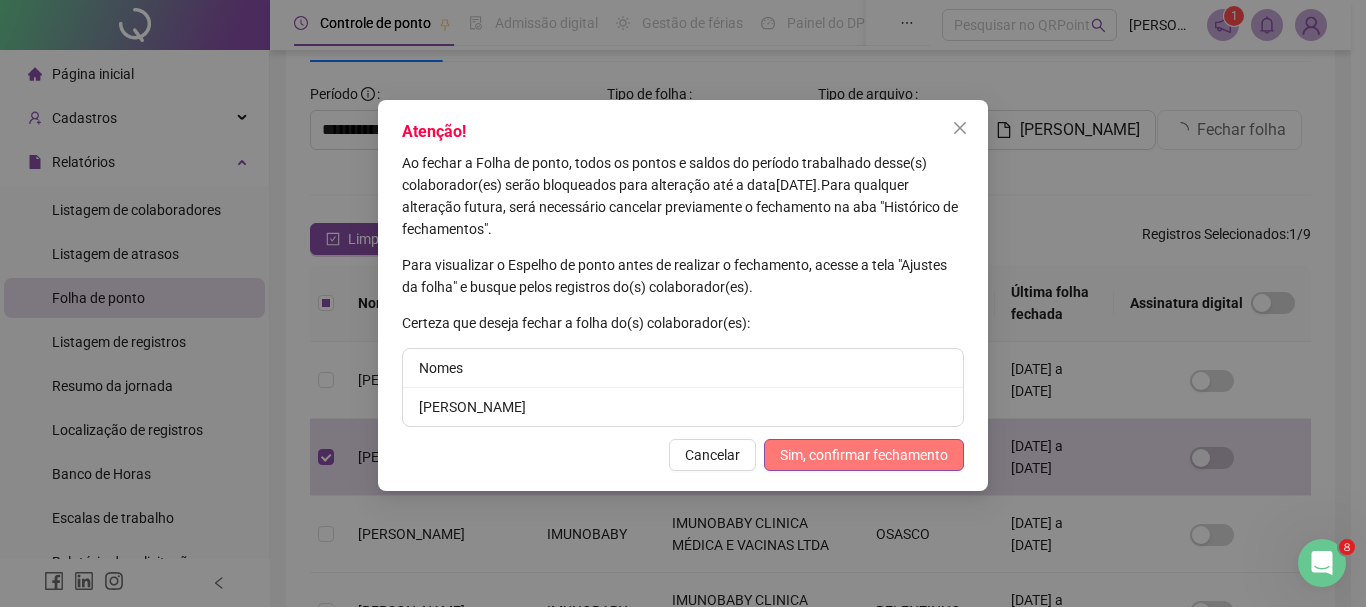 click on "Sim, confirmar fechamento" at bounding box center (864, 455) 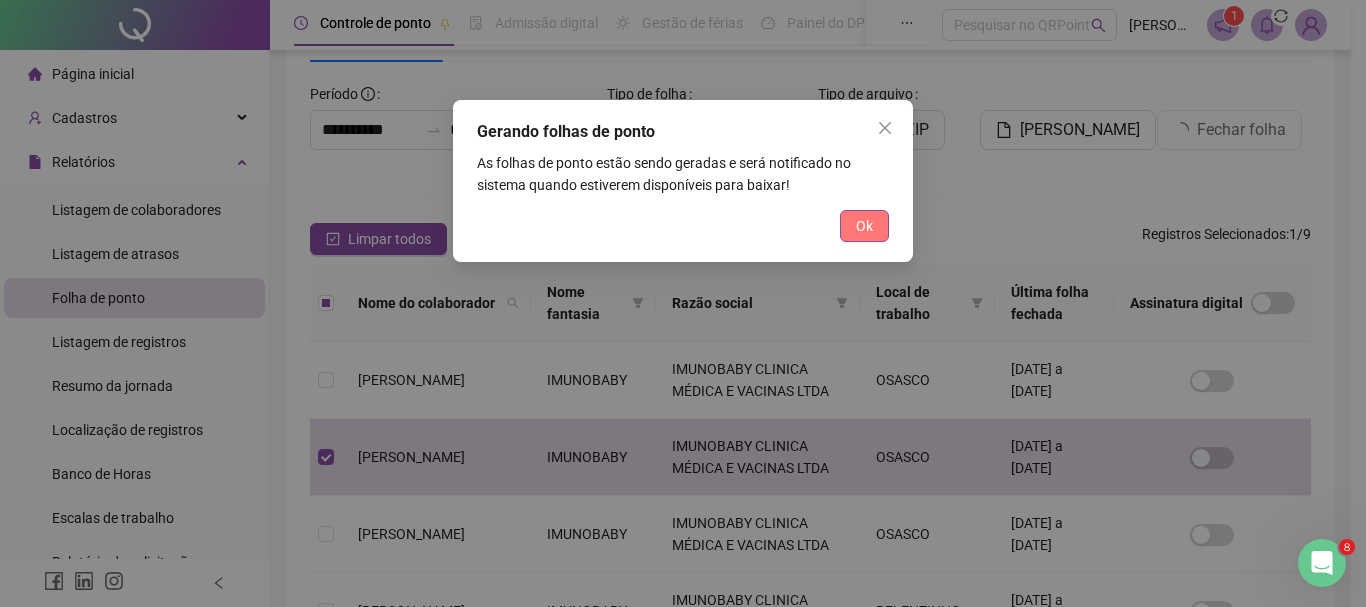 click on "Ok" at bounding box center [864, 226] 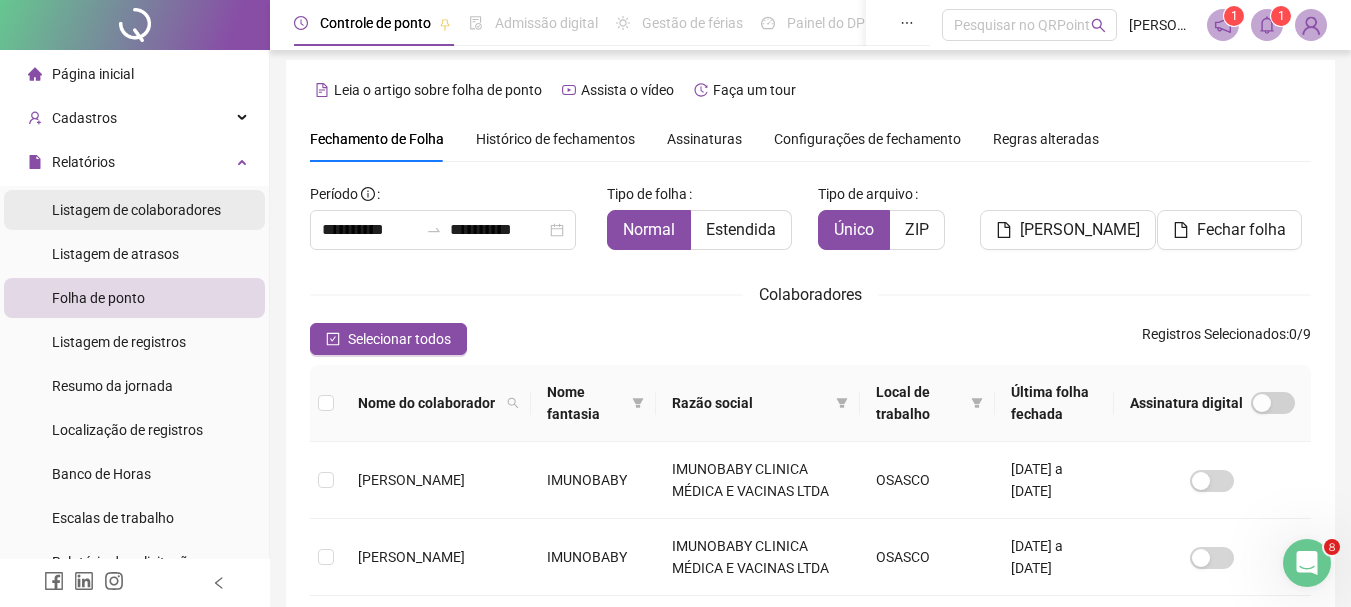 scroll, scrollTop: 0, scrollLeft: 0, axis: both 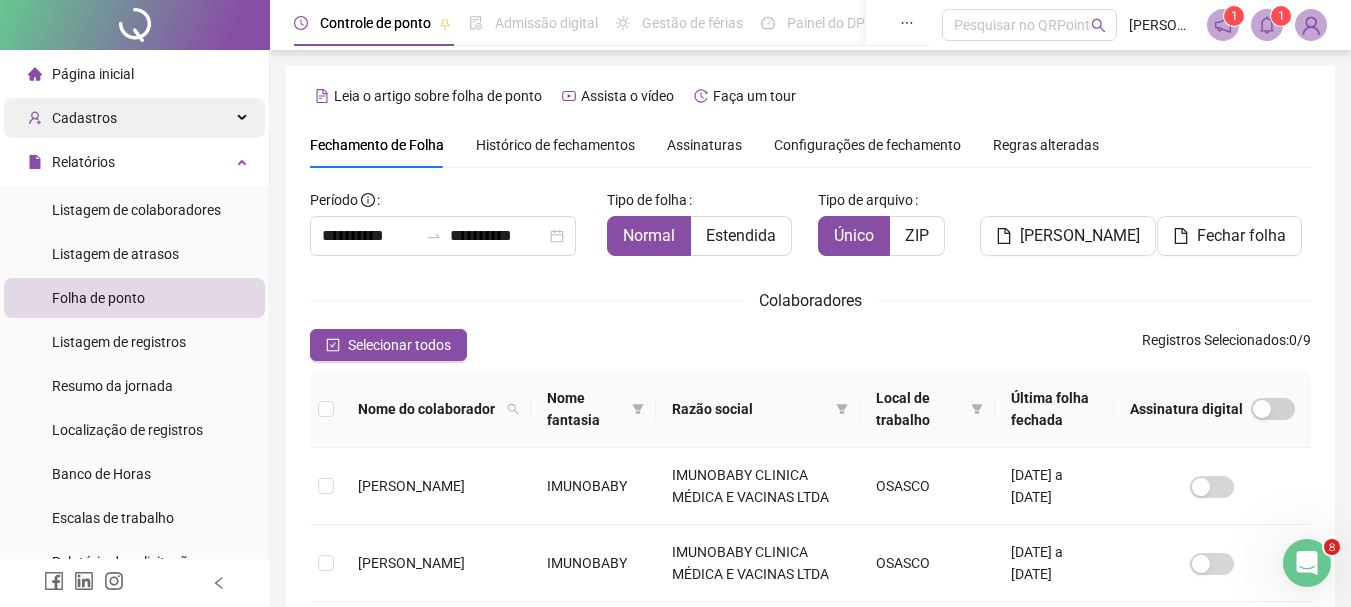 click on "Cadastros" at bounding box center [134, 118] 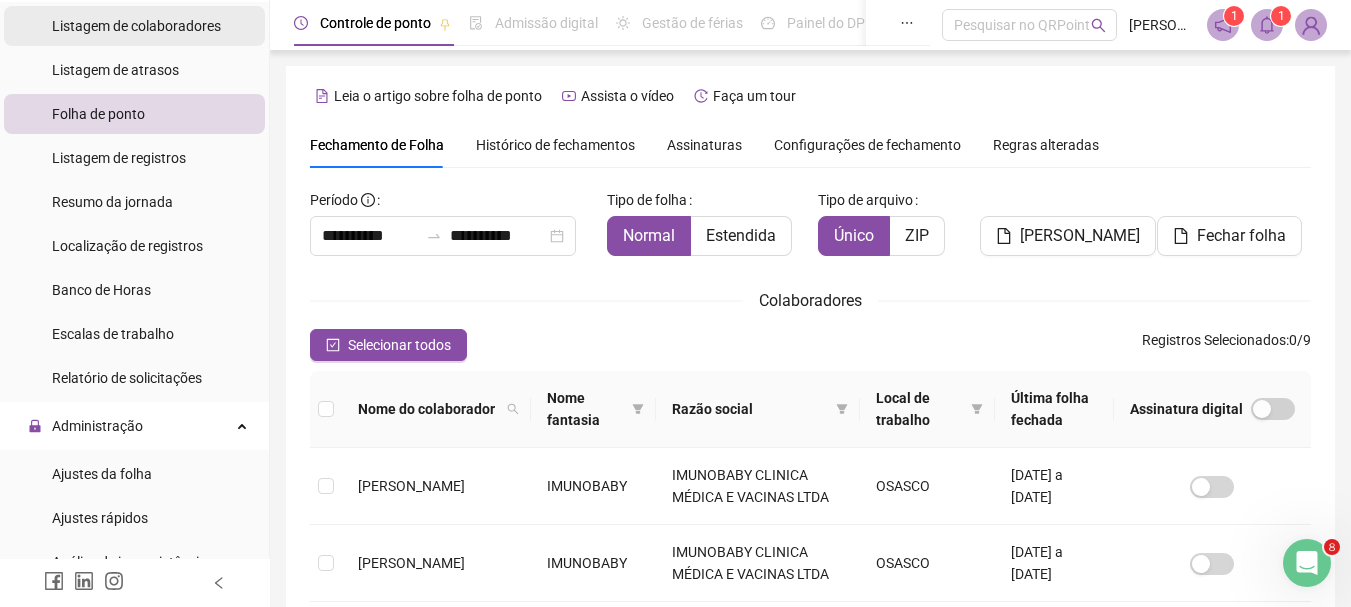 scroll, scrollTop: 700, scrollLeft: 0, axis: vertical 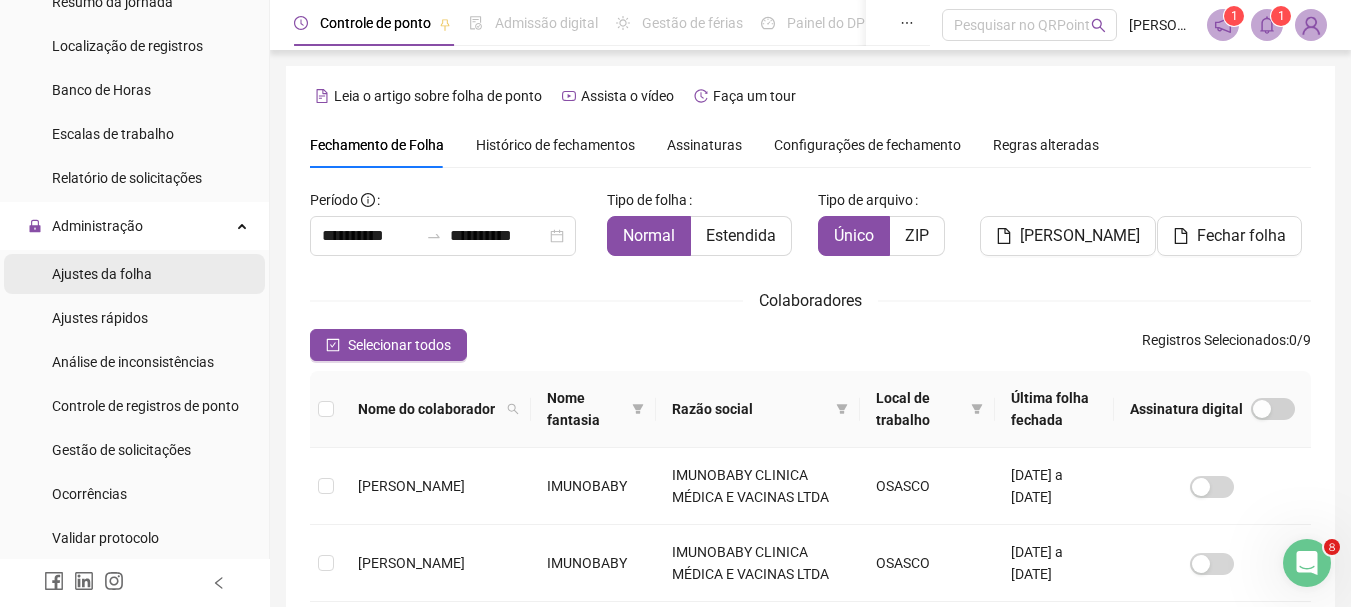 click on "Ajustes da folha" at bounding box center (102, 274) 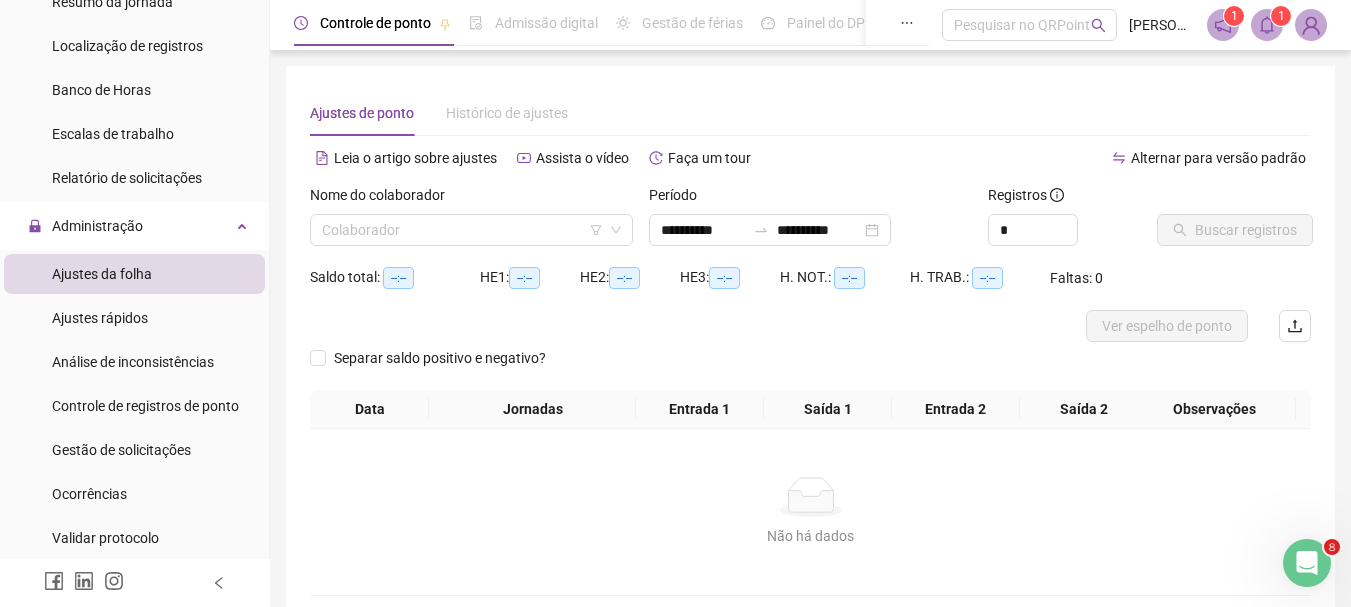click on "Nome do colaborador" at bounding box center (471, 199) 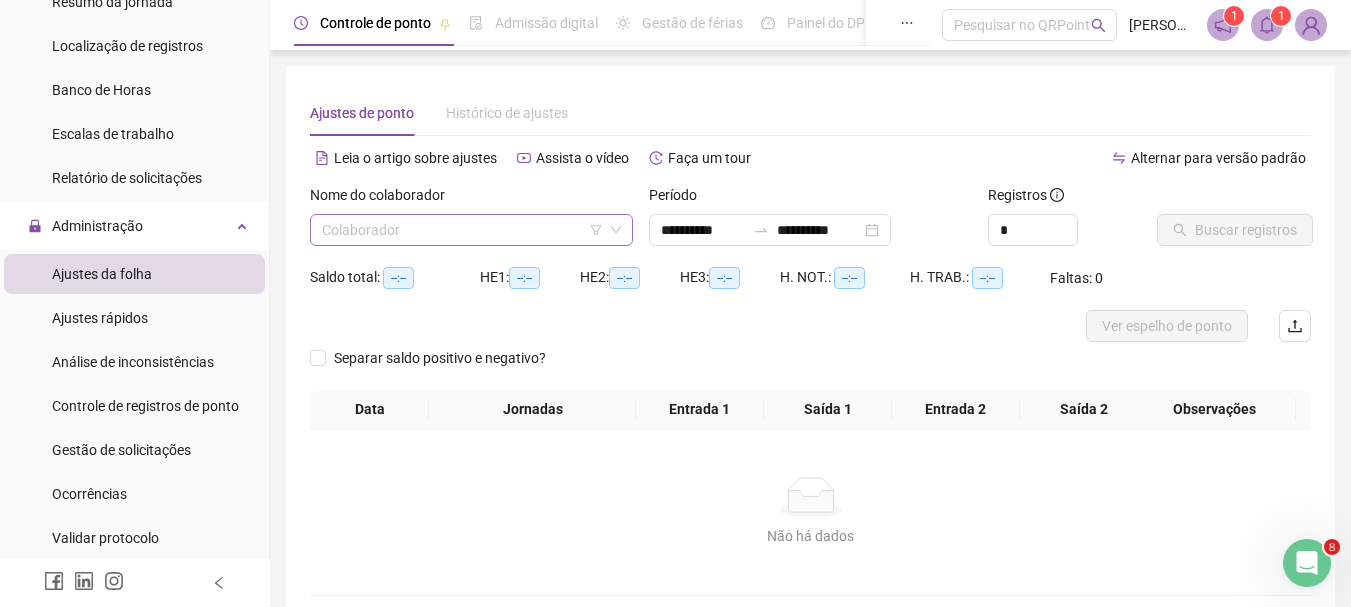 click at bounding box center [465, 230] 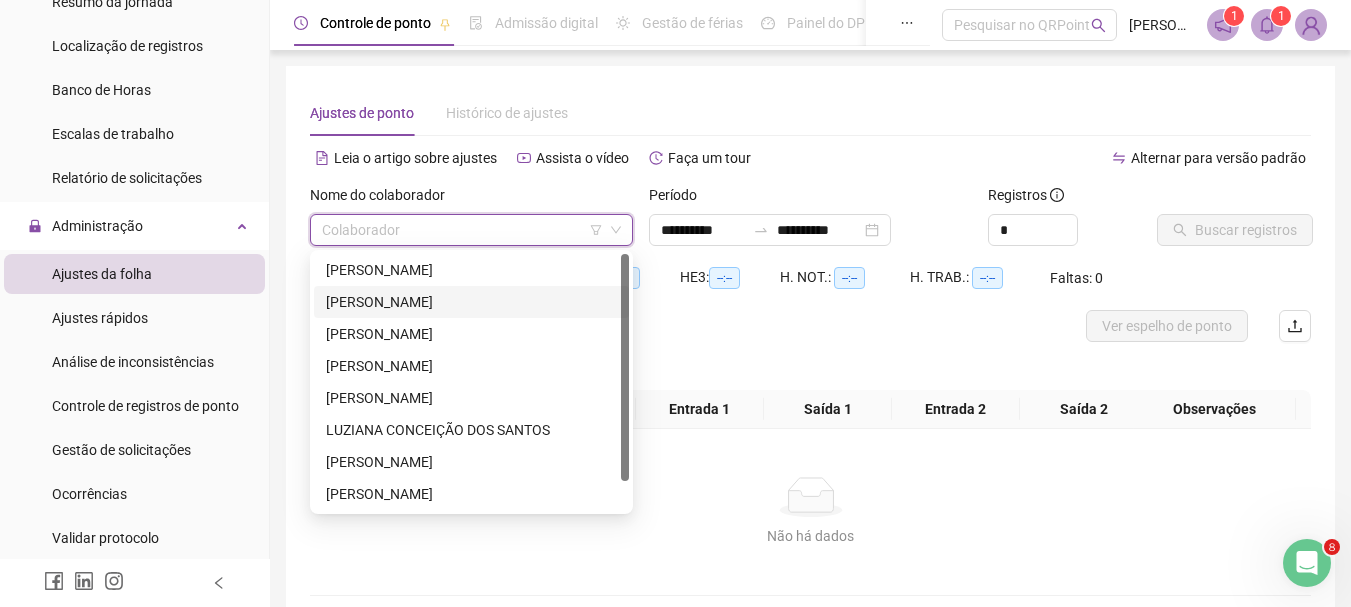 click on "[PERSON_NAME]" at bounding box center [471, 302] 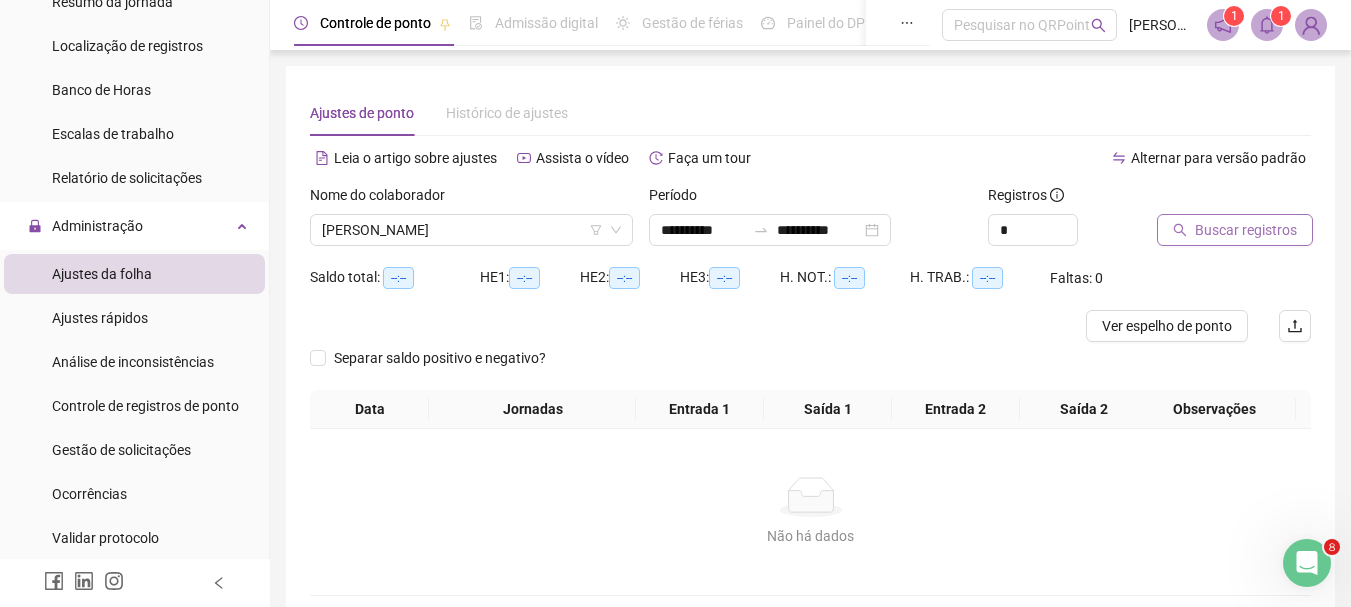click on "Buscar registros" at bounding box center [1246, 230] 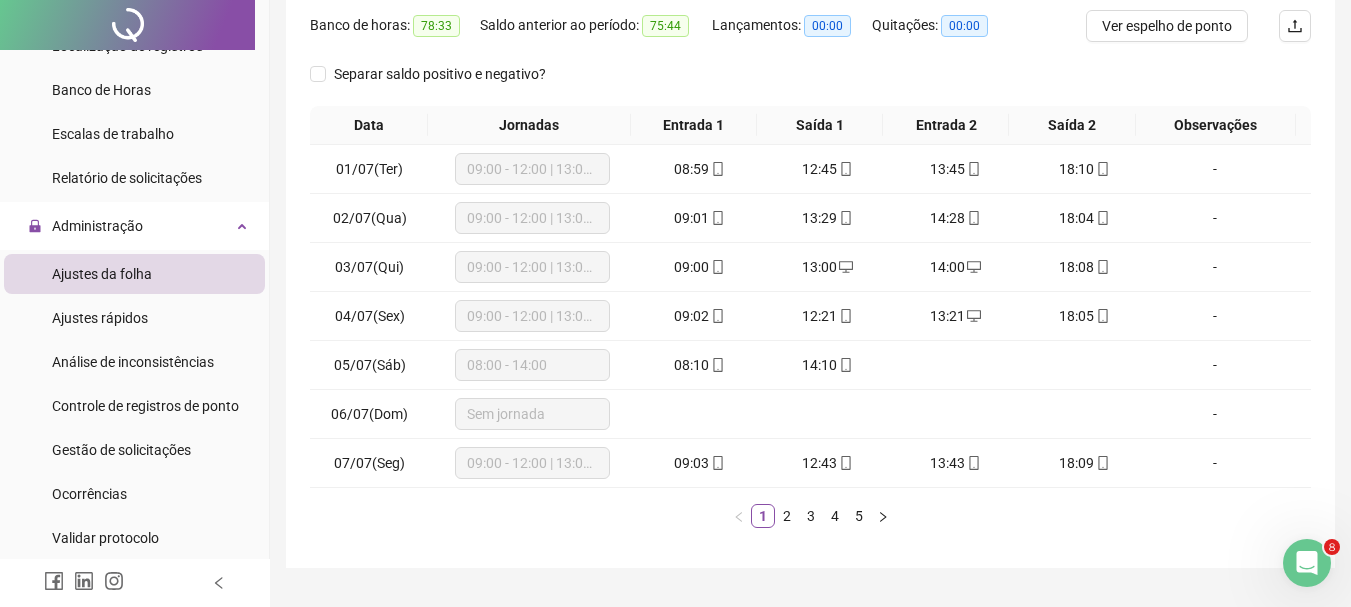scroll, scrollTop: 0, scrollLeft: 0, axis: both 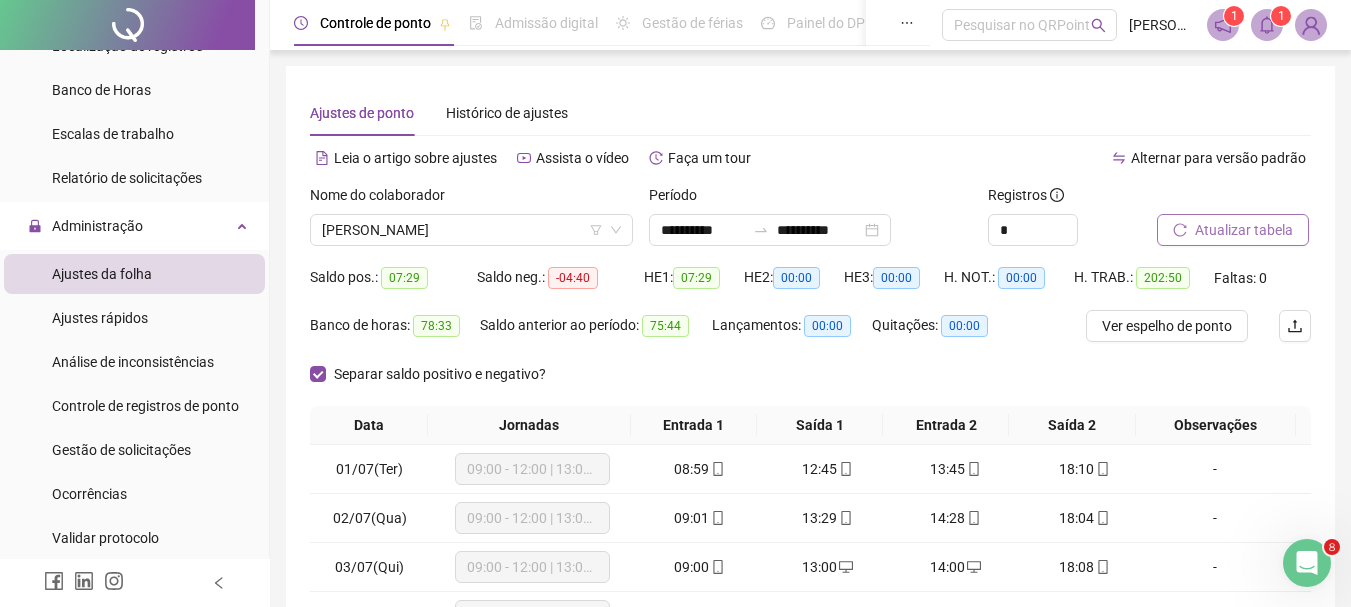 click on "Atualizar tabela" at bounding box center (1244, 230) 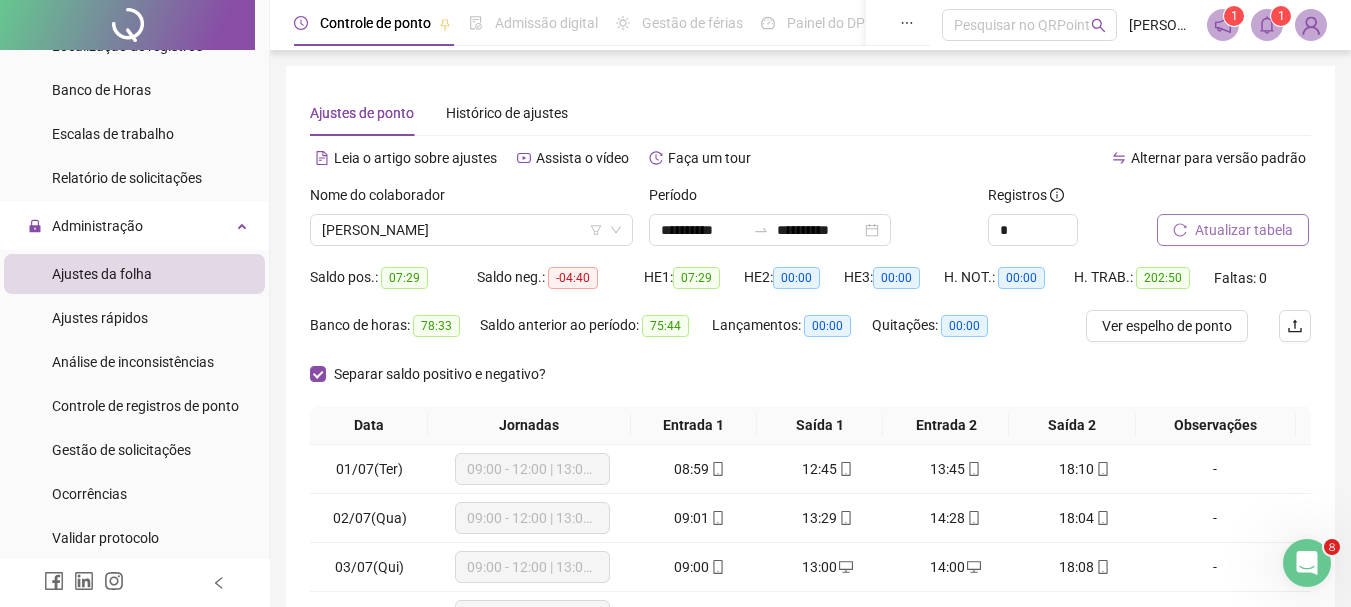click on "Atualizar tabela" at bounding box center [1244, 230] 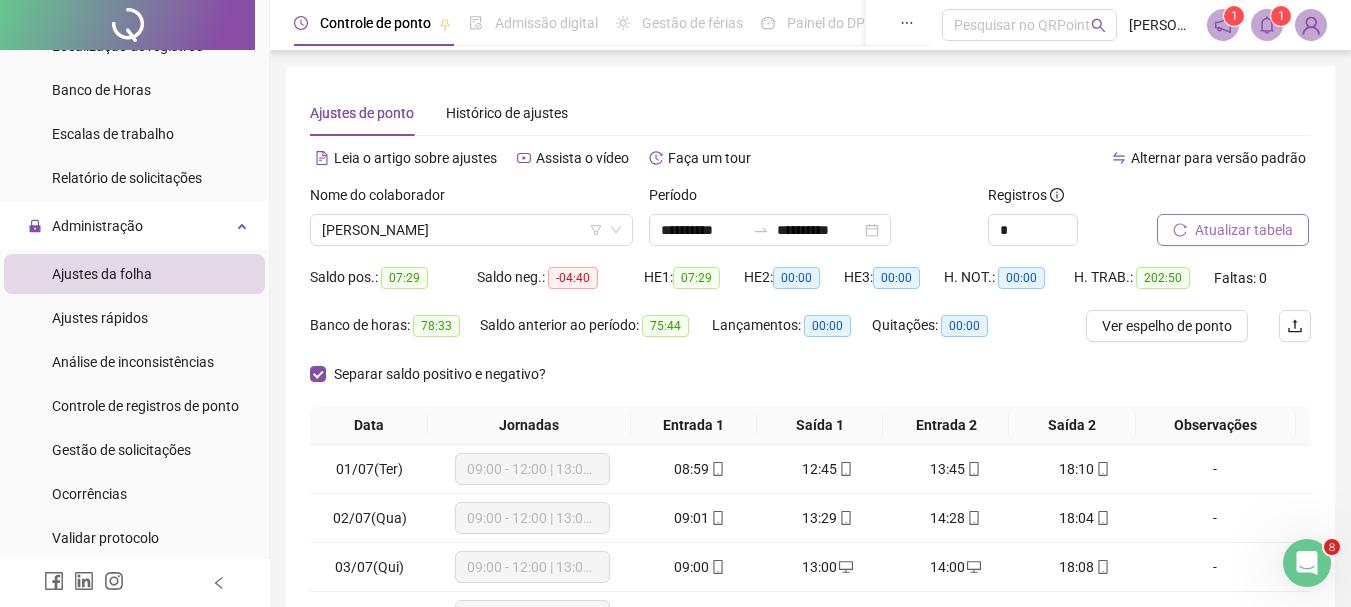 click on "Atualizar tabela" at bounding box center (1244, 230) 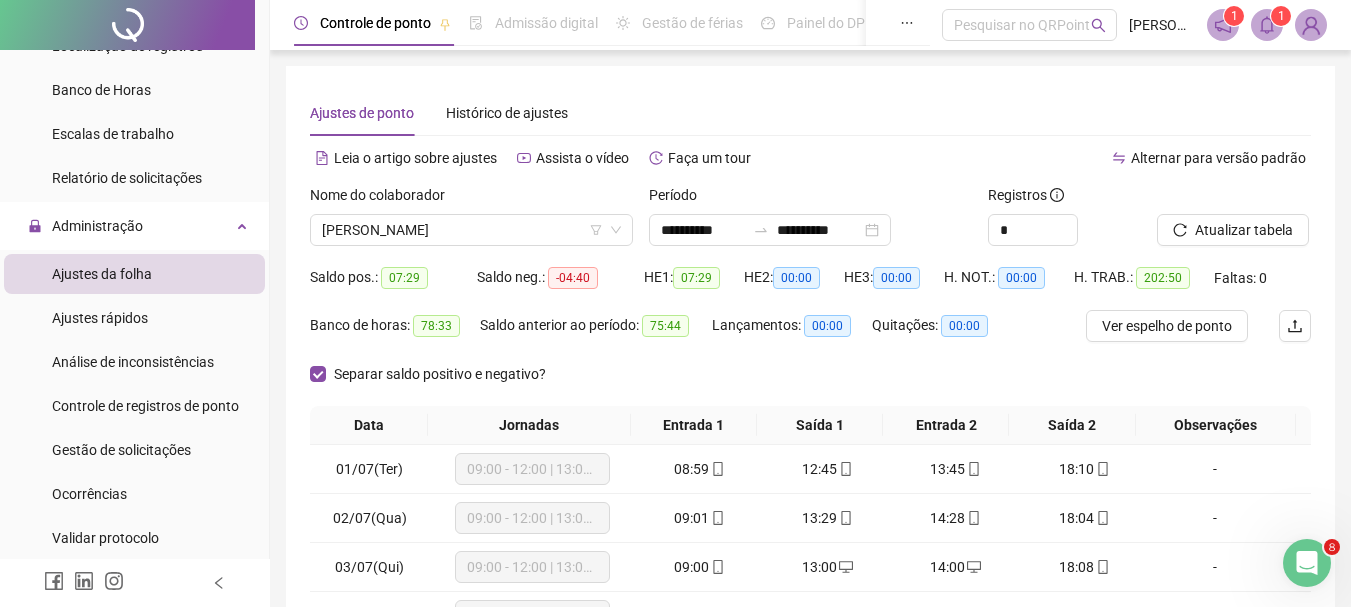 scroll, scrollTop: 300, scrollLeft: 0, axis: vertical 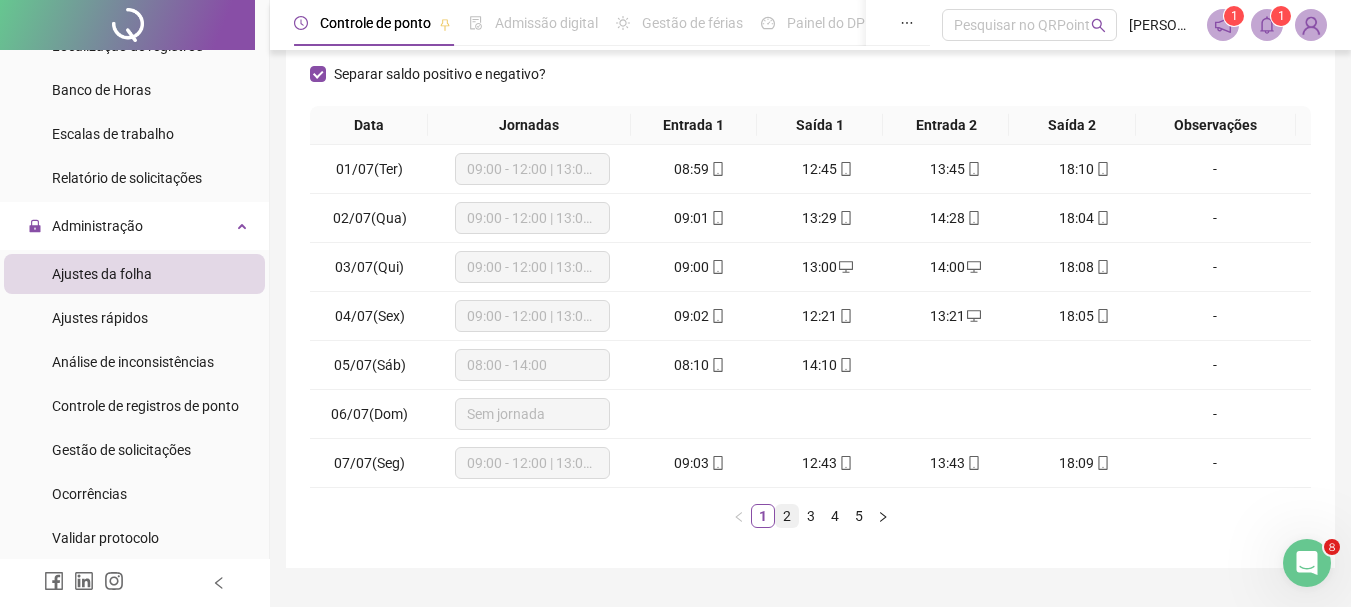 click on "2" at bounding box center [787, 516] 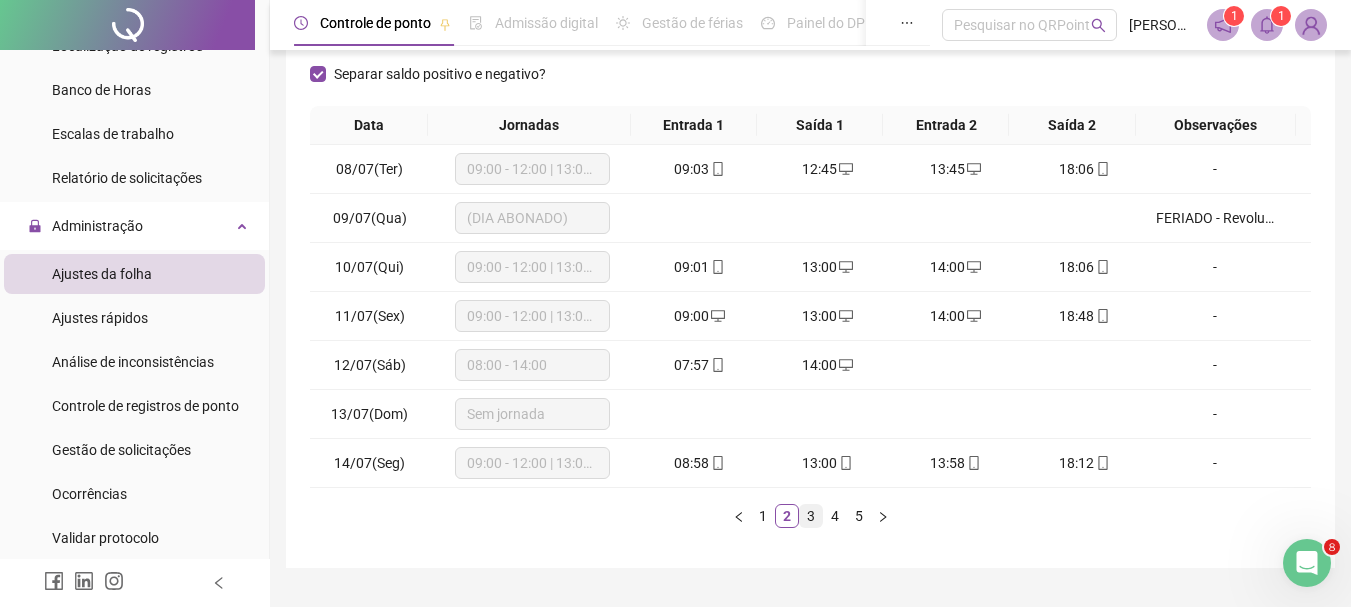 click on "3" at bounding box center [811, 516] 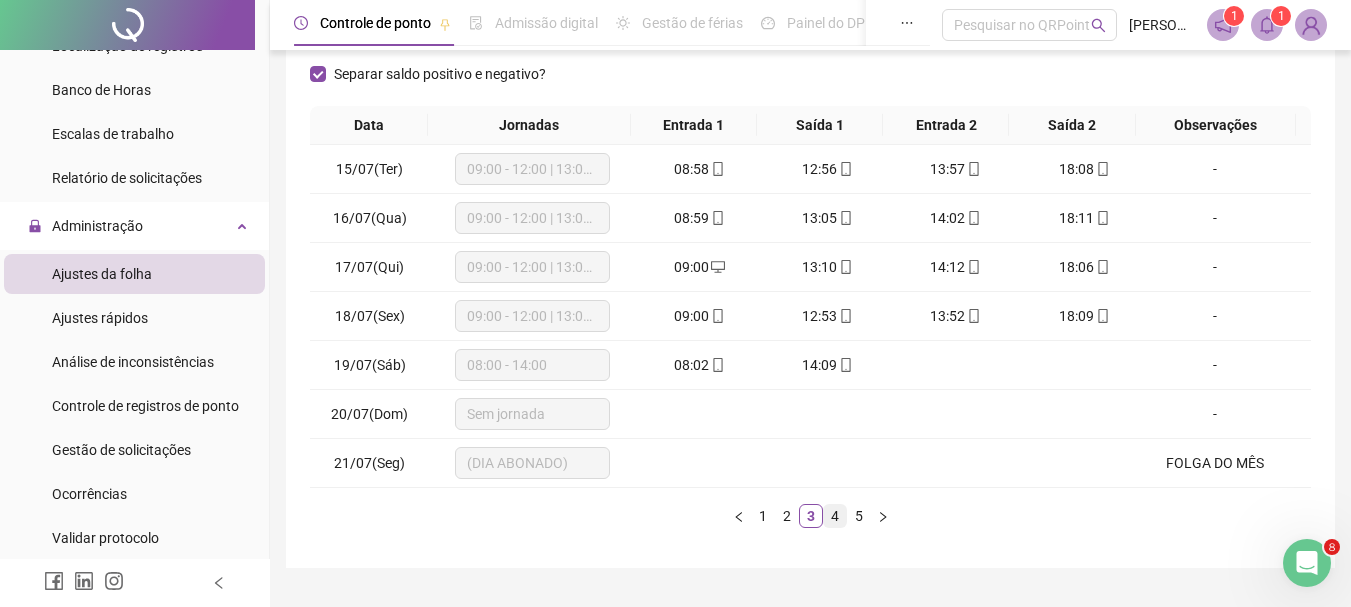 click on "4" at bounding box center [835, 516] 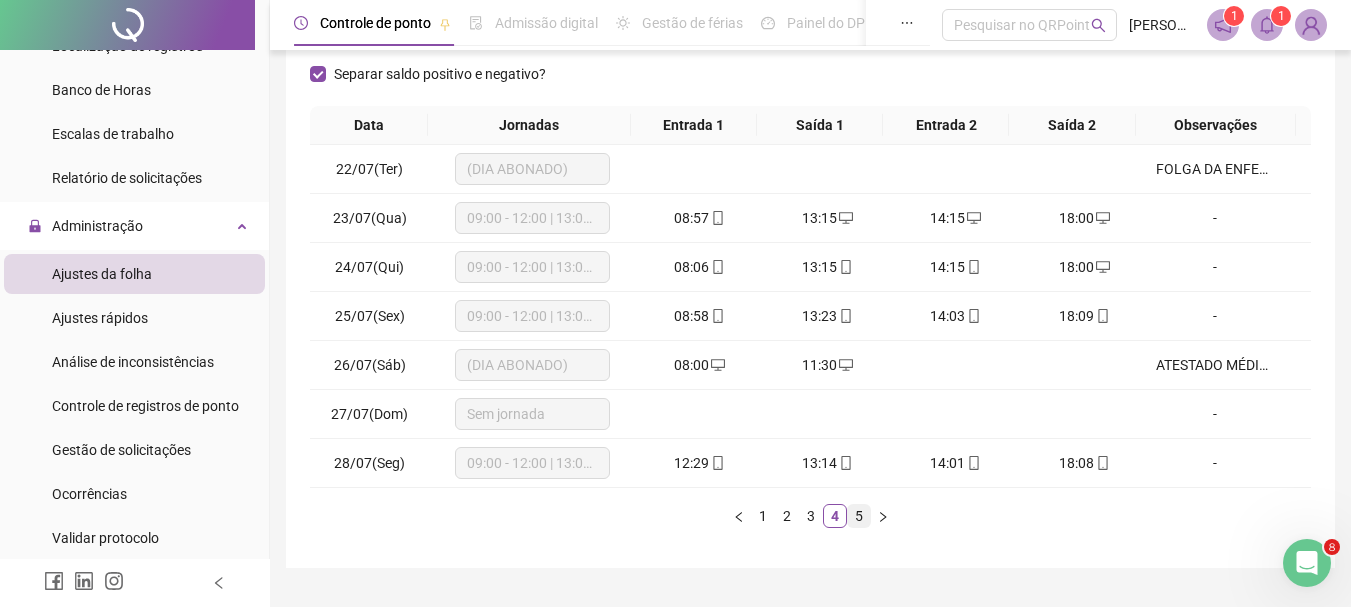 click on "5" at bounding box center [859, 516] 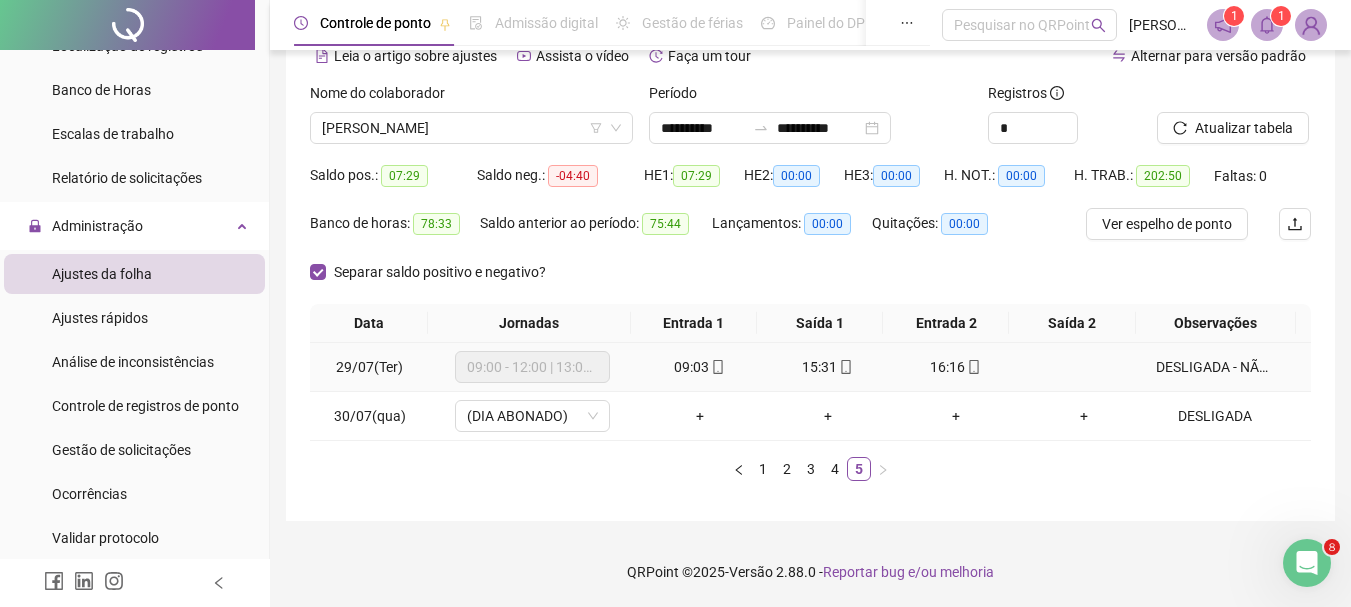 scroll, scrollTop: 0, scrollLeft: 0, axis: both 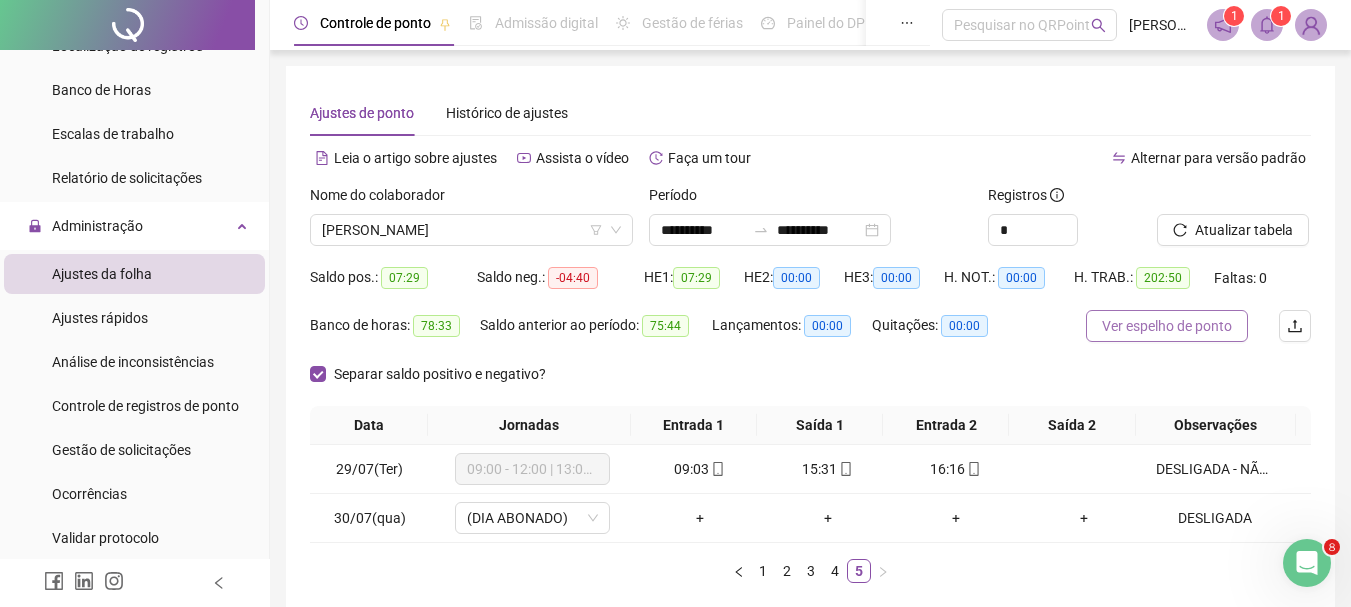 click on "Ver espelho de ponto" at bounding box center [1167, 326] 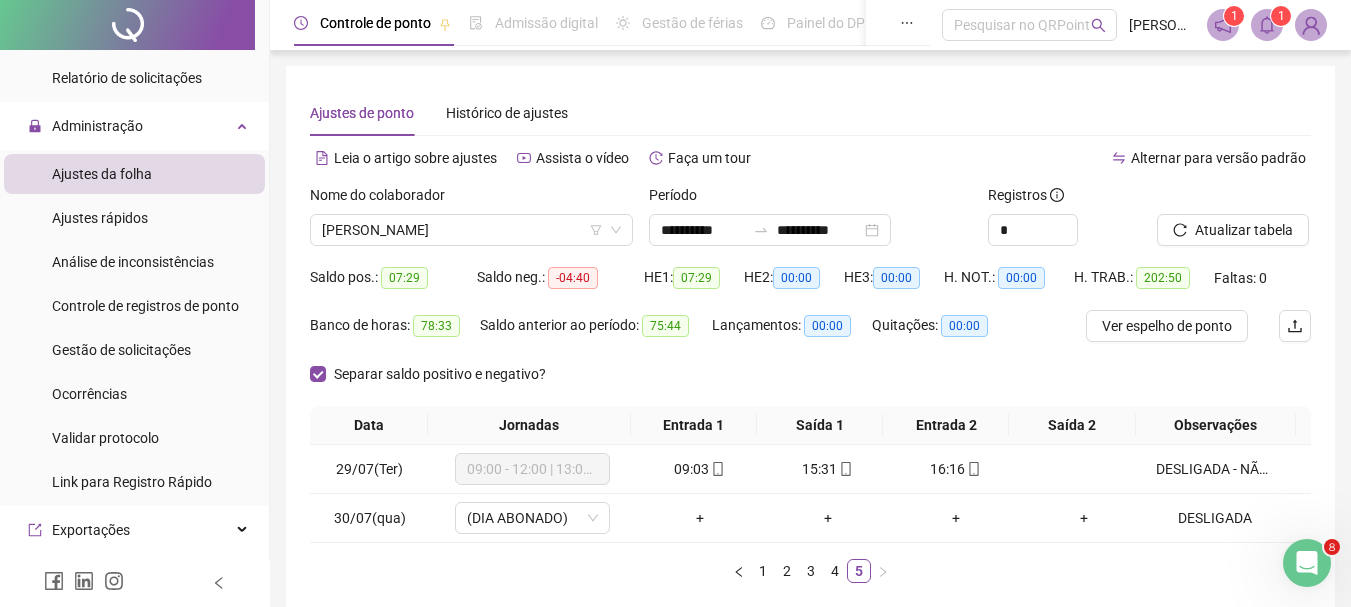 scroll, scrollTop: 400, scrollLeft: 0, axis: vertical 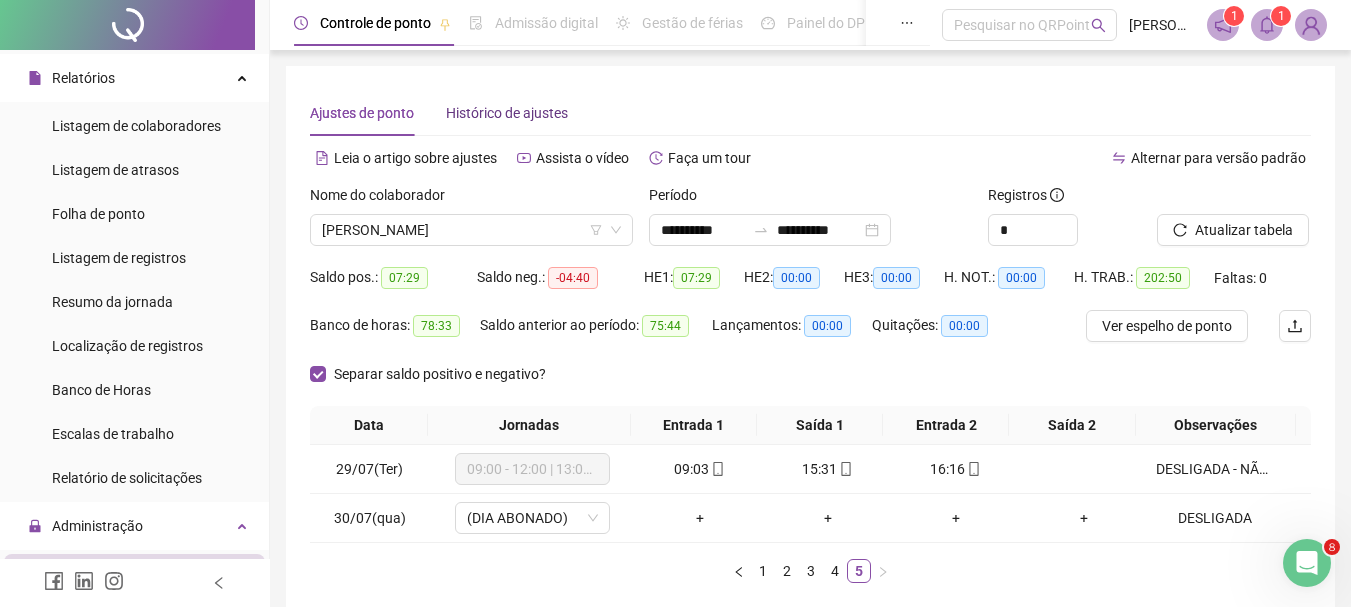 click on "Histórico de ajustes" at bounding box center [507, 113] 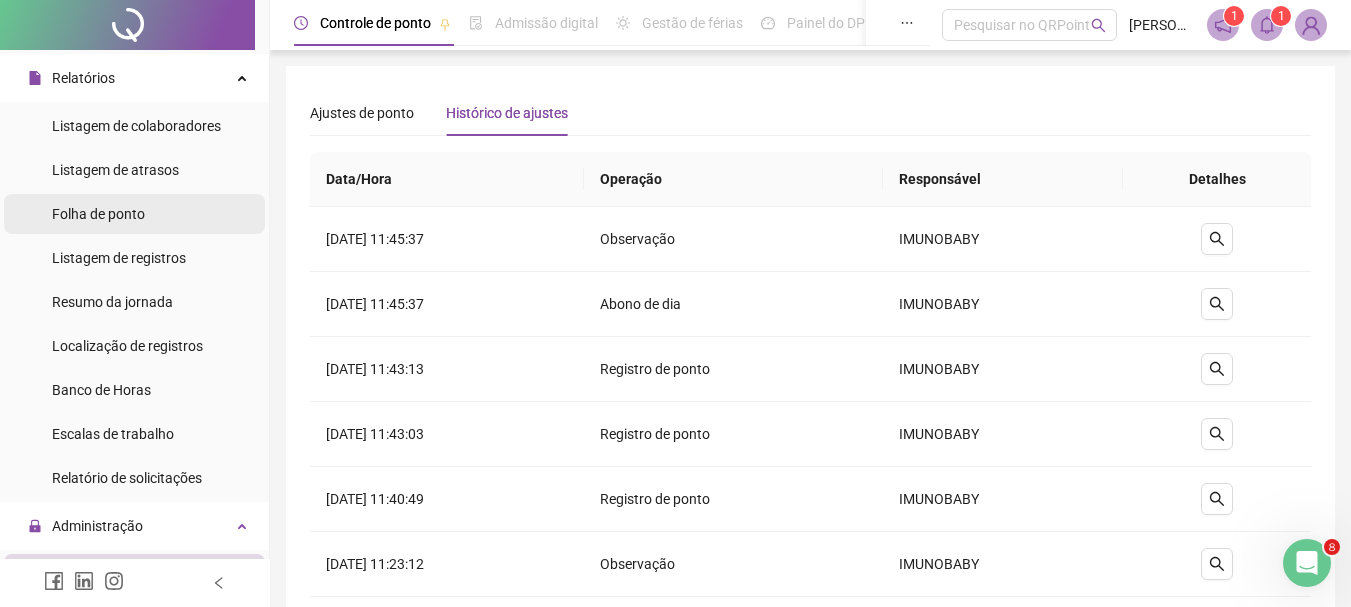 click on "Folha de ponto" at bounding box center (98, 214) 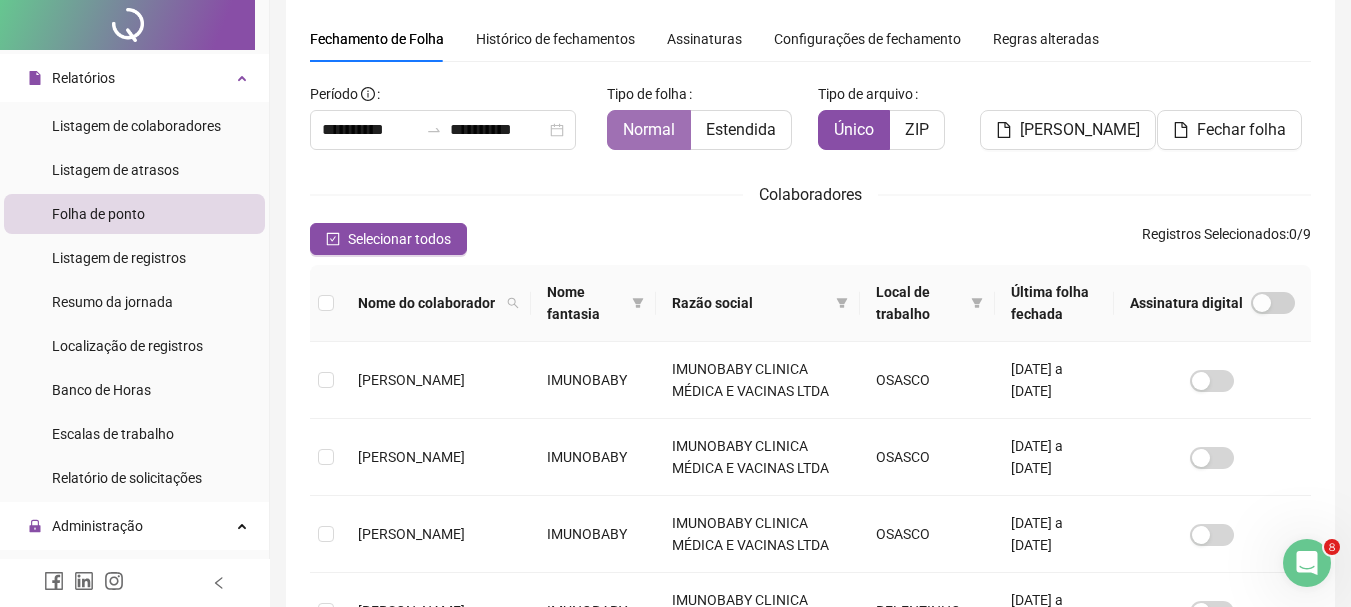 scroll, scrollTop: 0, scrollLeft: 0, axis: both 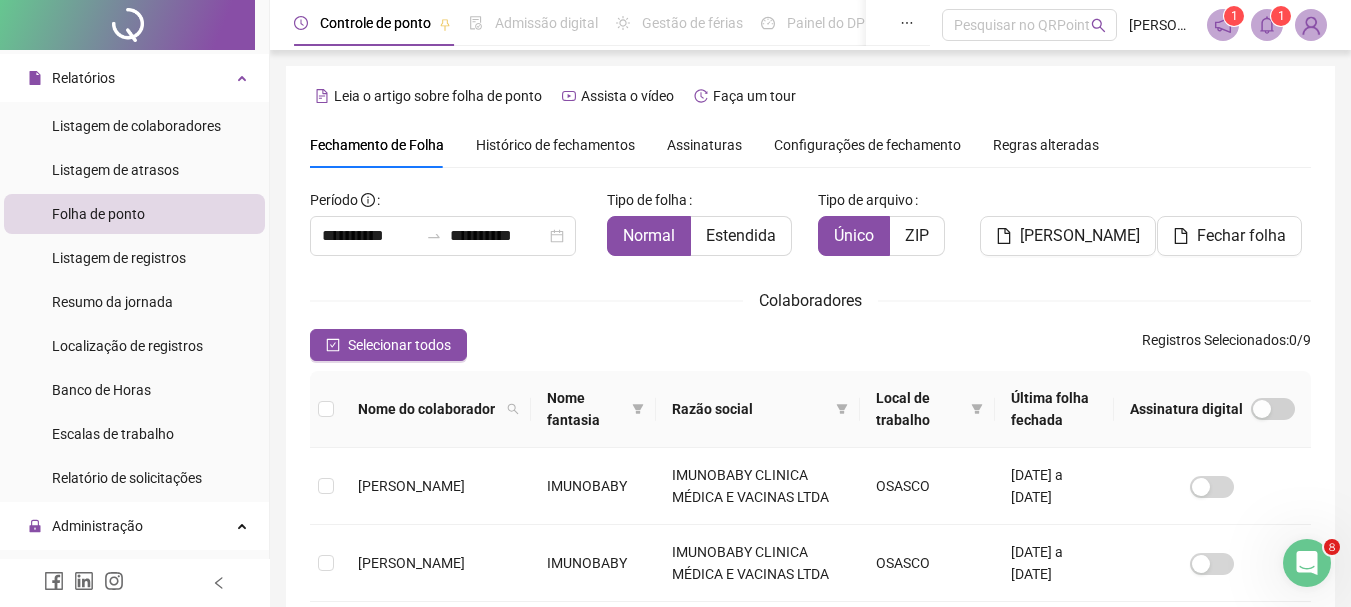 click on "Histórico de fechamentos" at bounding box center (555, 145) 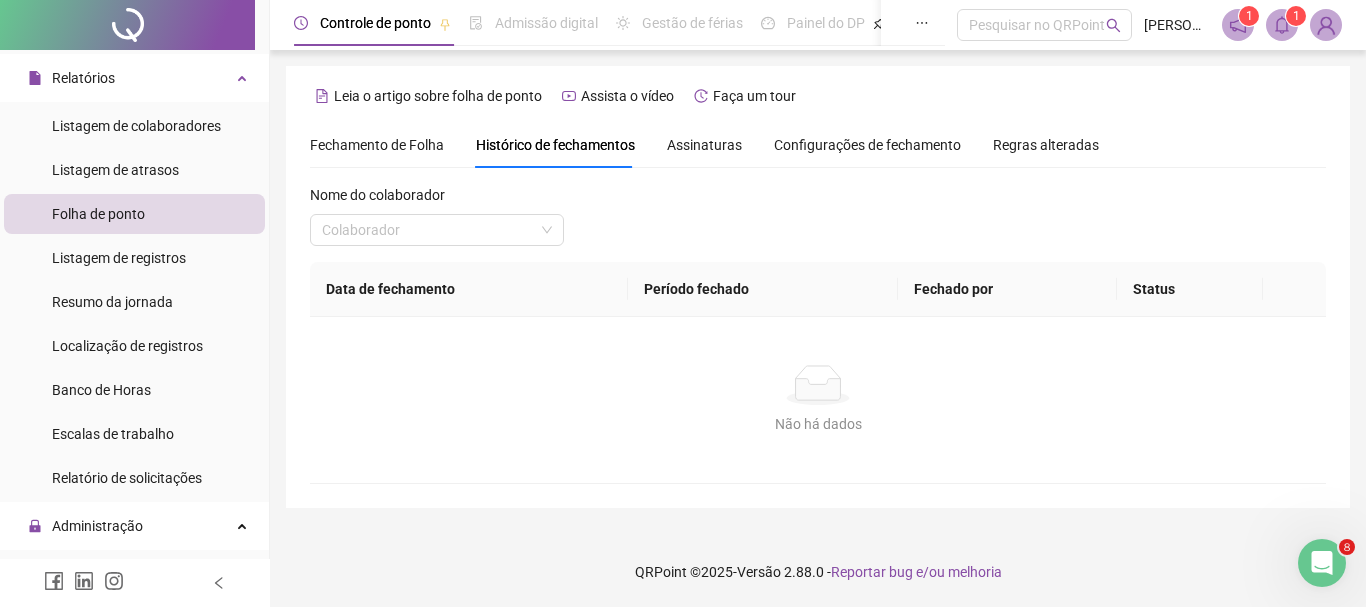 click on "Histórico de fechamentos" at bounding box center (555, 145) 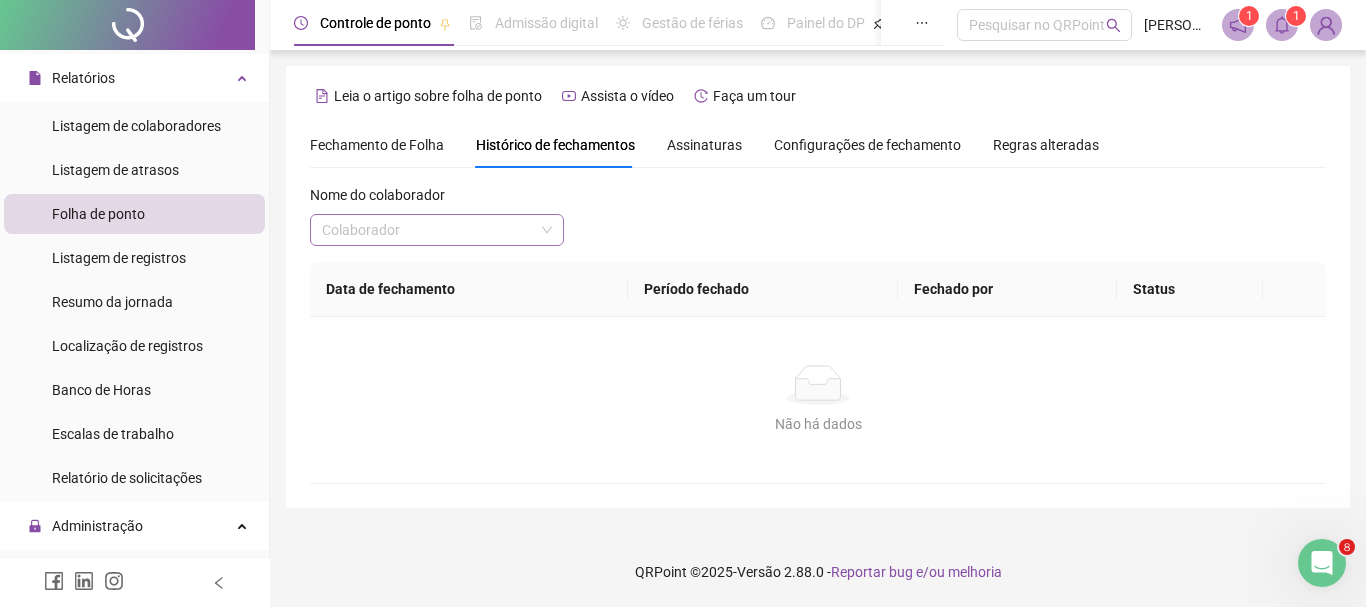 click at bounding box center (431, 230) 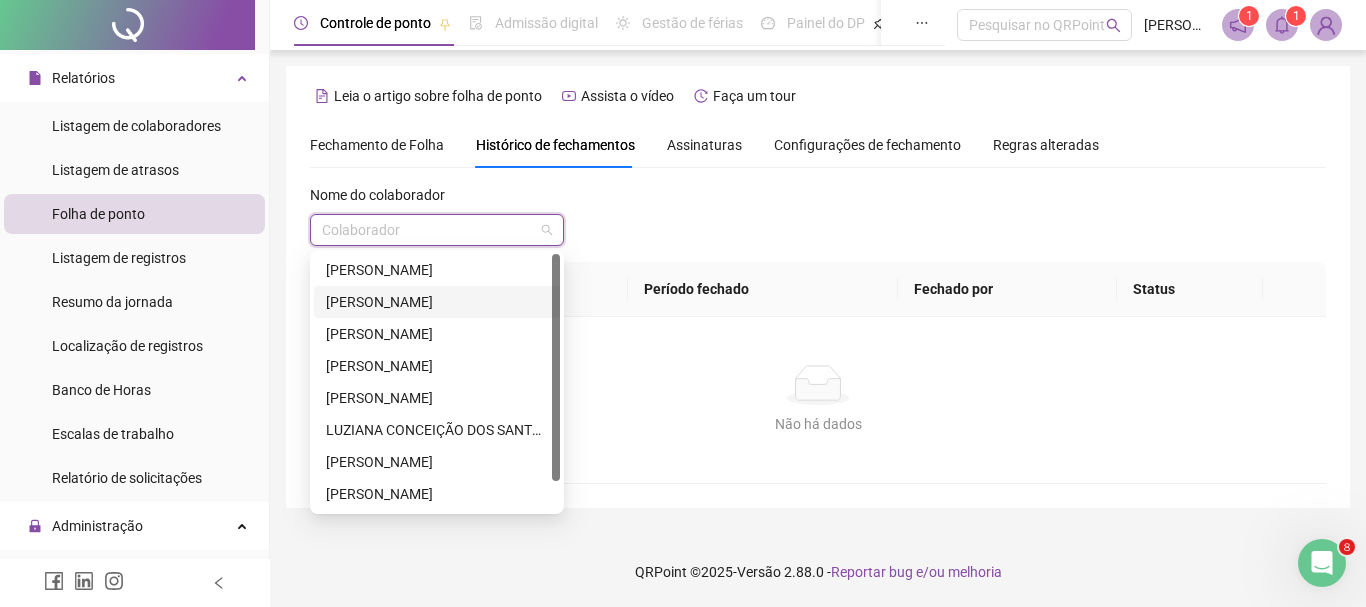 click on "[PERSON_NAME]" at bounding box center [437, 302] 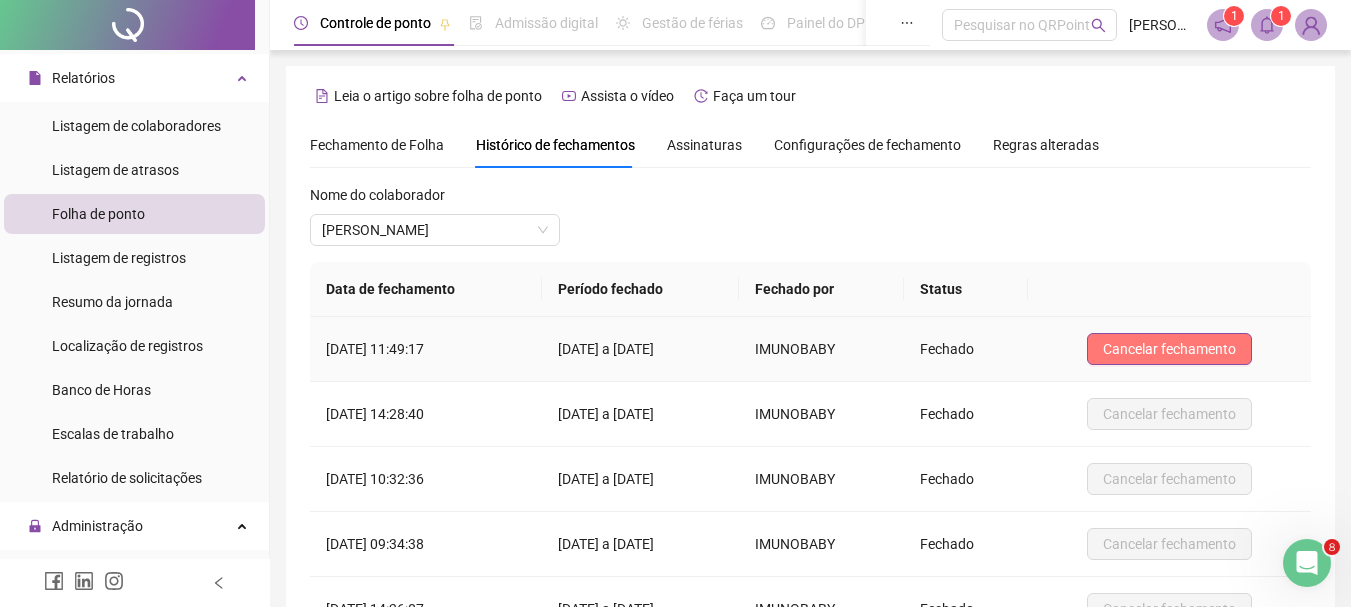 click on "Cancelar fechamento" at bounding box center (1169, 349) 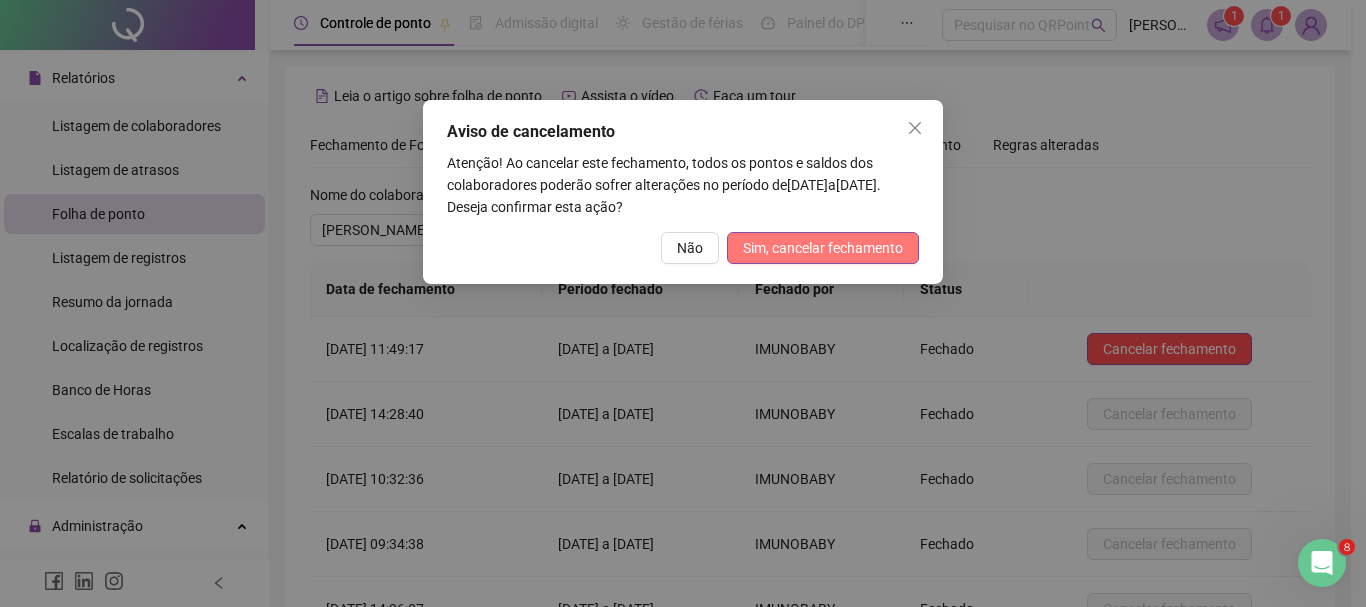 click on "Sim, cancelar fechamento" at bounding box center [823, 248] 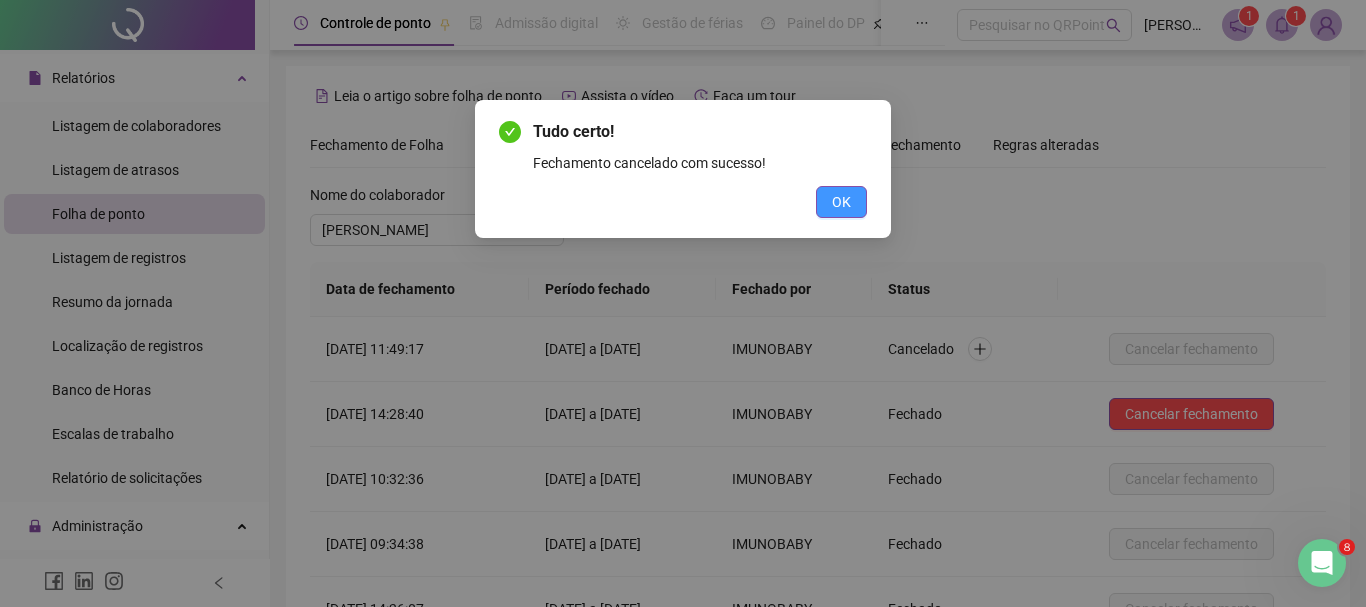 click on "OK" at bounding box center [841, 202] 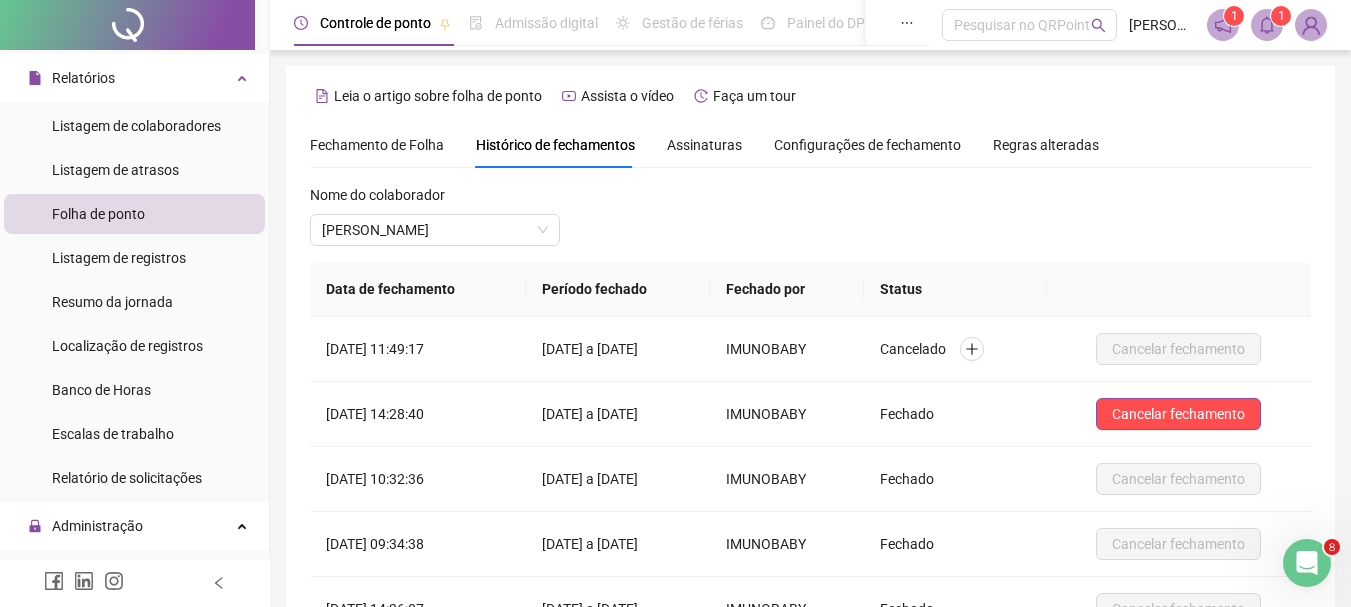 click on "Folha de ponto" at bounding box center (98, 214) 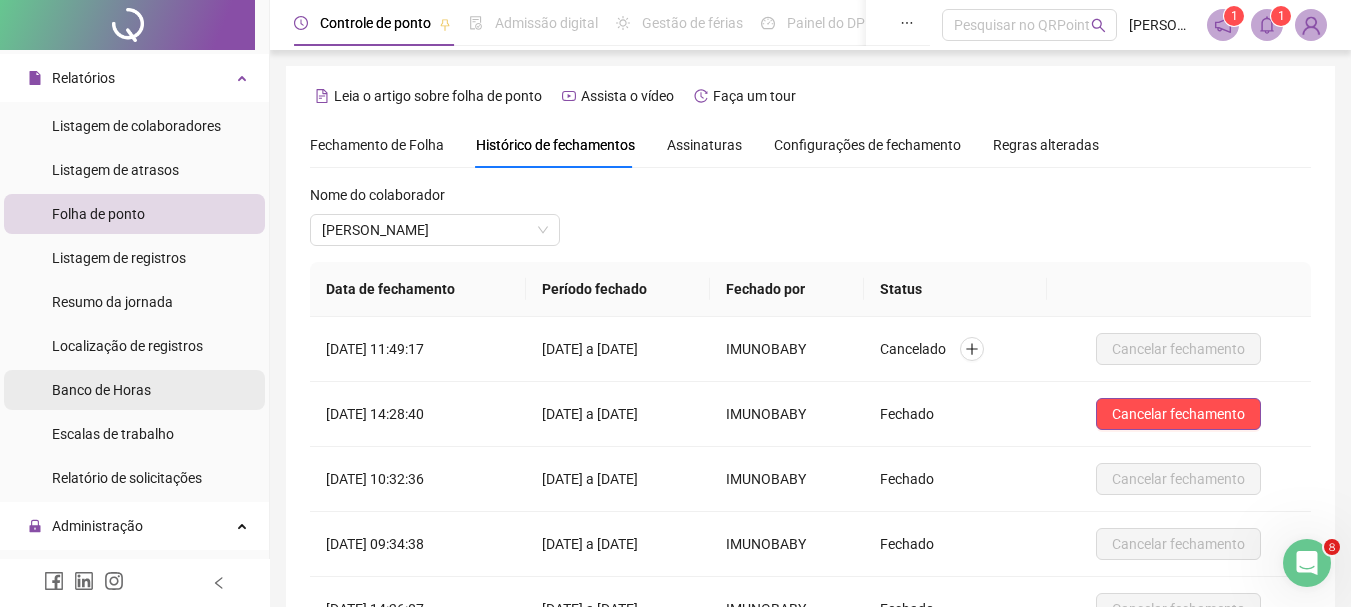 click on "Banco de Horas" at bounding box center (101, 390) 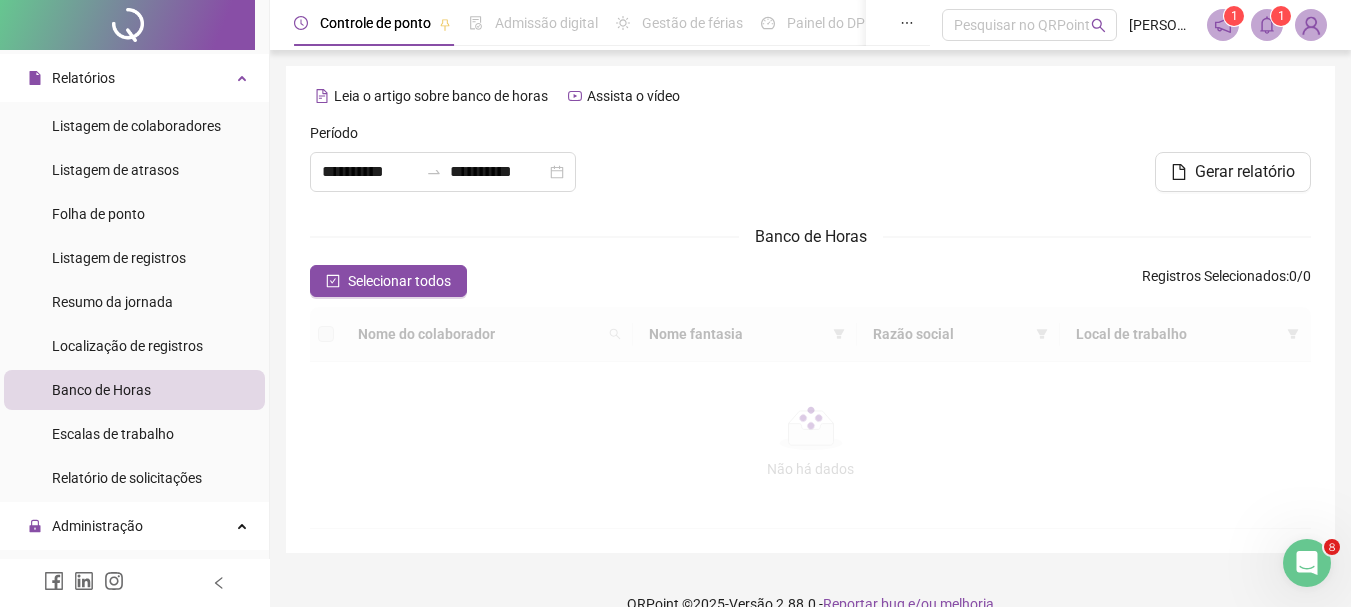 type on "**********" 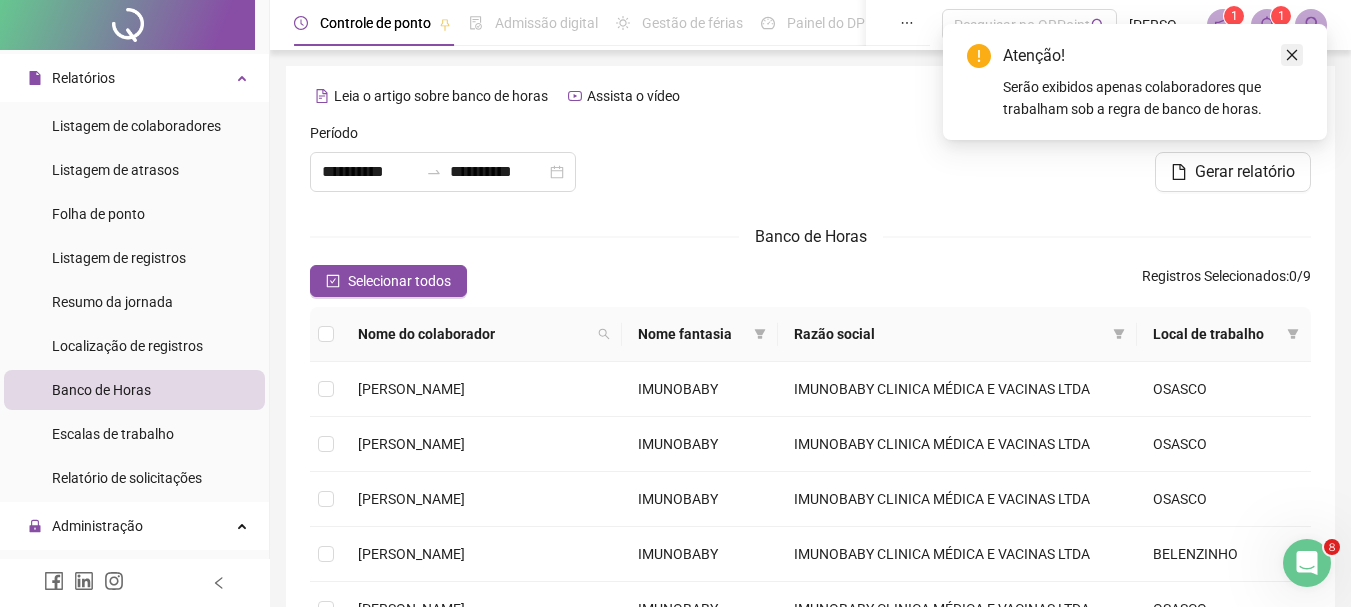 click 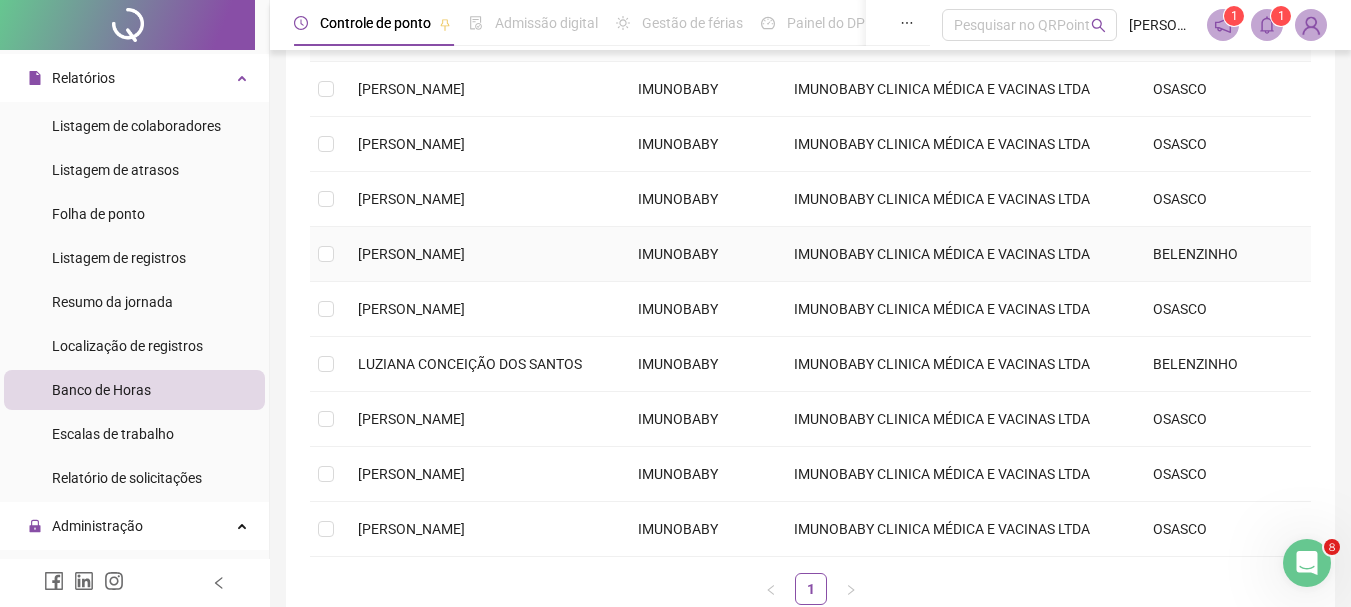 scroll, scrollTop: 400, scrollLeft: 0, axis: vertical 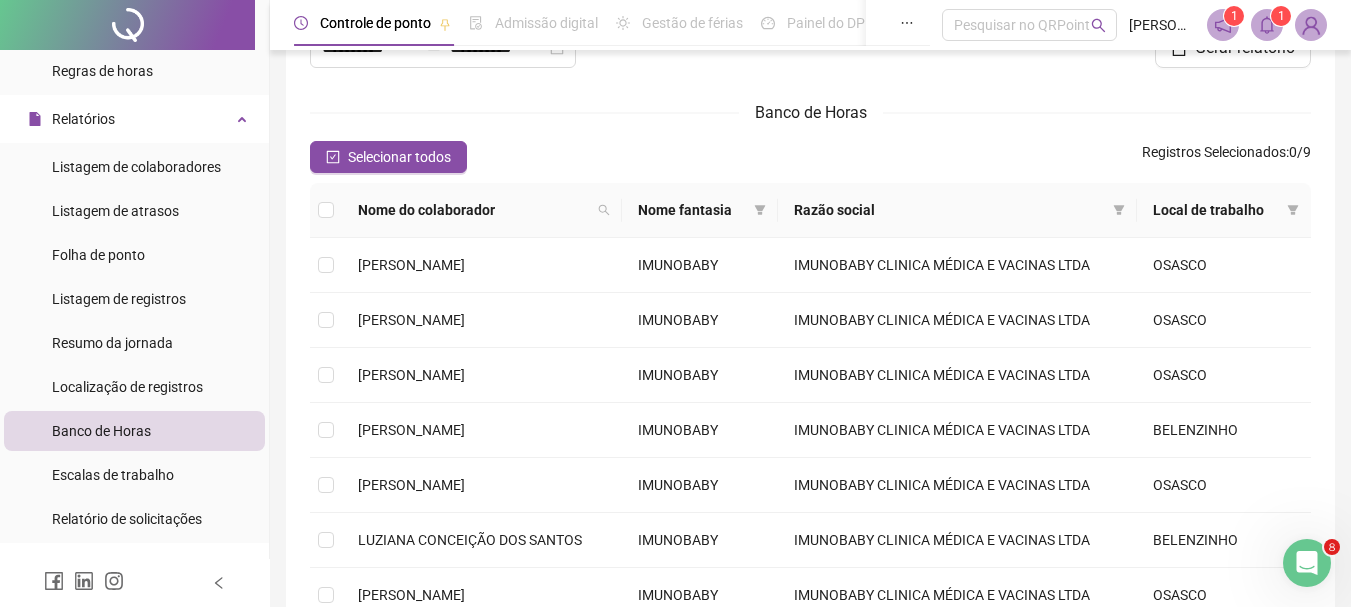 drag, startPoint x: 131, startPoint y: 253, endPoint x: 308, endPoint y: 252, distance: 177.00282 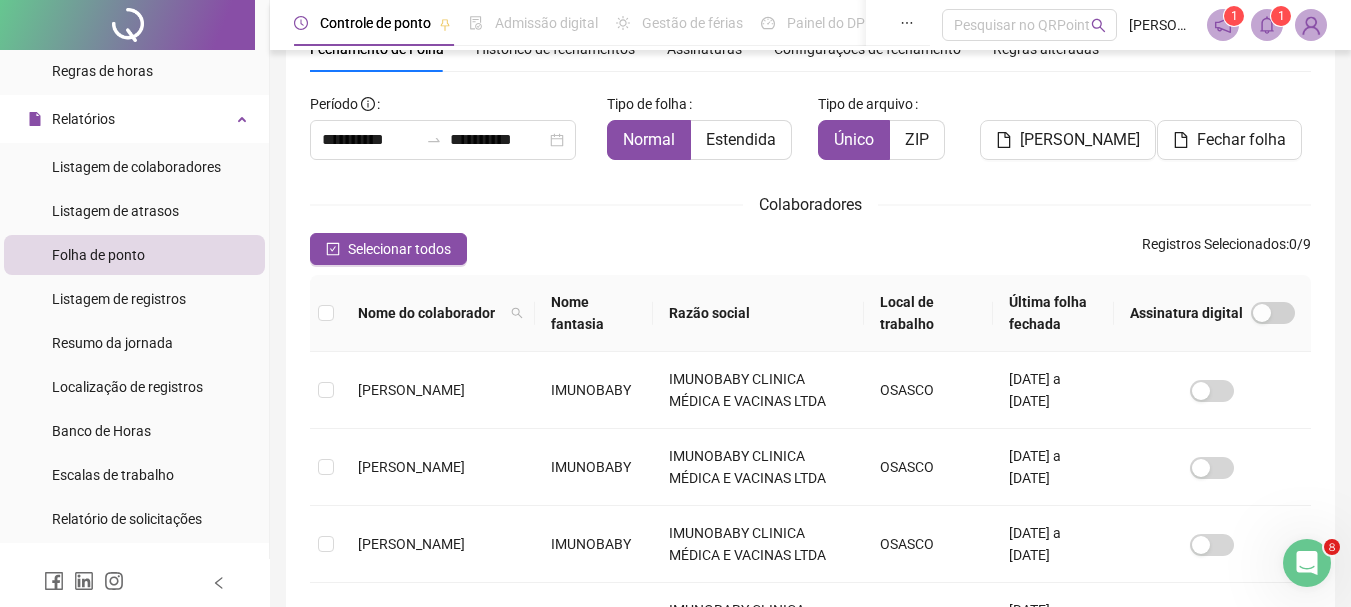 scroll, scrollTop: 106, scrollLeft: 0, axis: vertical 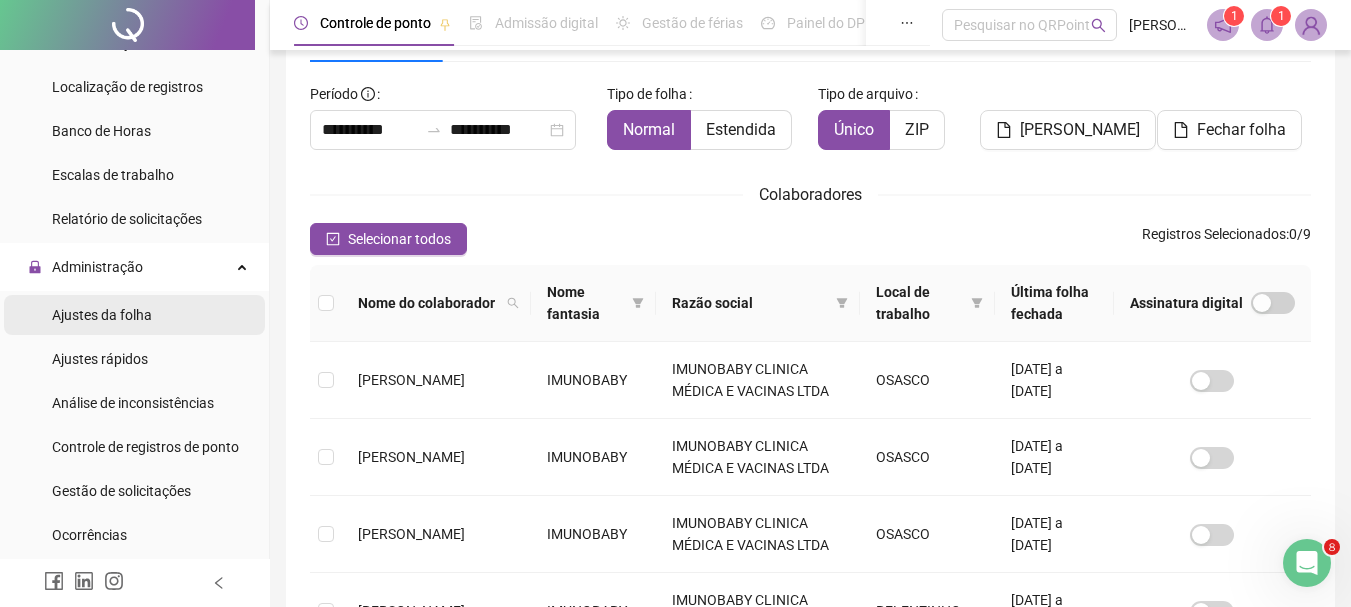 click on "Ajustes da folha" at bounding box center [102, 315] 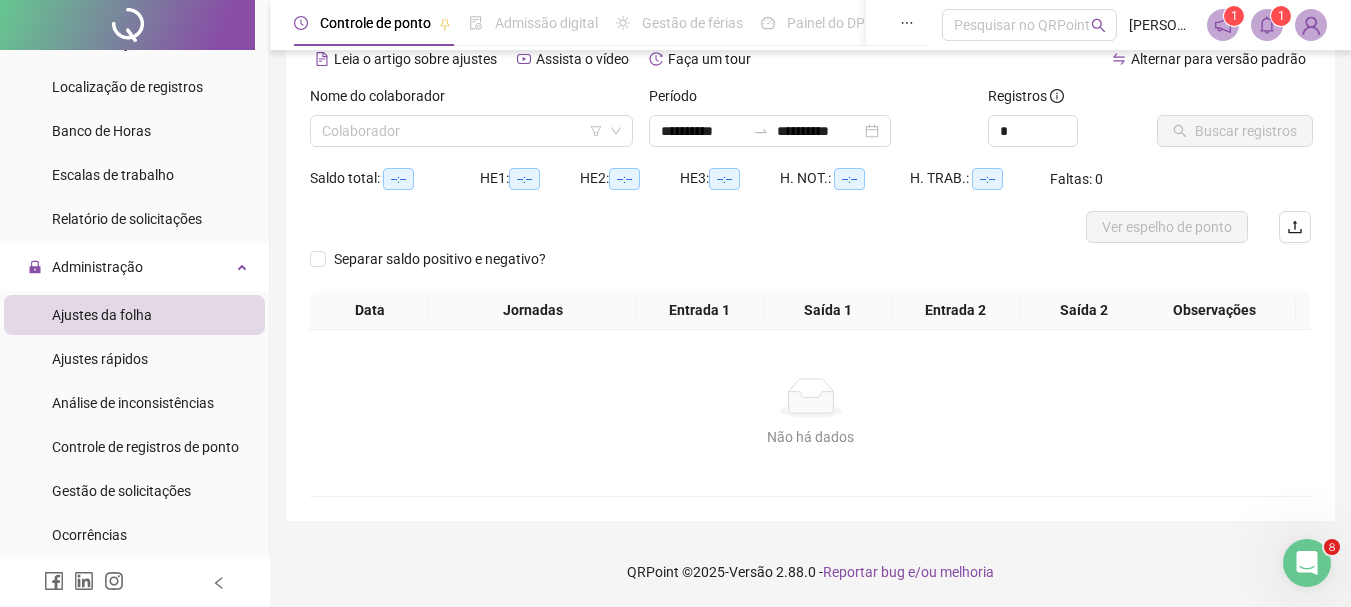 scroll, scrollTop: 99, scrollLeft: 0, axis: vertical 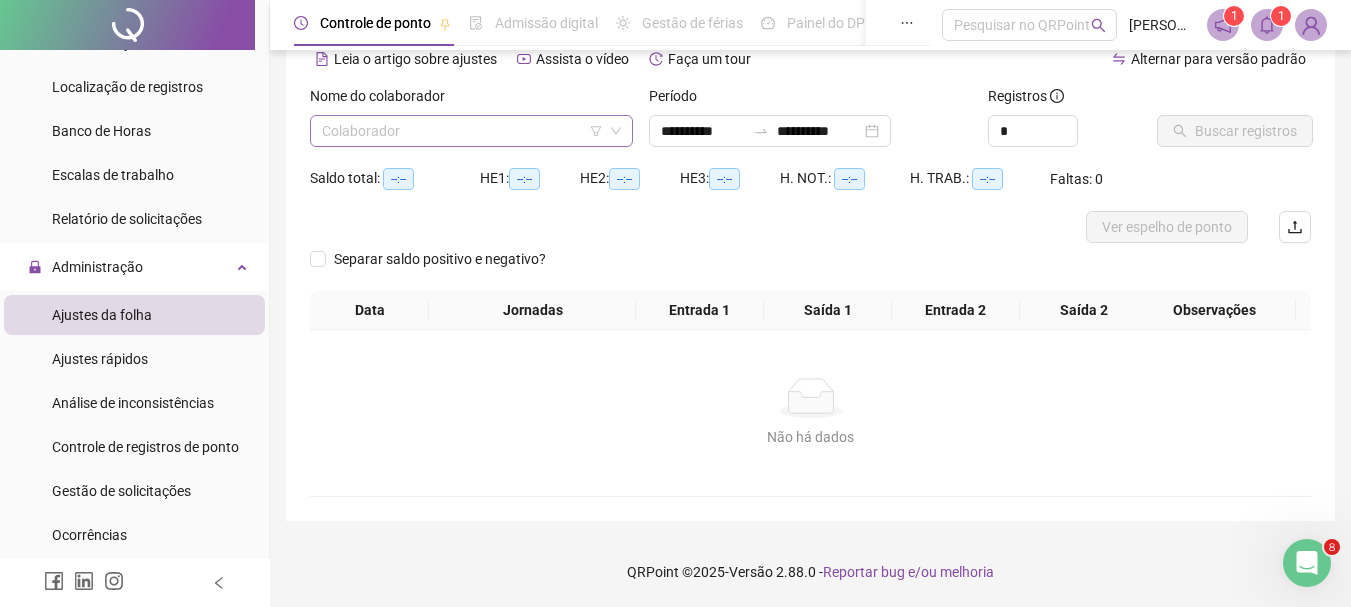 click at bounding box center [465, 131] 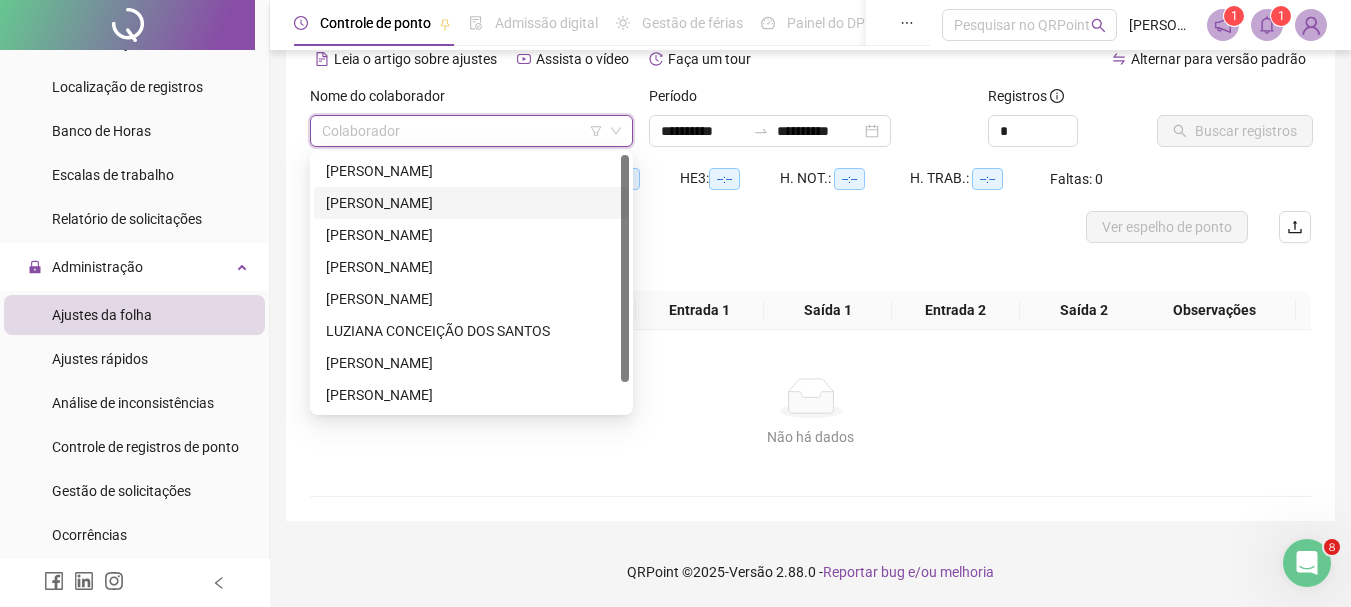 click on "[PERSON_NAME]" at bounding box center [471, 203] 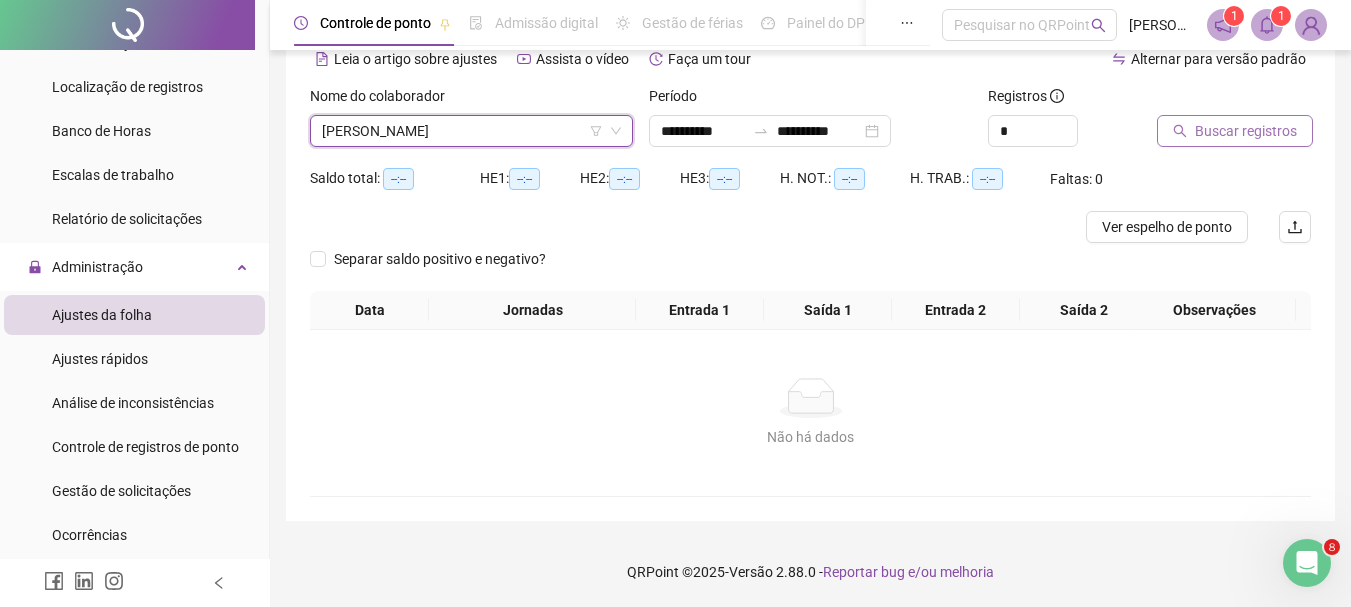 click 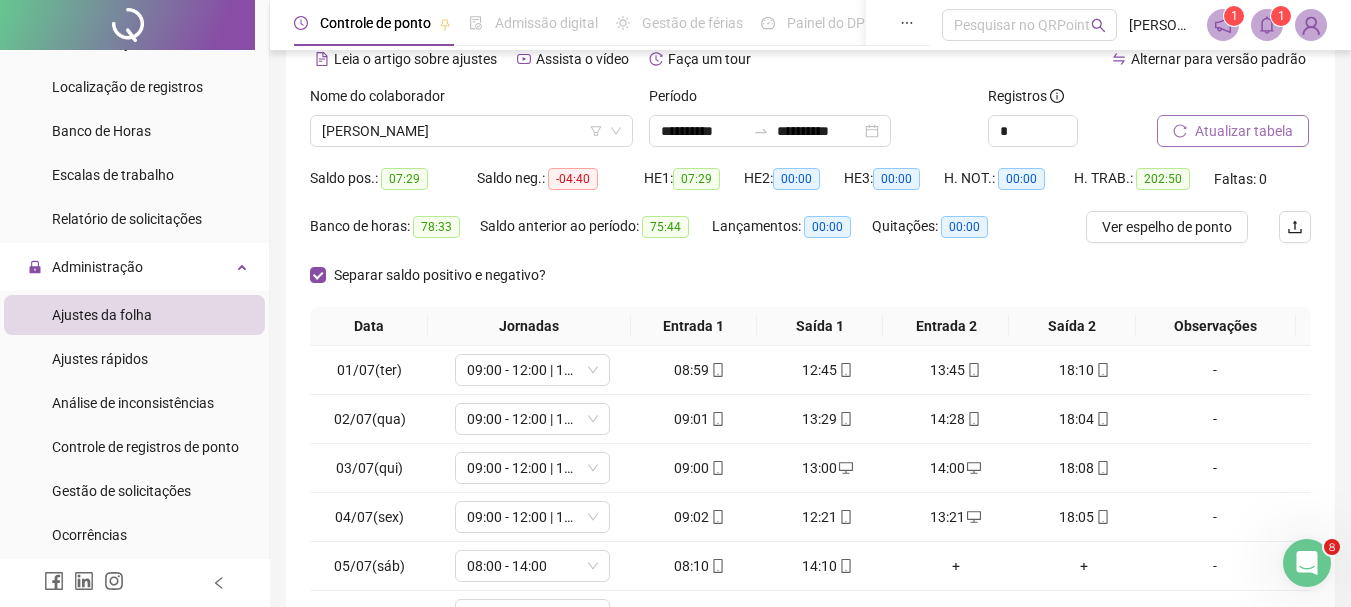 click on "Atualizar tabela" at bounding box center [1244, 131] 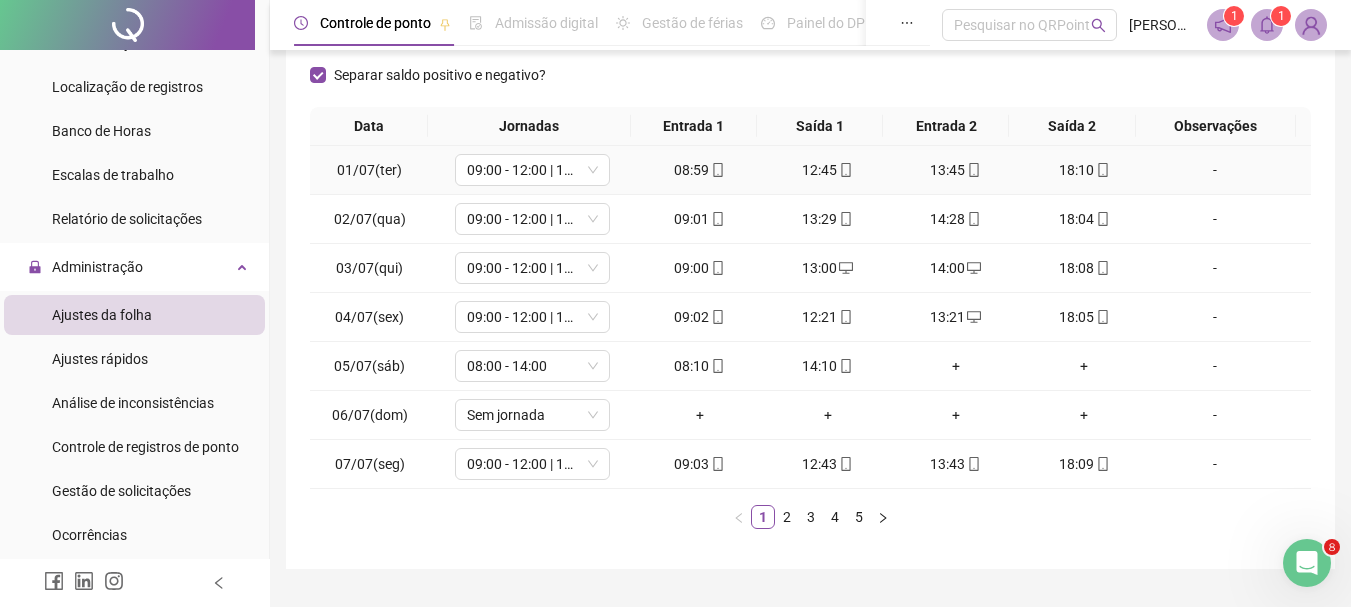 scroll, scrollTop: 347, scrollLeft: 0, axis: vertical 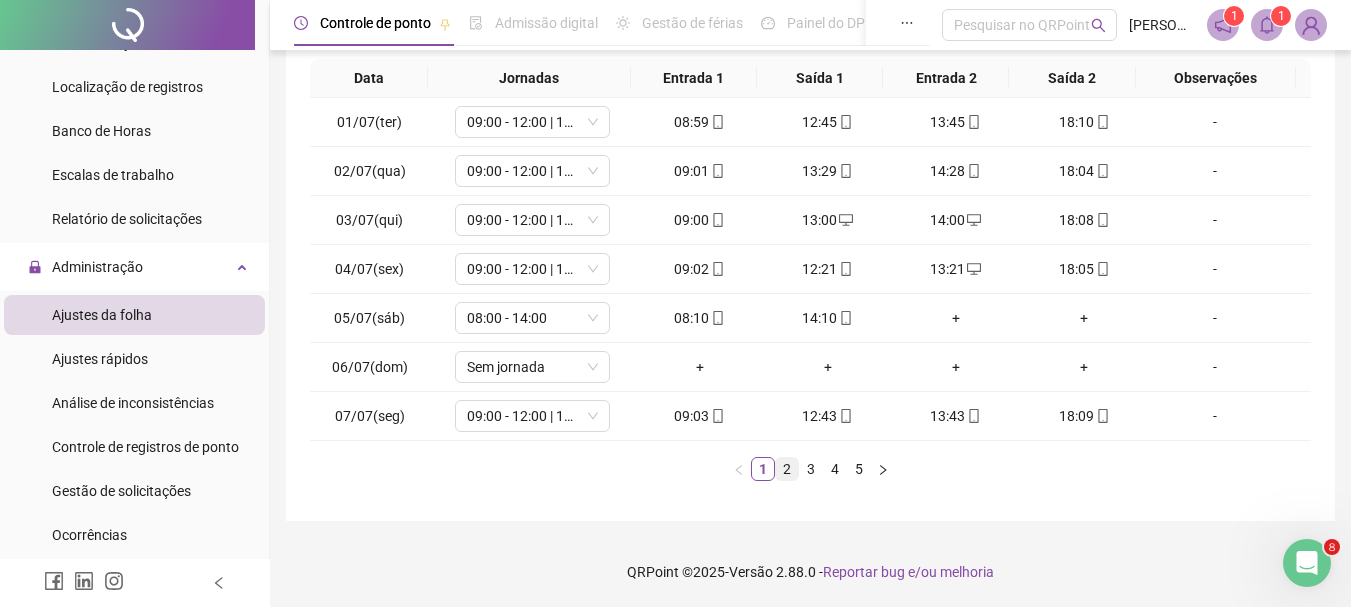 click on "2" at bounding box center (787, 469) 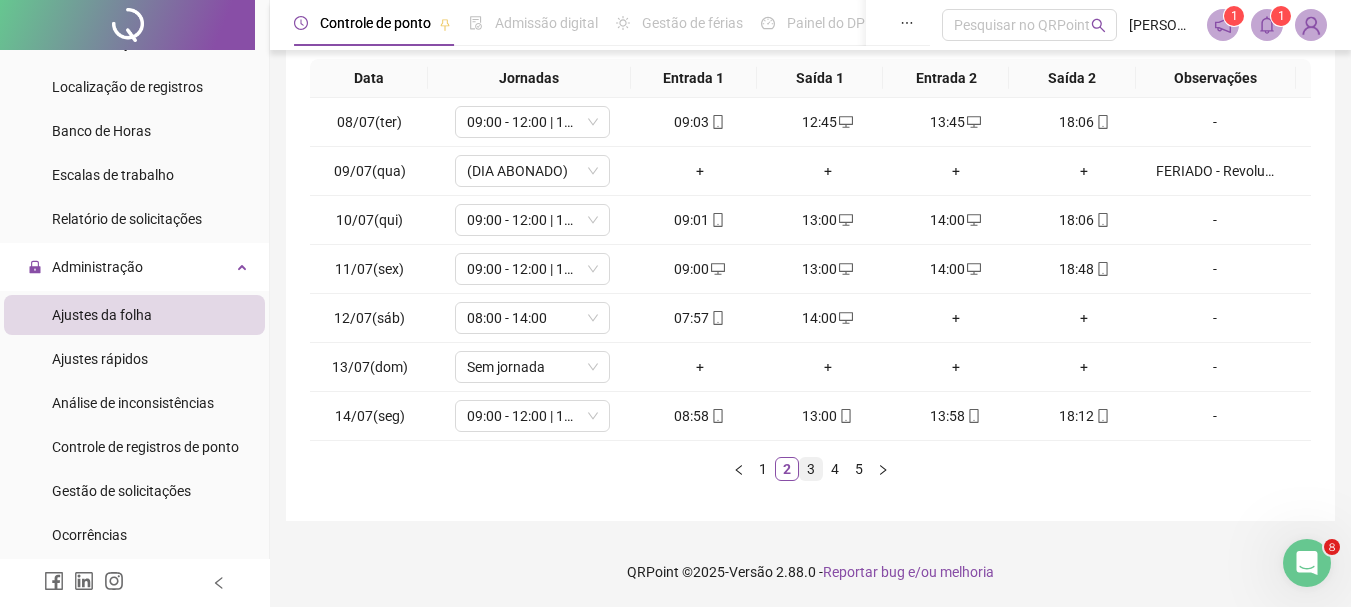 click on "3" at bounding box center (811, 469) 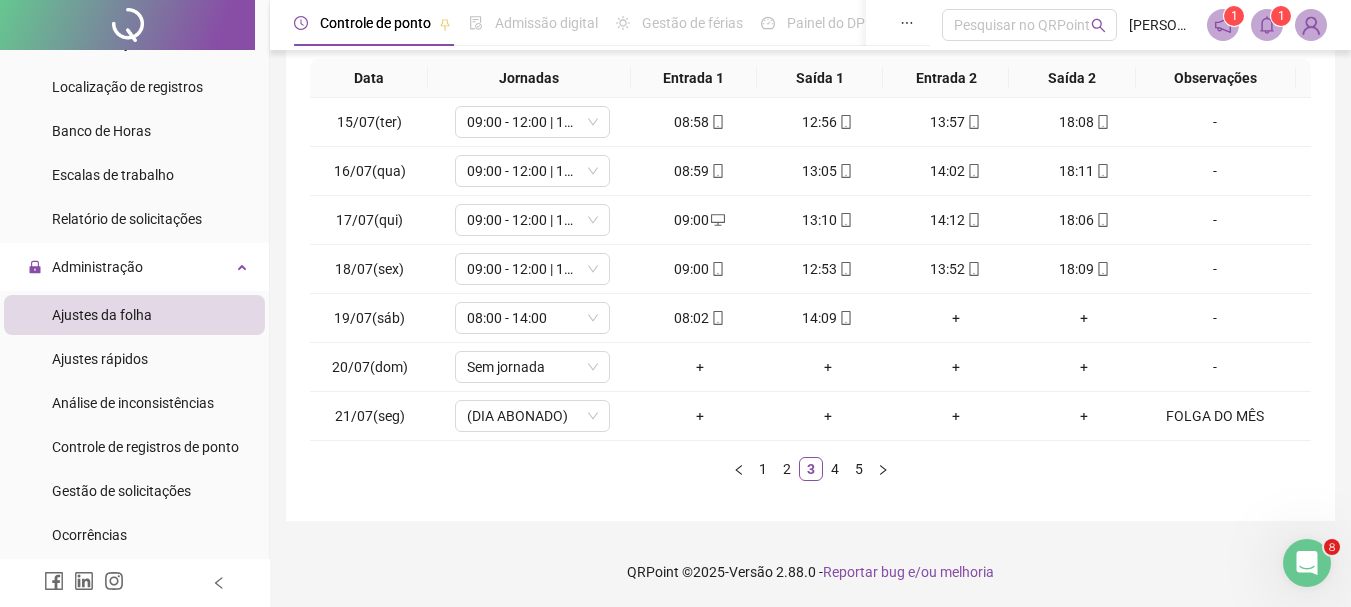 drag, startPoint x: 834, startPoint y: 466, endPoint x: 810, endPoint y: 445, distance: 31.890438 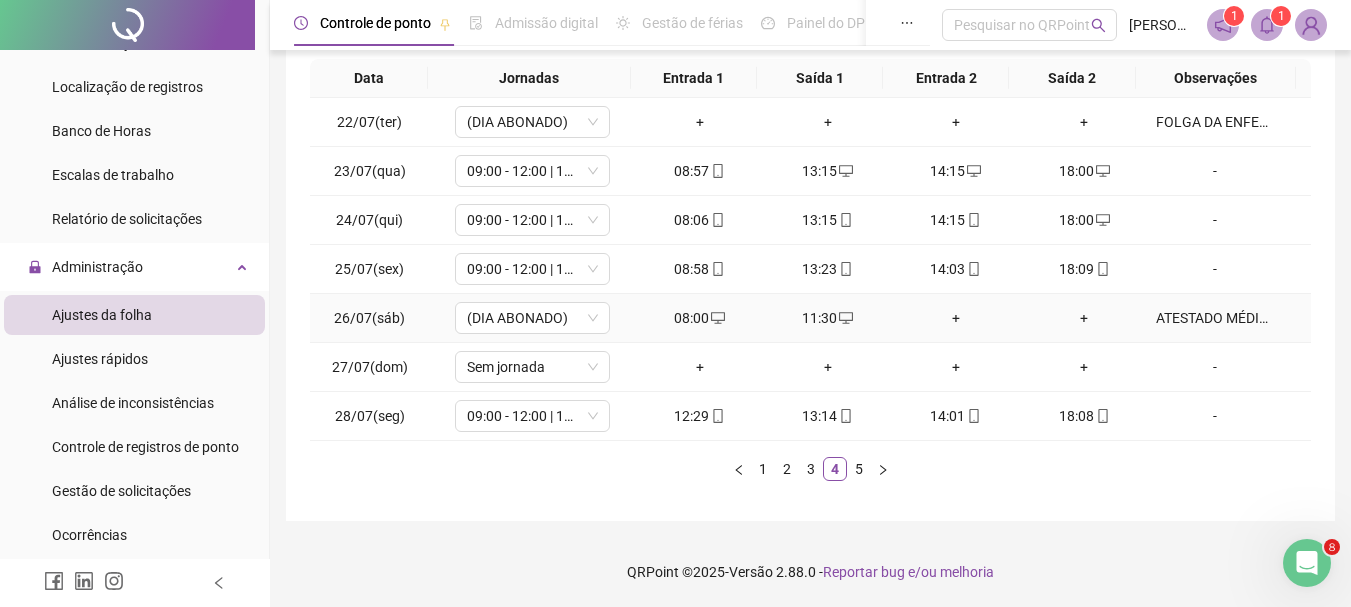 click on "ATESTADO MÉDICO ANEXO" at bounding box center [1215, 318] 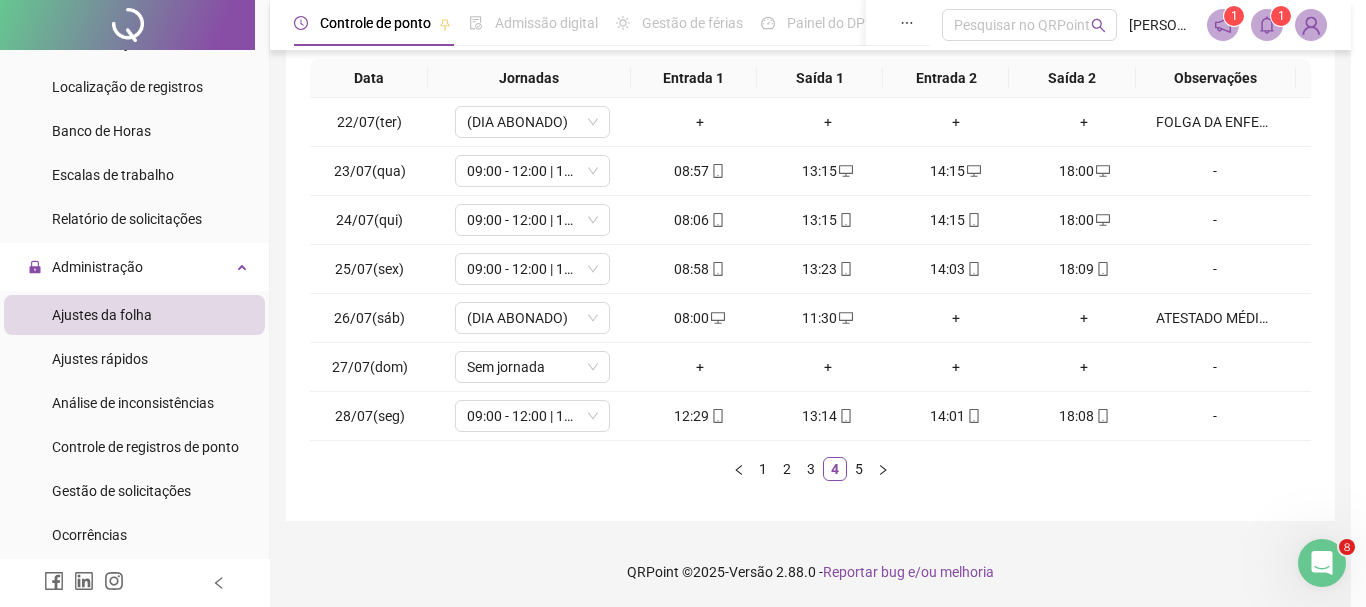type on "**********" 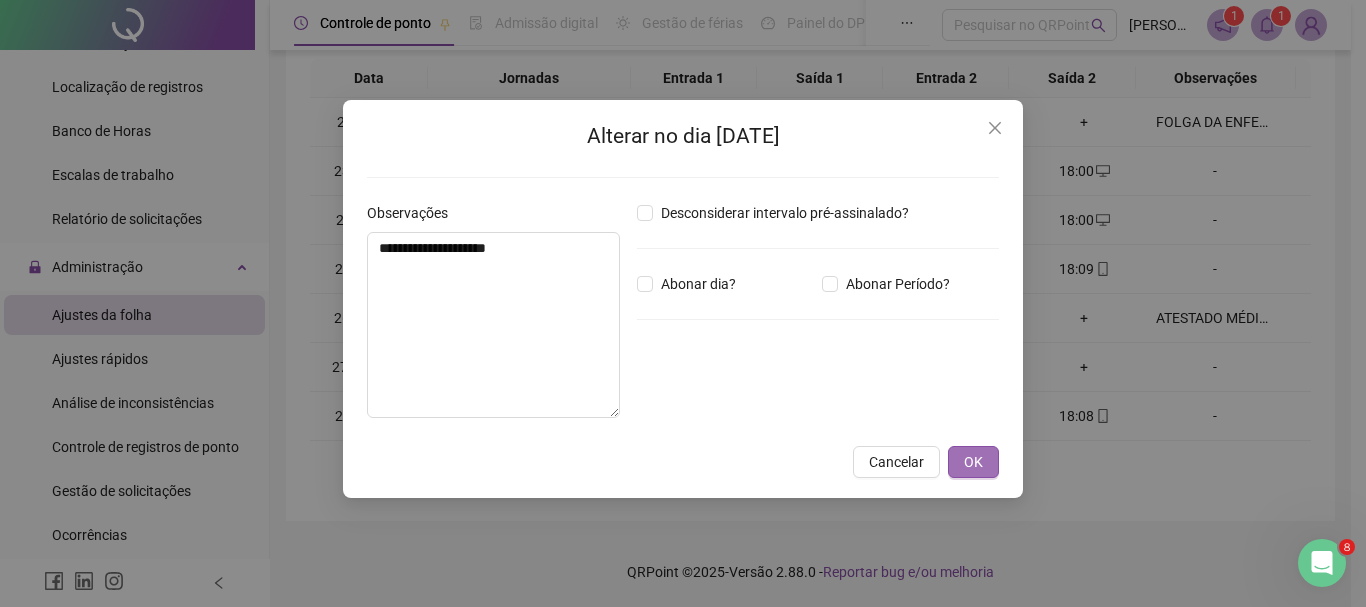 click on "OK" at bounding box center (973, 462) 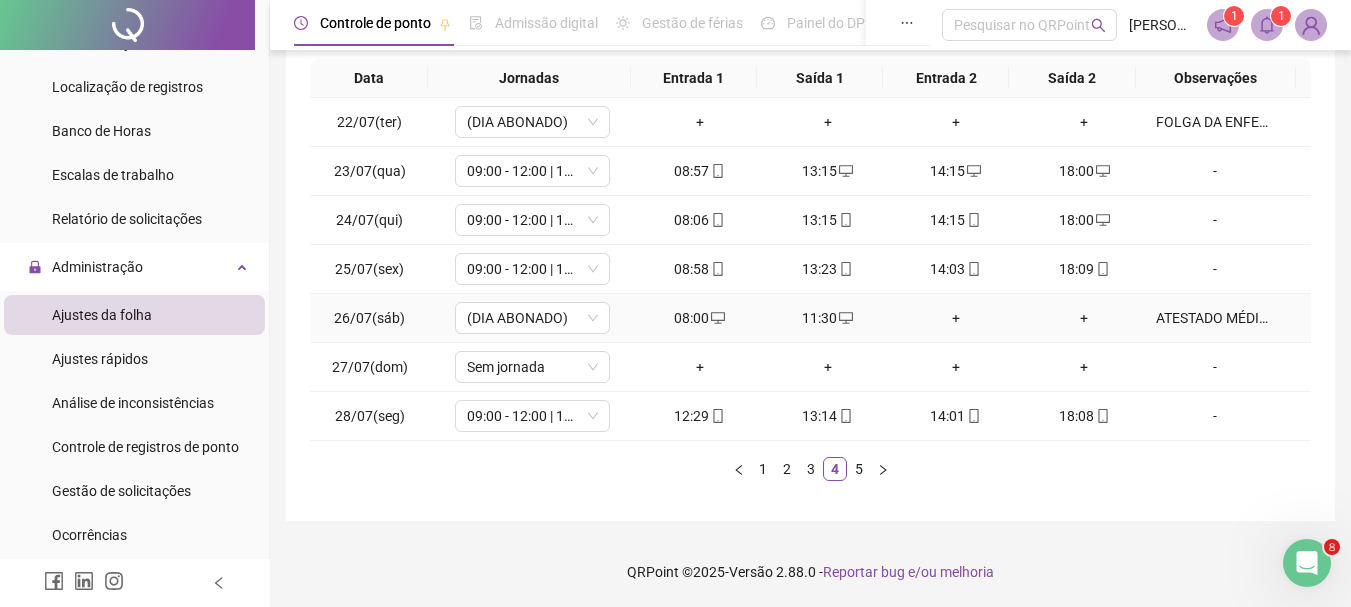 click on "ATESTADO MÉDICO ANEXO" at bounding box center [1215, 318] 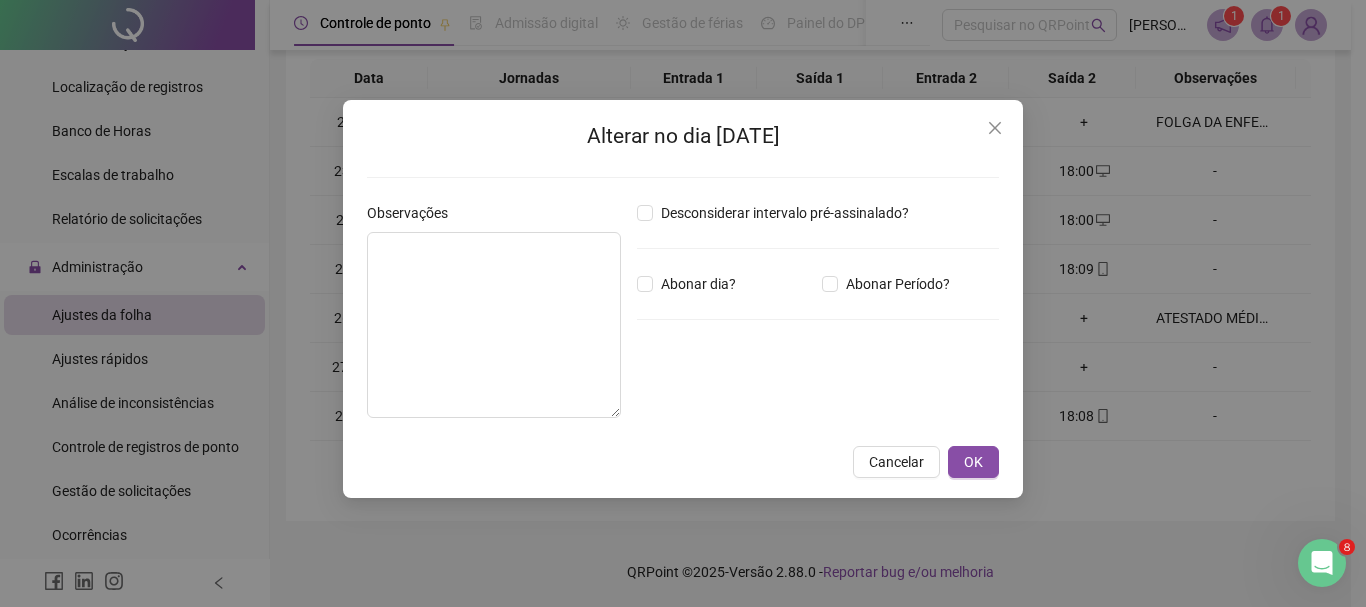 type on "**********" 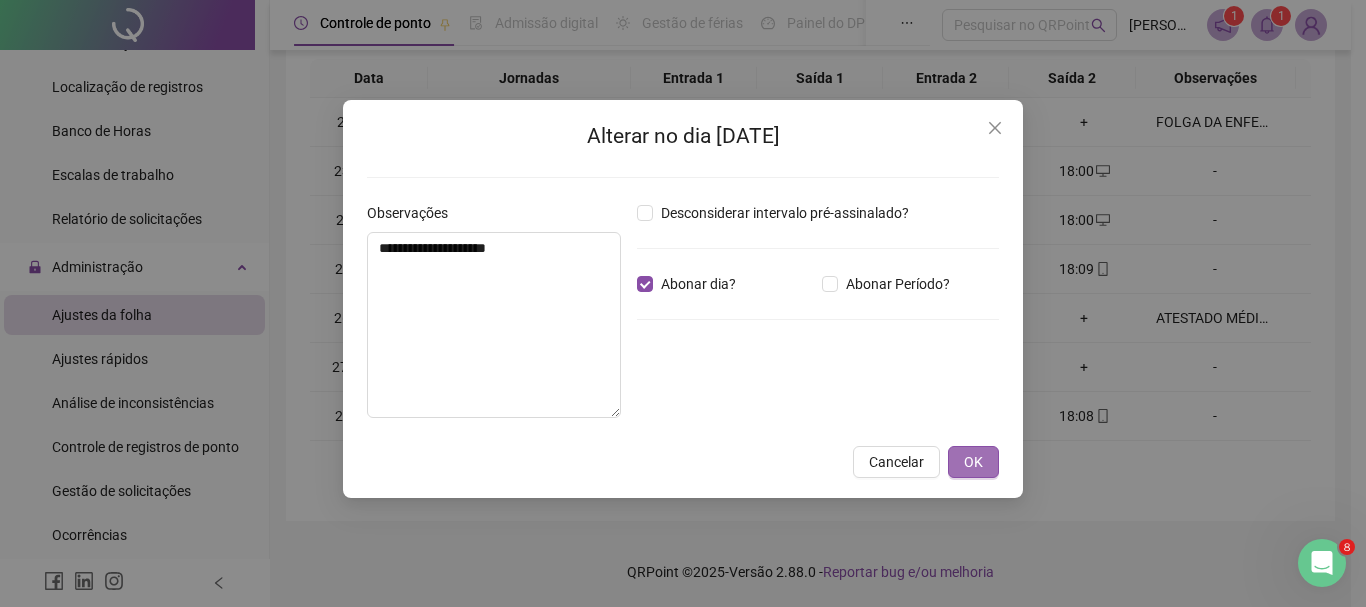 click on "OK" at bounding box center [973, 462] 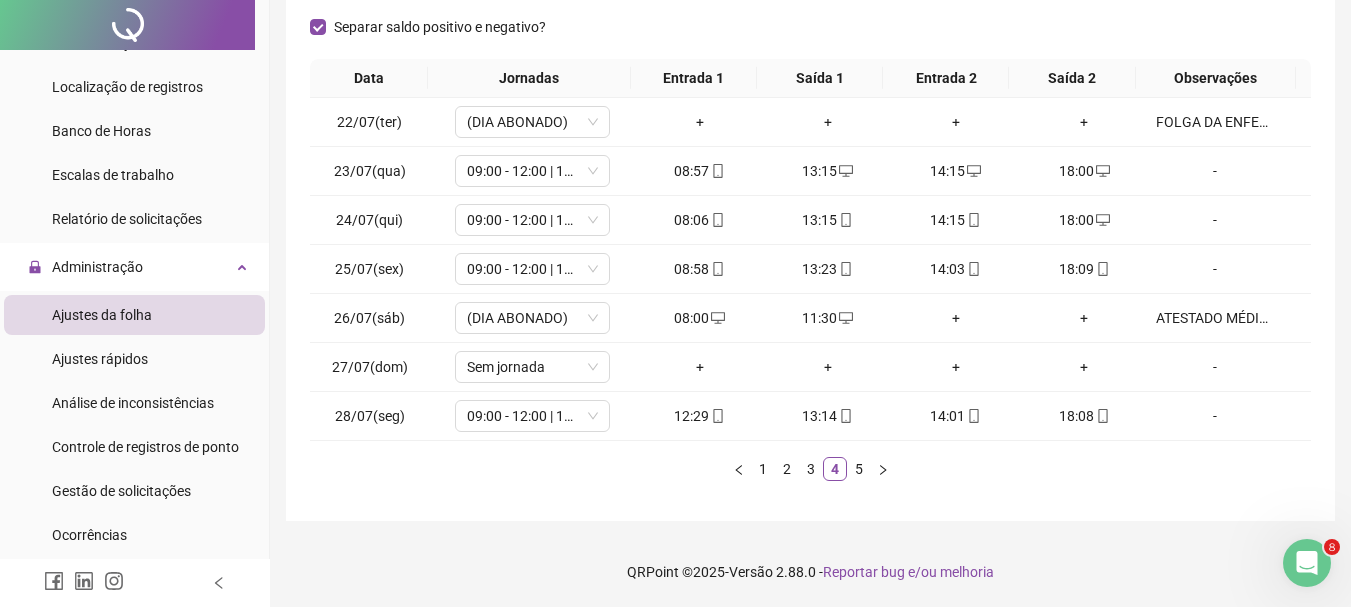 scroll, scrollTop: 0, scrollLeft: 0, axis: both 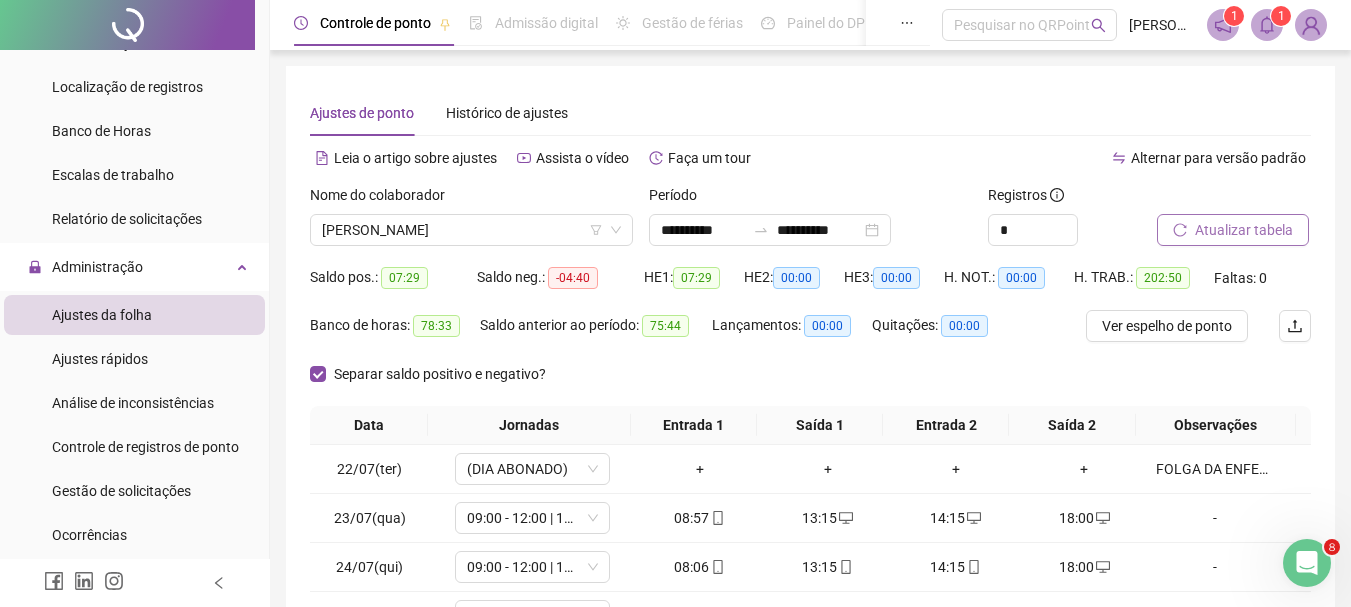 click on "Atualizar tabela" at bounding box center [1244, 230] 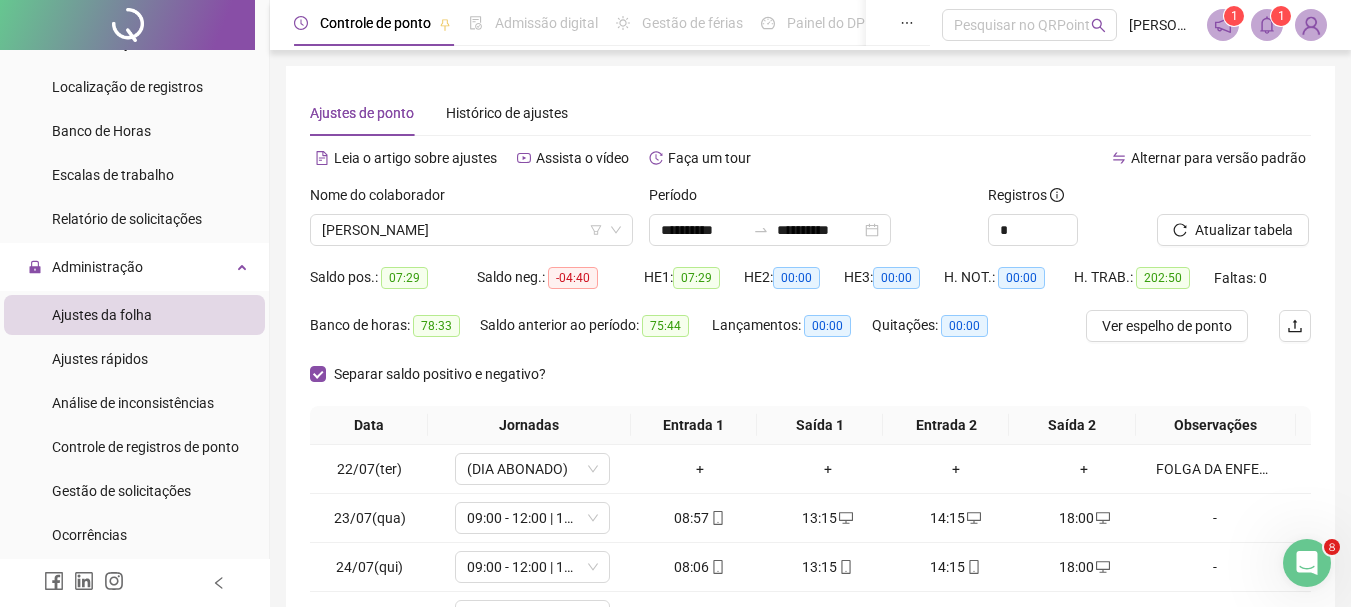 scroll, scrollTop: 200, scrollLeft: 0, axis: vertical 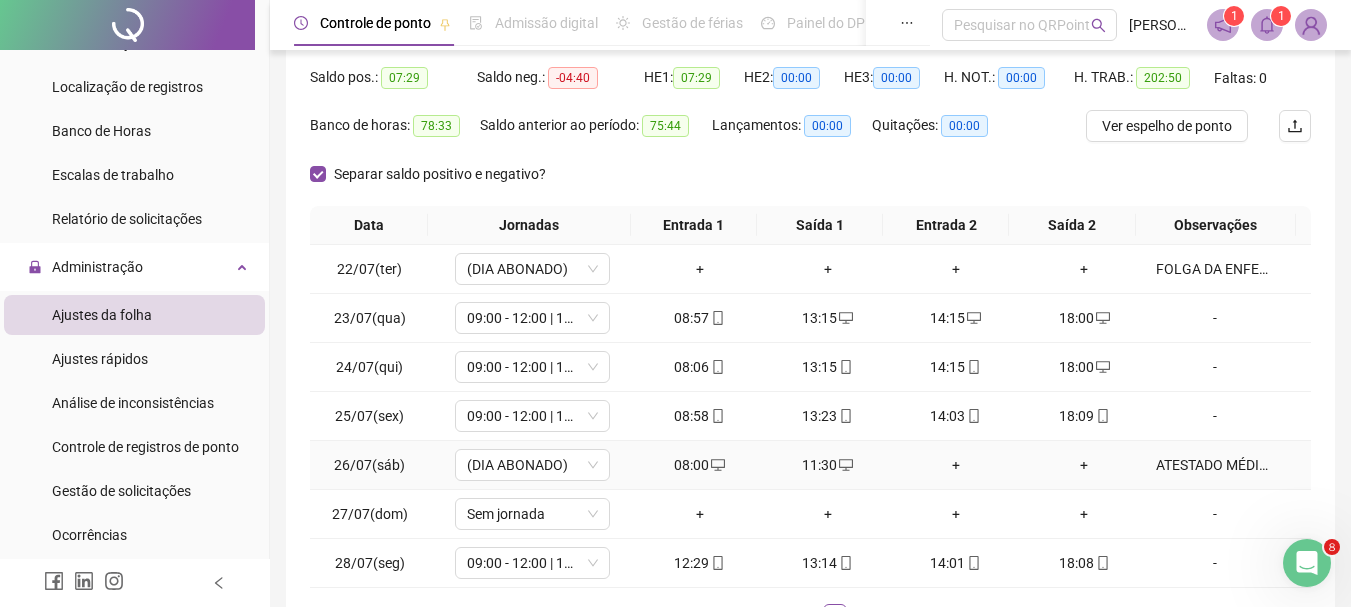 click on "ATESTADO MÉDICO ANEXO" at bounding box center (1215, 465) 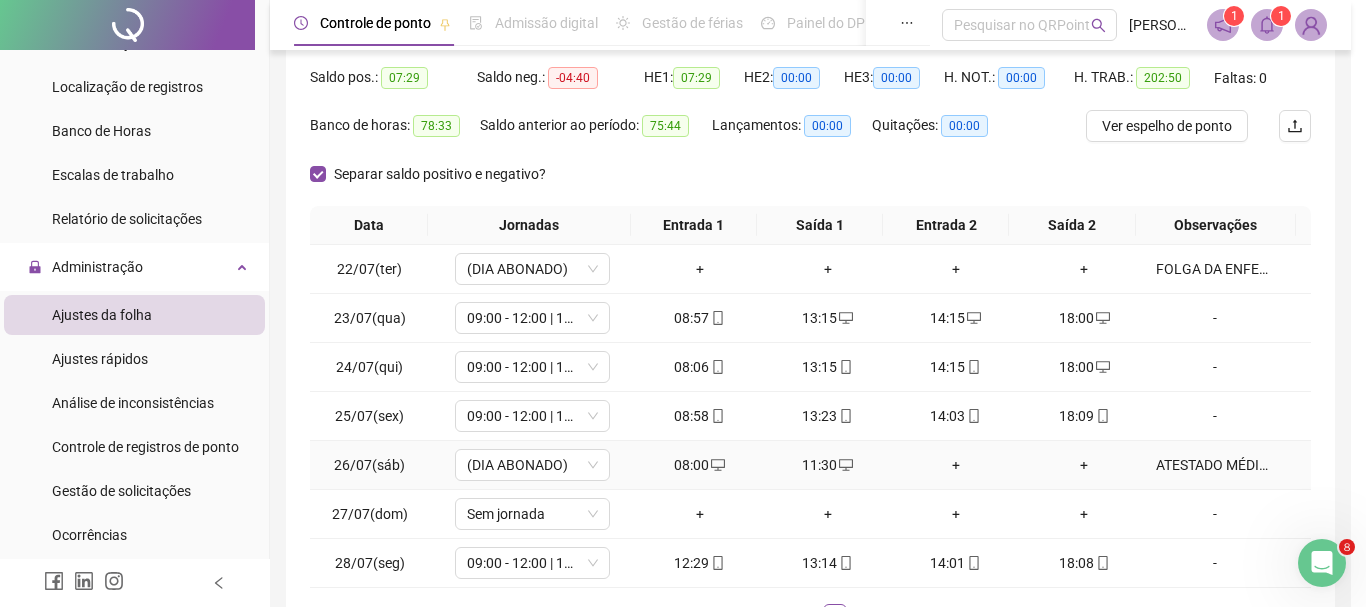 type on "**********" 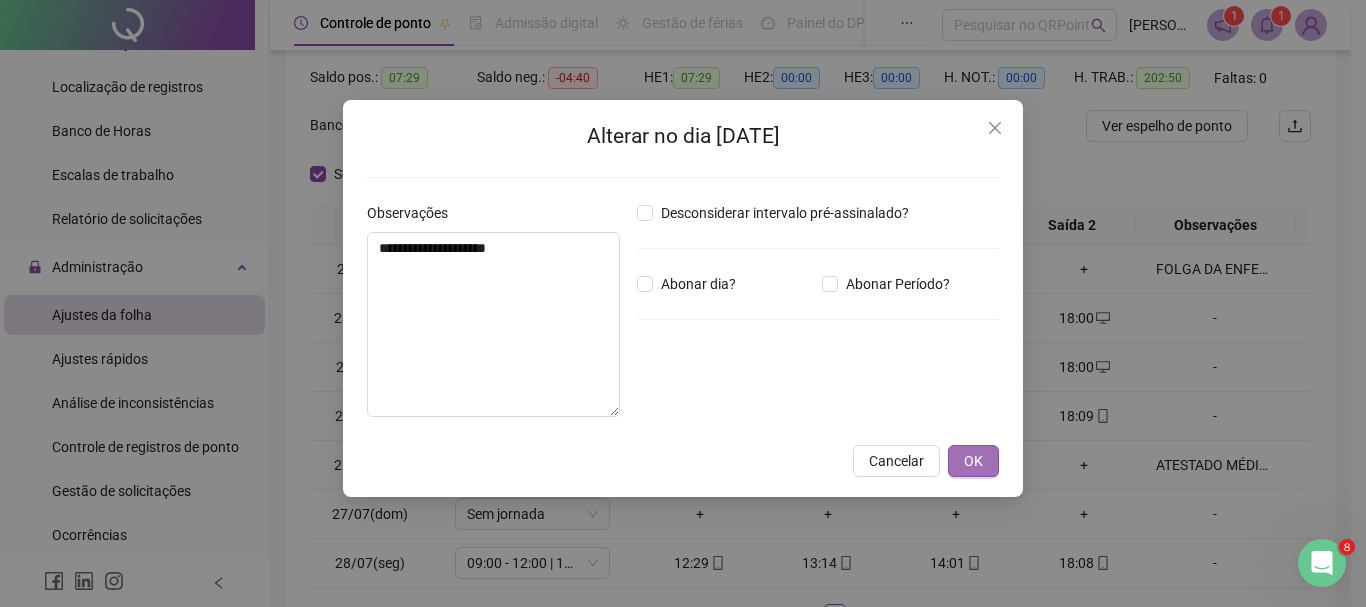 click on "OK" at bounding box center (973, 461) 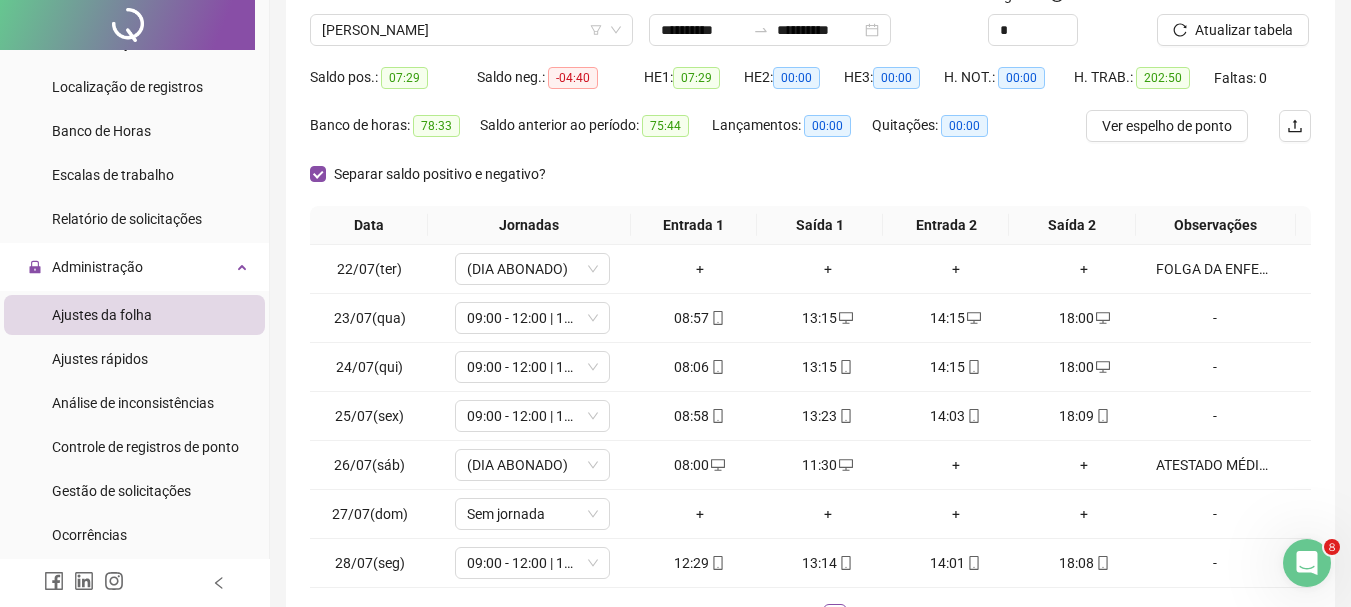 scroll, scrollTop: 0, scrollLeft: 0, axis: both 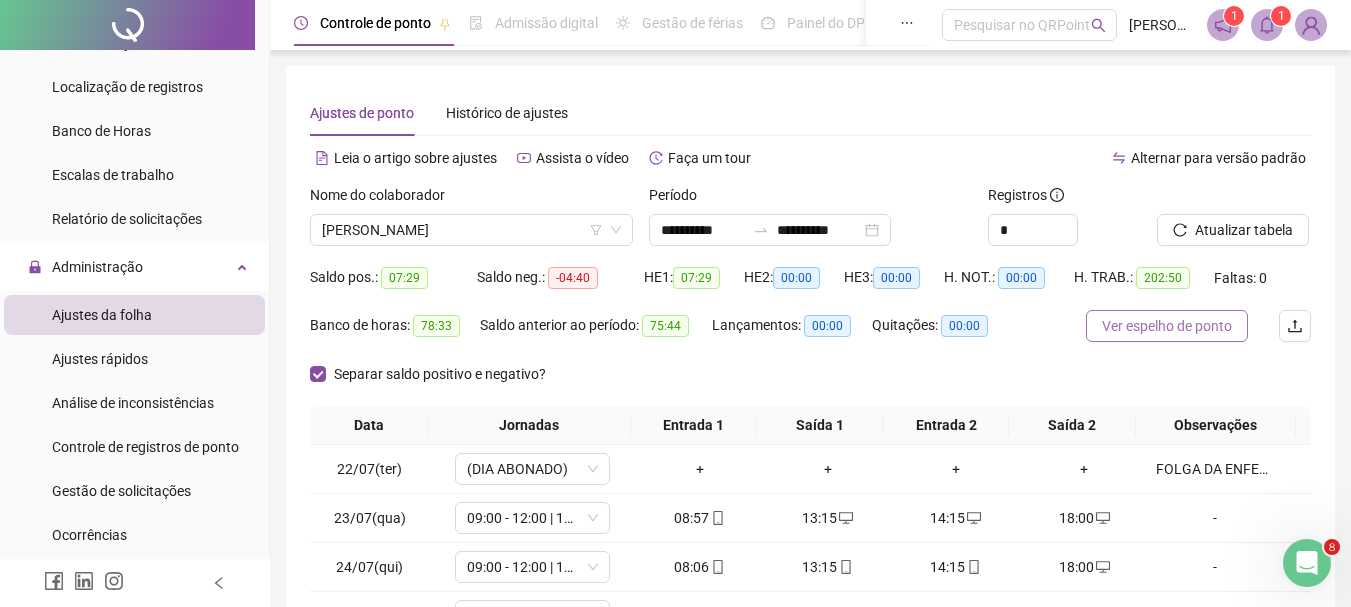 click on "Ver espelho de ponto" at bounding box center [1167, 326] 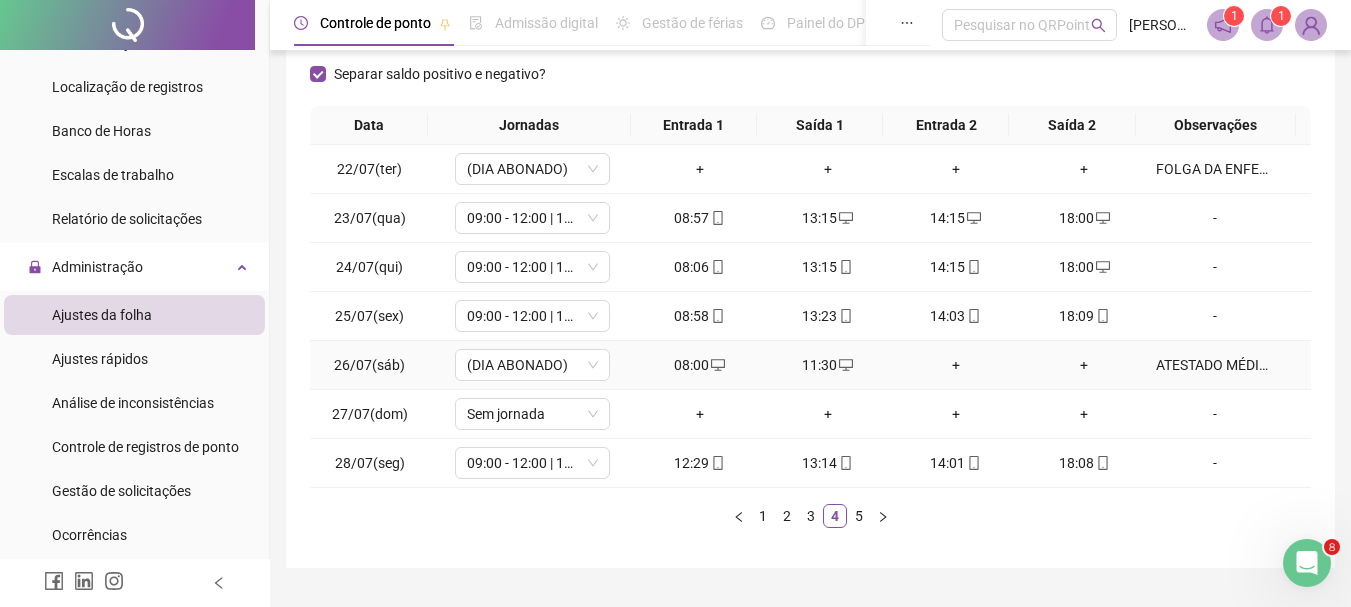scroll, scrollTop: 347, scrollLeft: 0, axis: vertical 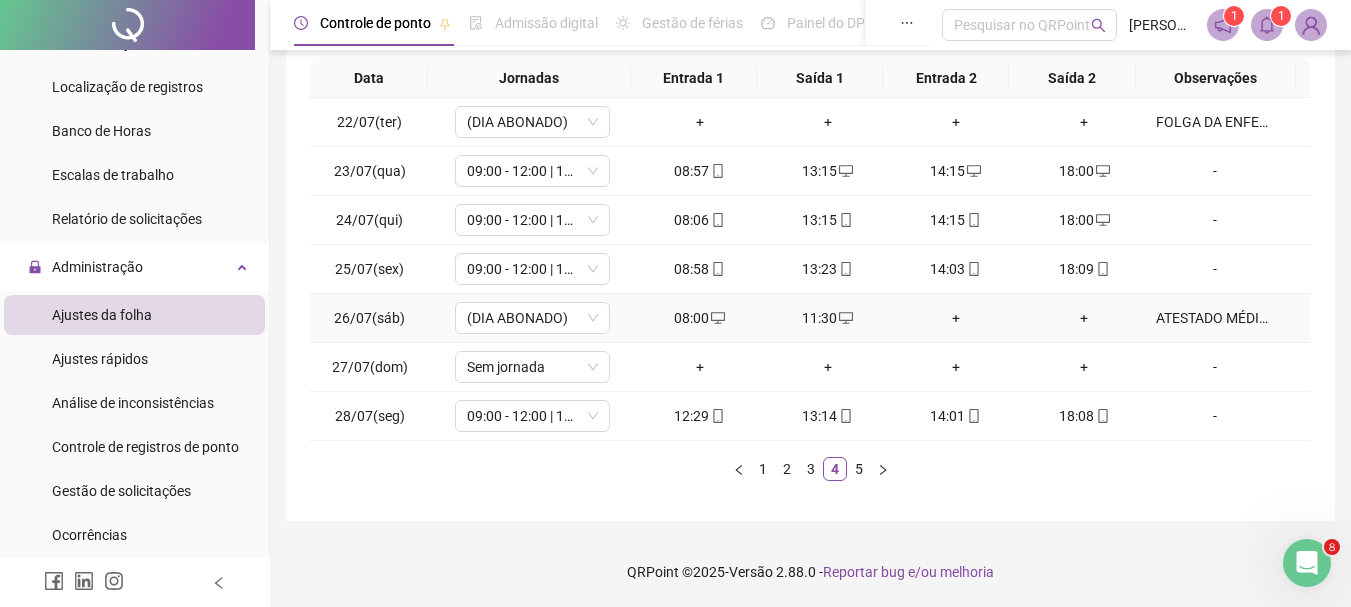 click on "ATESTADO MÉDICO ANEXO" at bounding box center (1215, 318) 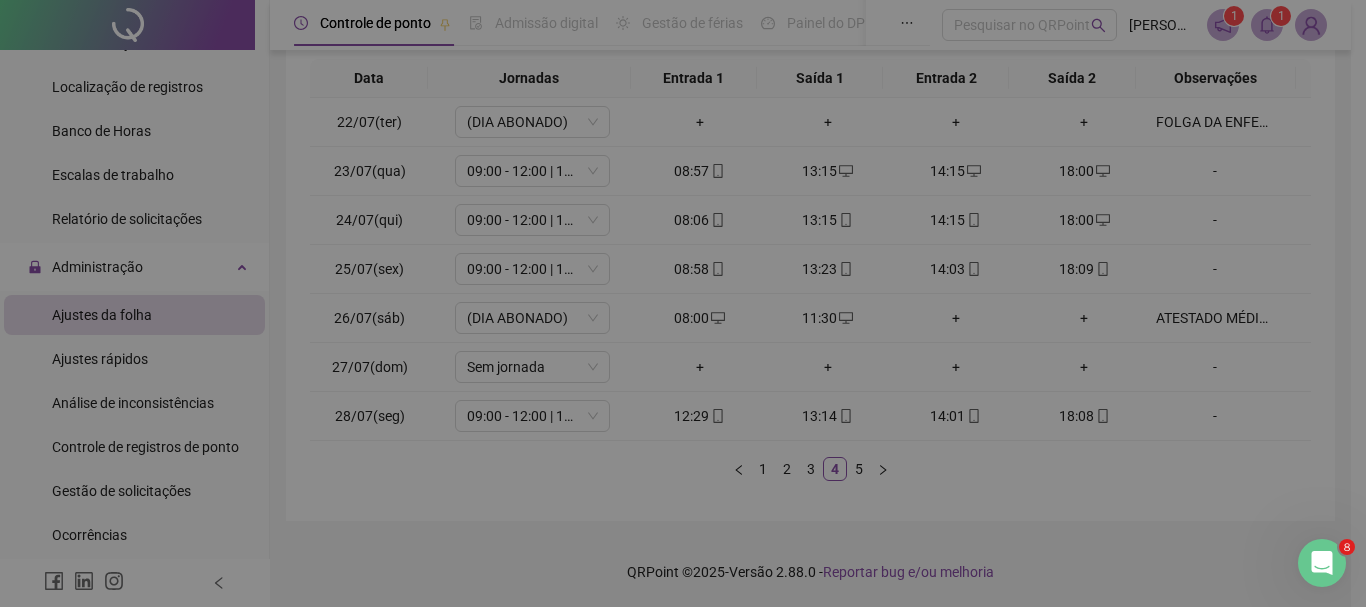 type on "**********" 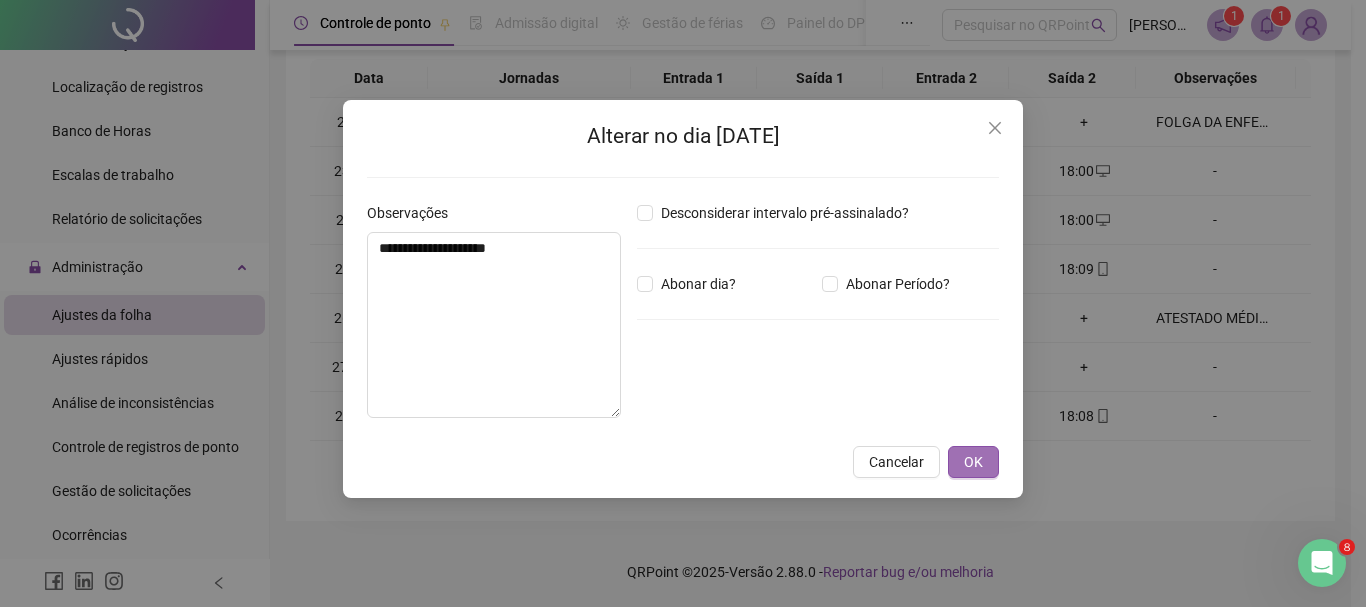 click on "OK" at bounding box center [973, 462] 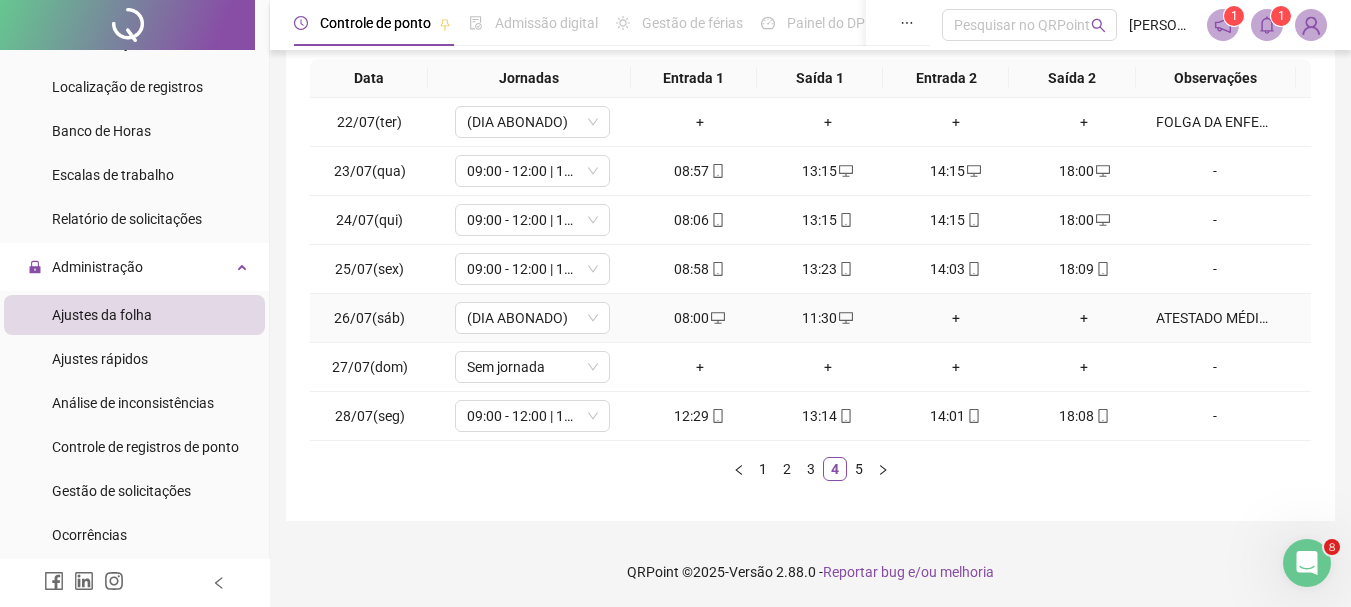 scroll, scrollTop: 0, scrollLeft: 0, axis: both 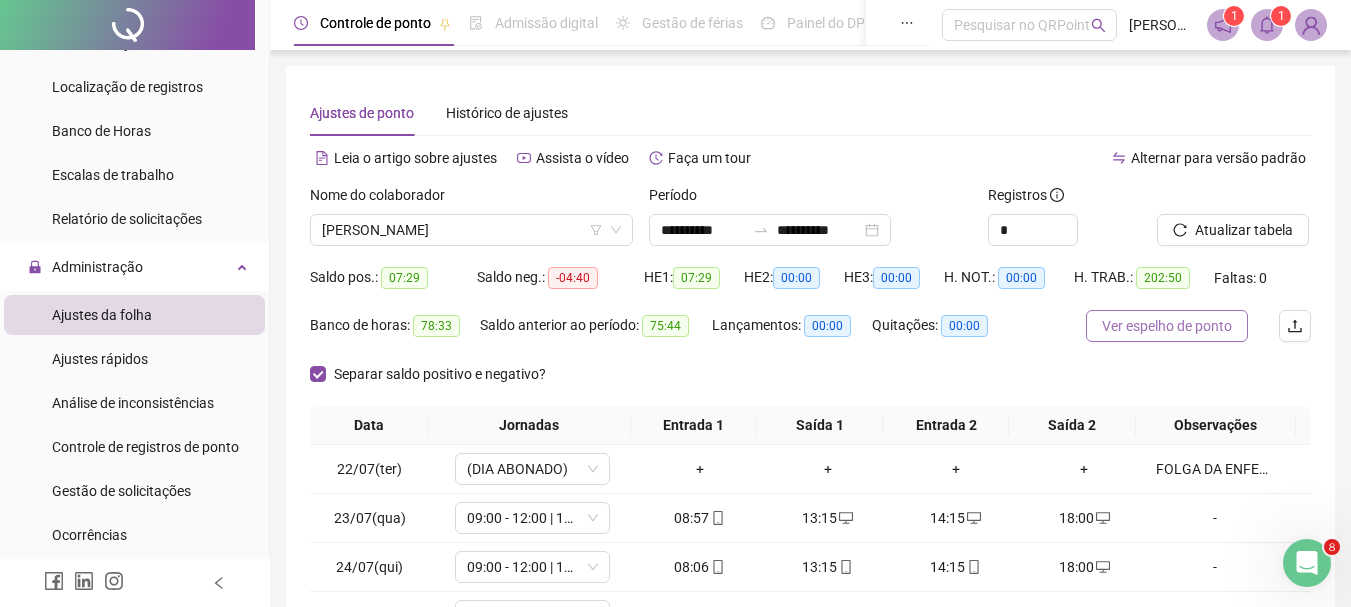 click on "Ver espelho de ponto" at bounding box center (1167, 326) 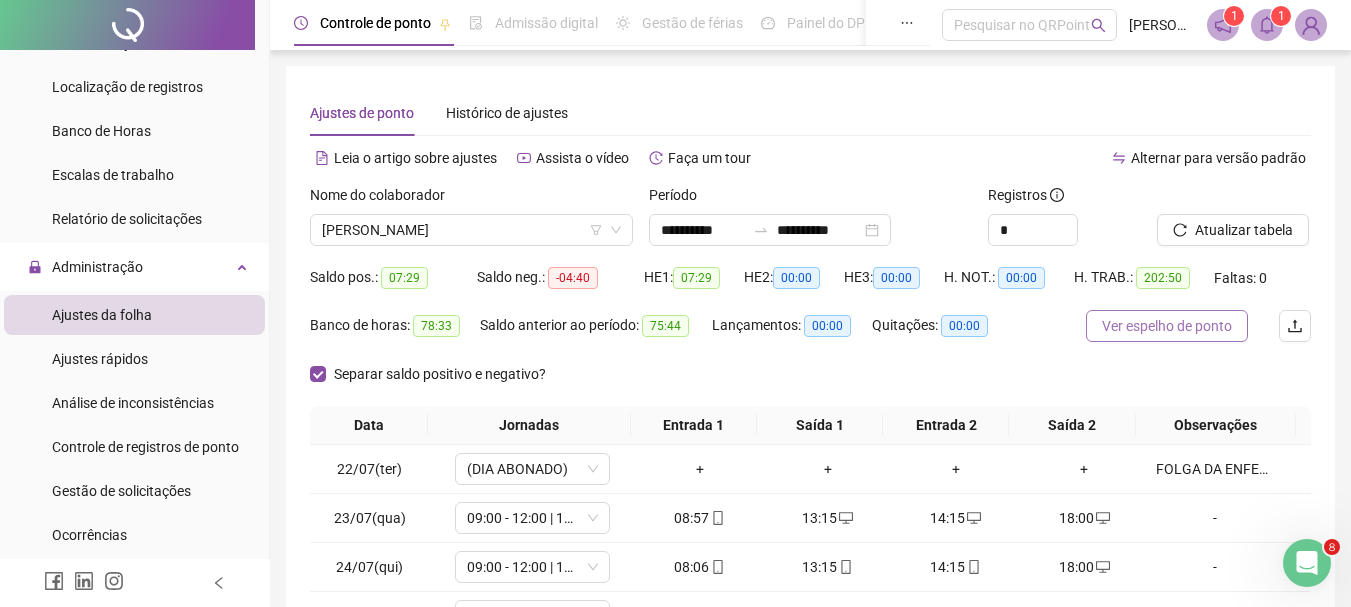 click on "Ver espelho de ponto" at bounding box center [1167, 326] 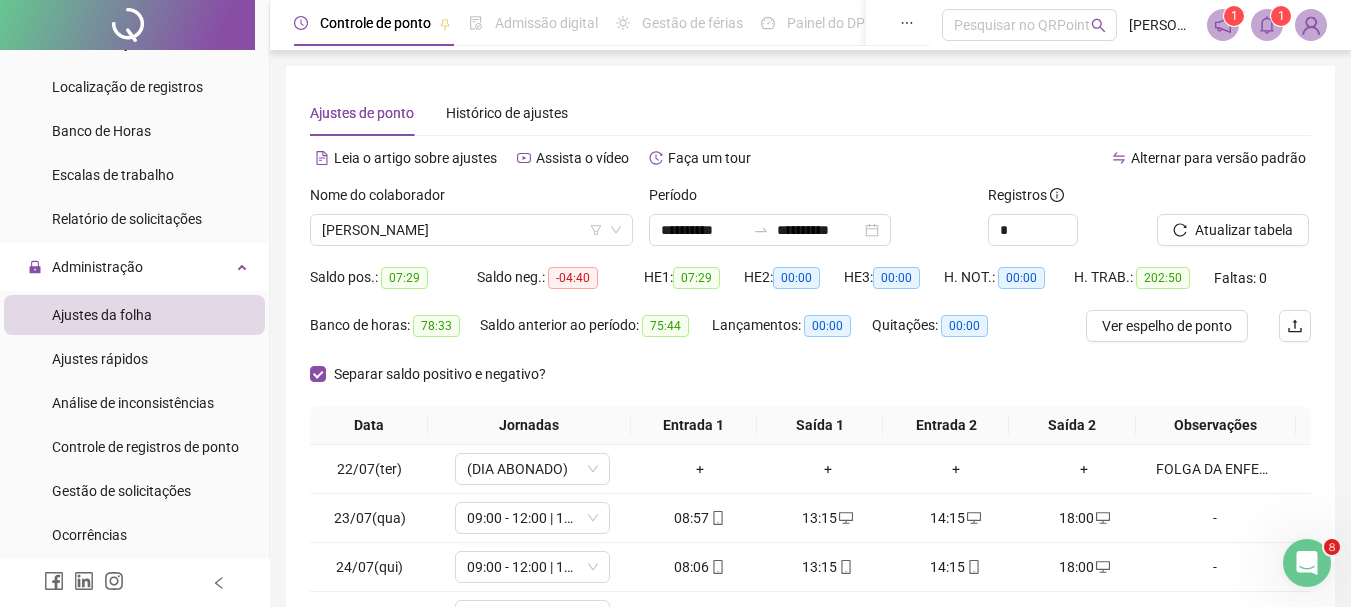 scroll, scrollTop: 100, scrollLeft: 0, axis: vertical 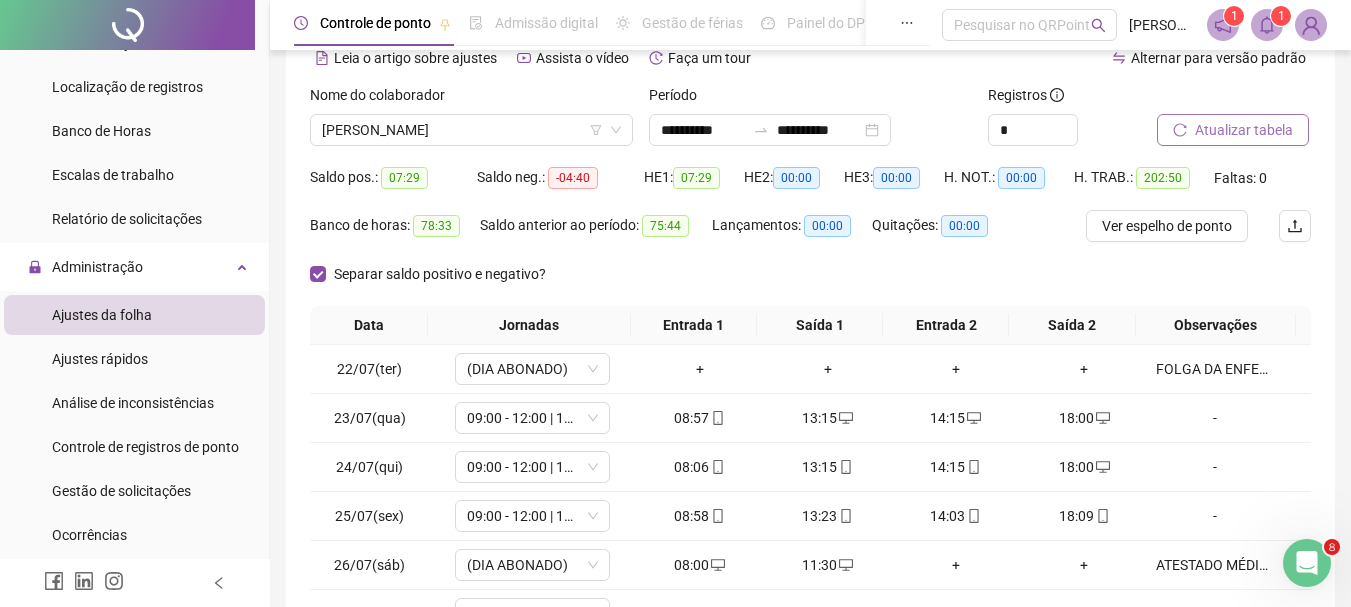 click on "Atualizar tabela" at bounding box center (1244, 130) 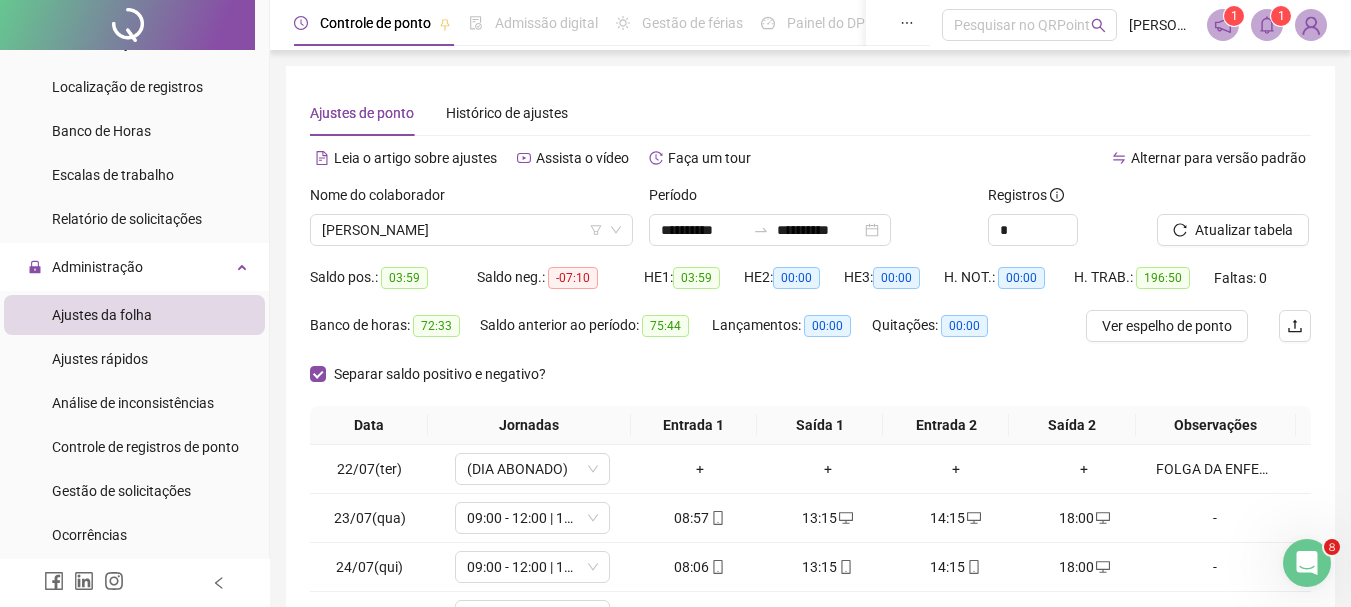 scroll, scrollTop: 200, scrollLeft: 0, axis: vertical 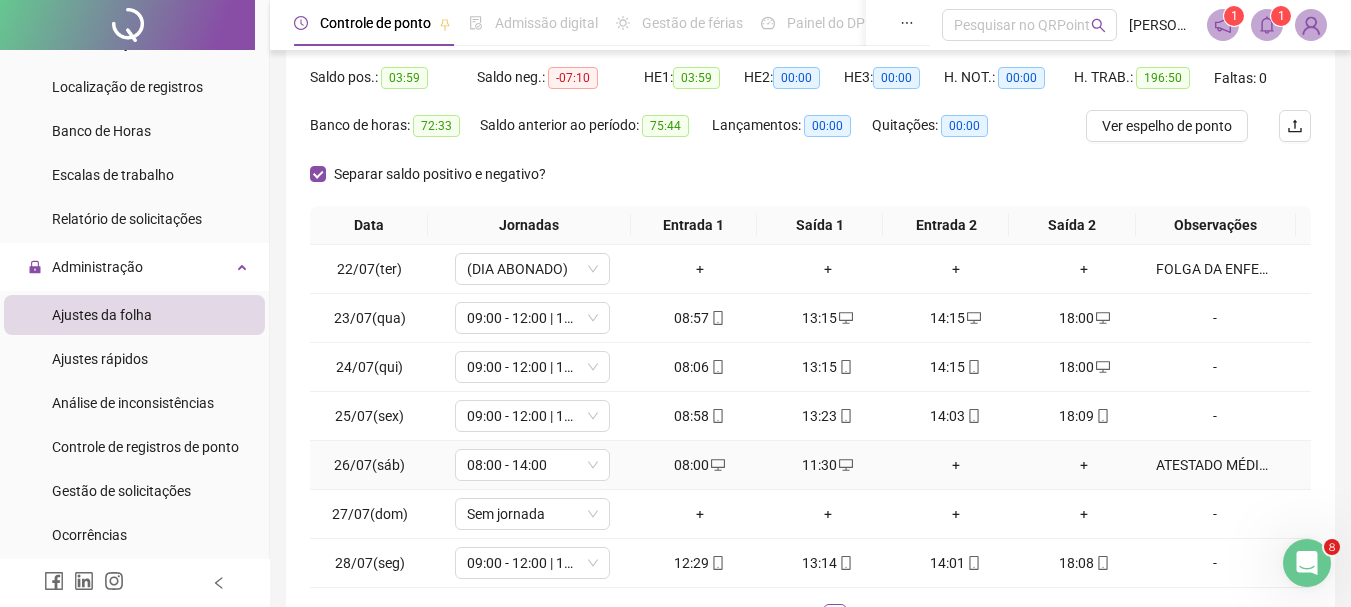 click on "ATESTADO MÉDICO ANEXO" at bounding box center (1215, 465) 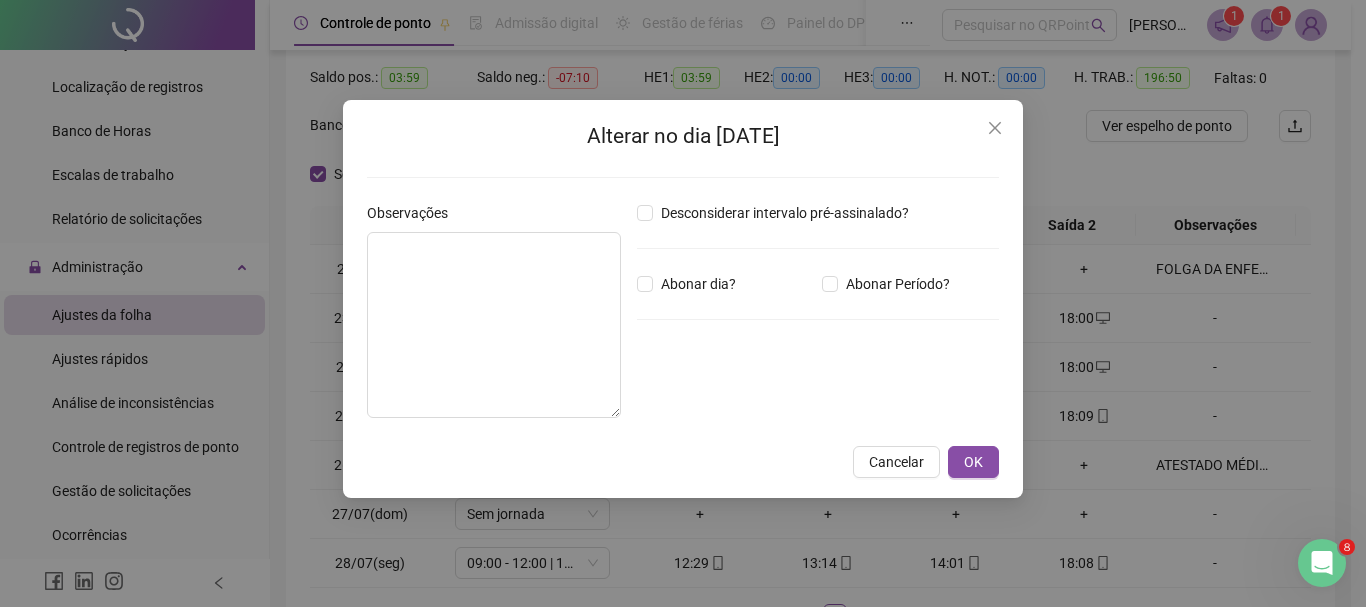 type on "**********" 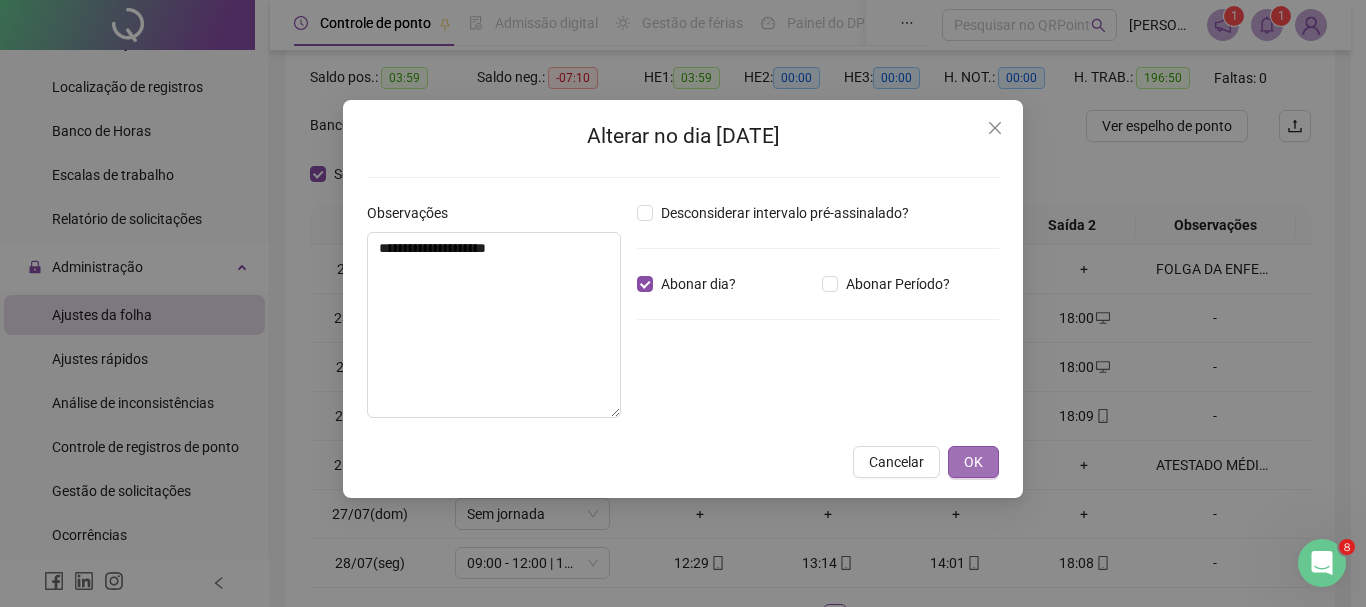 click on "OK" at bounding box center [973, 462] 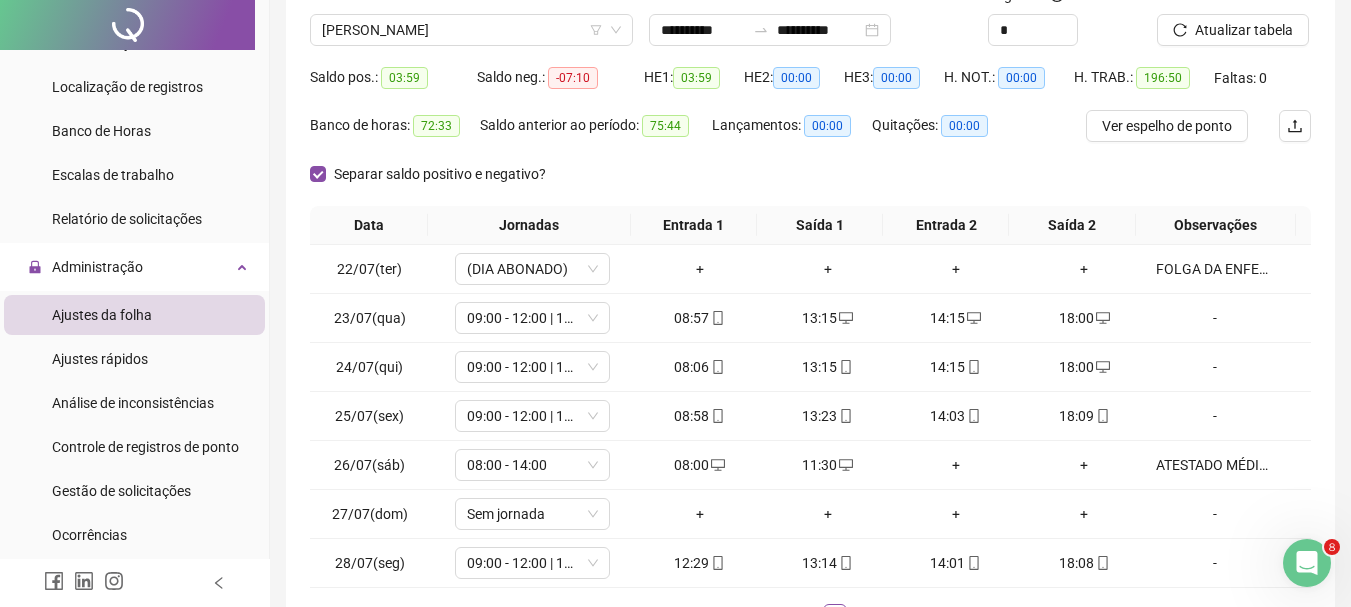 scroll, scrollTop: 0, scrollLeft: 0, axis: both 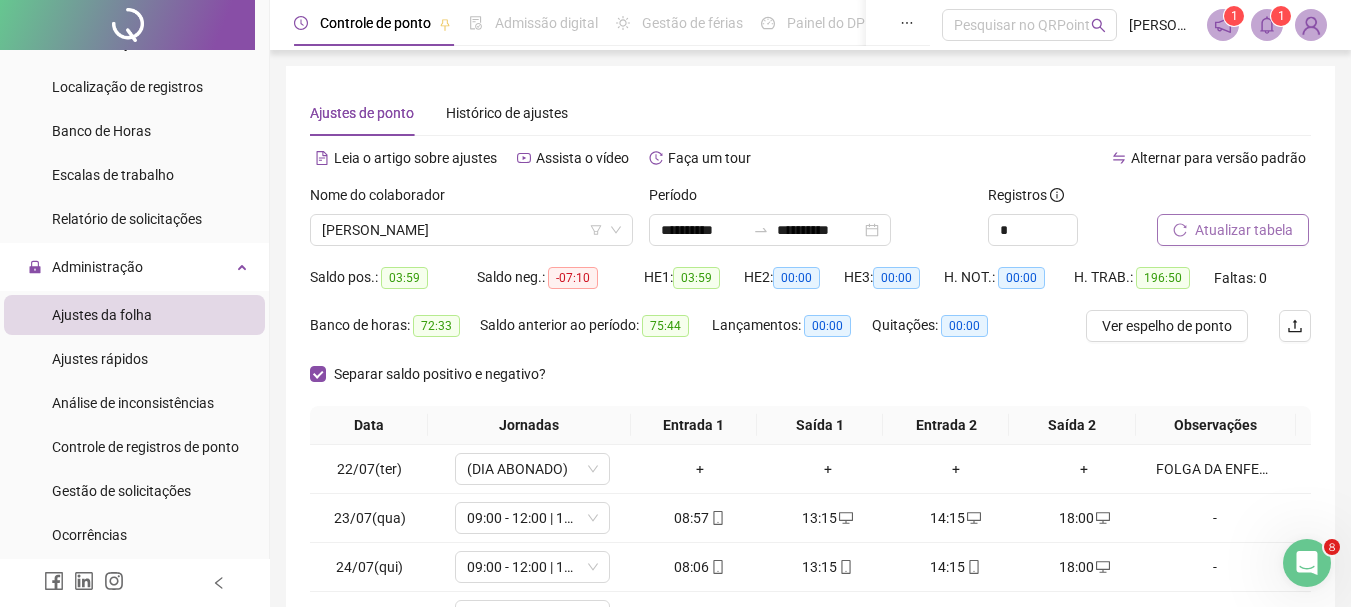 click on "Atualizar tabela" at bounding box center (1244, 230) 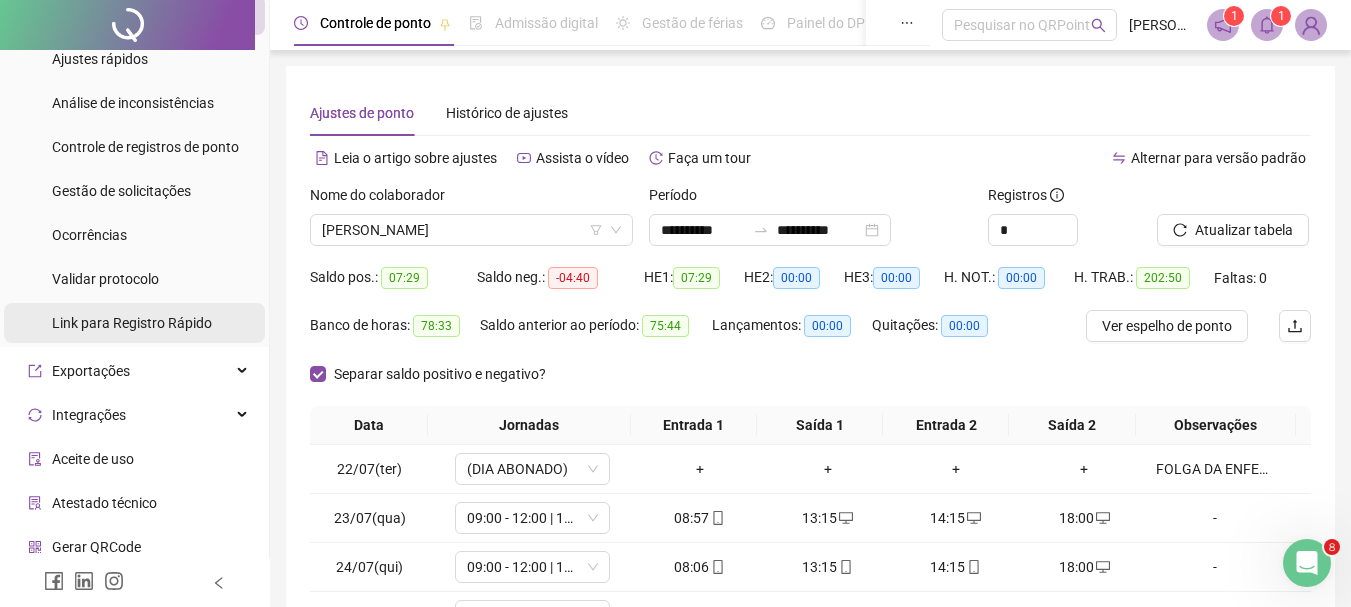 scroll, scrollTop: 1055, scrollLeft: 0, axis: vertical 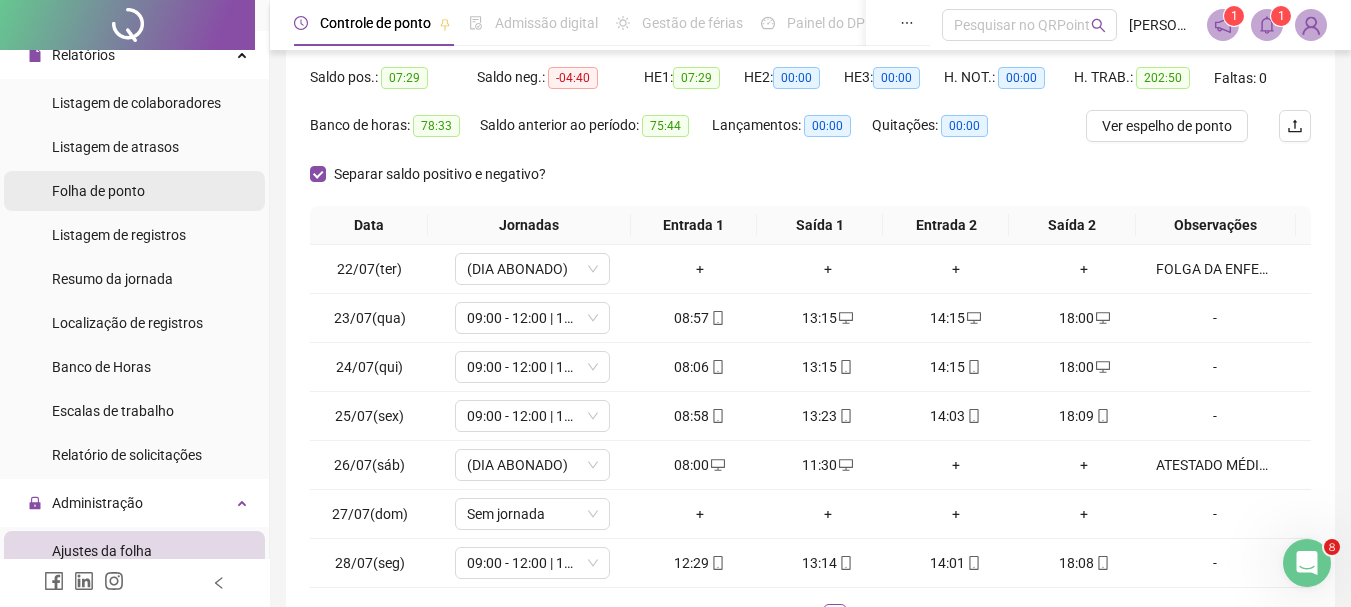 click on "Folha de ponto" at bounding box center [98, 191] 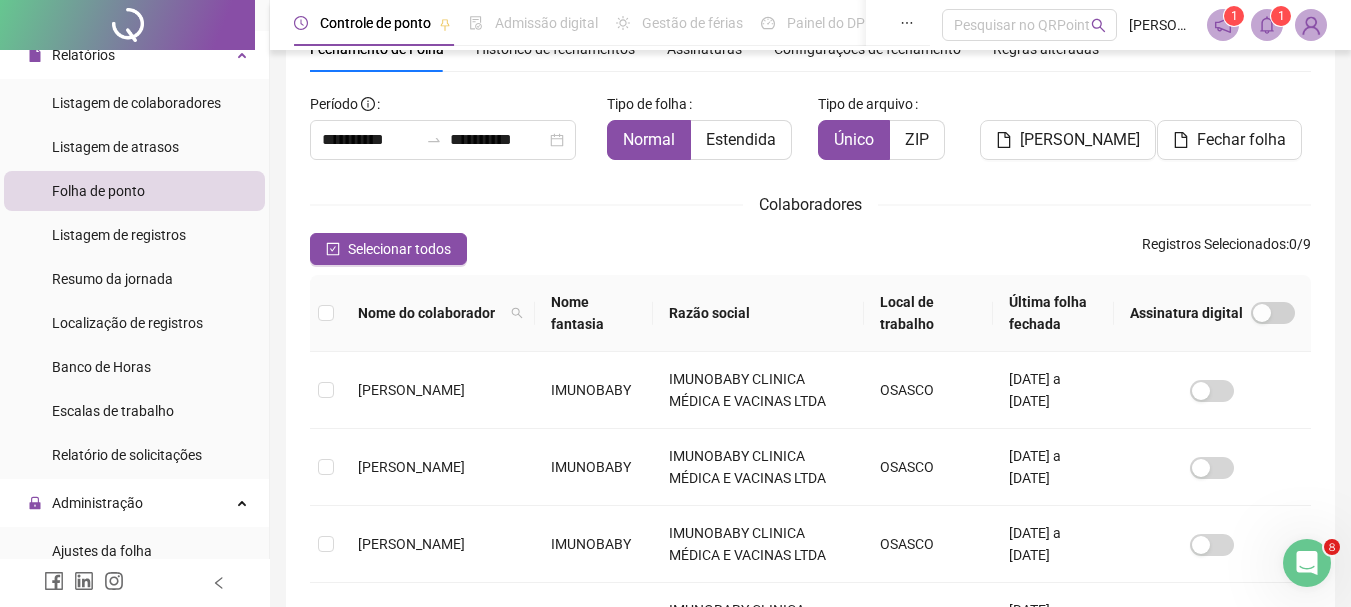 scroll, scrollTop: 106, scrollLeft: 0, axis: vertical 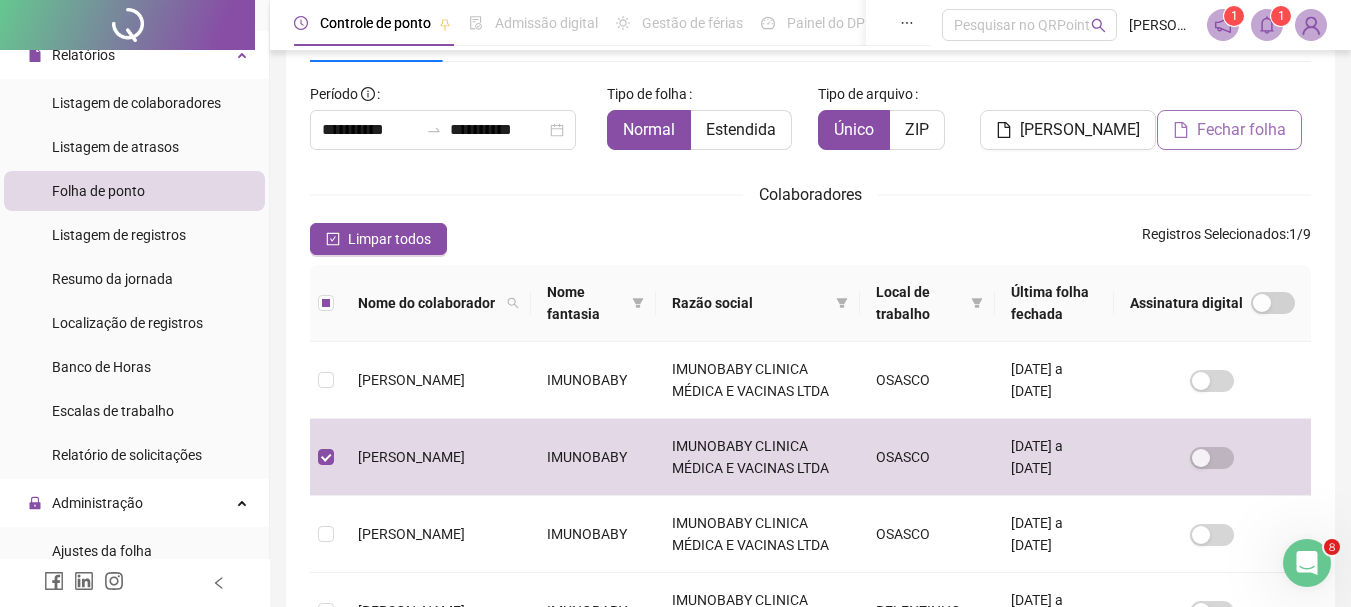click on "Fechar folha" at bounding box center (1241, 130) 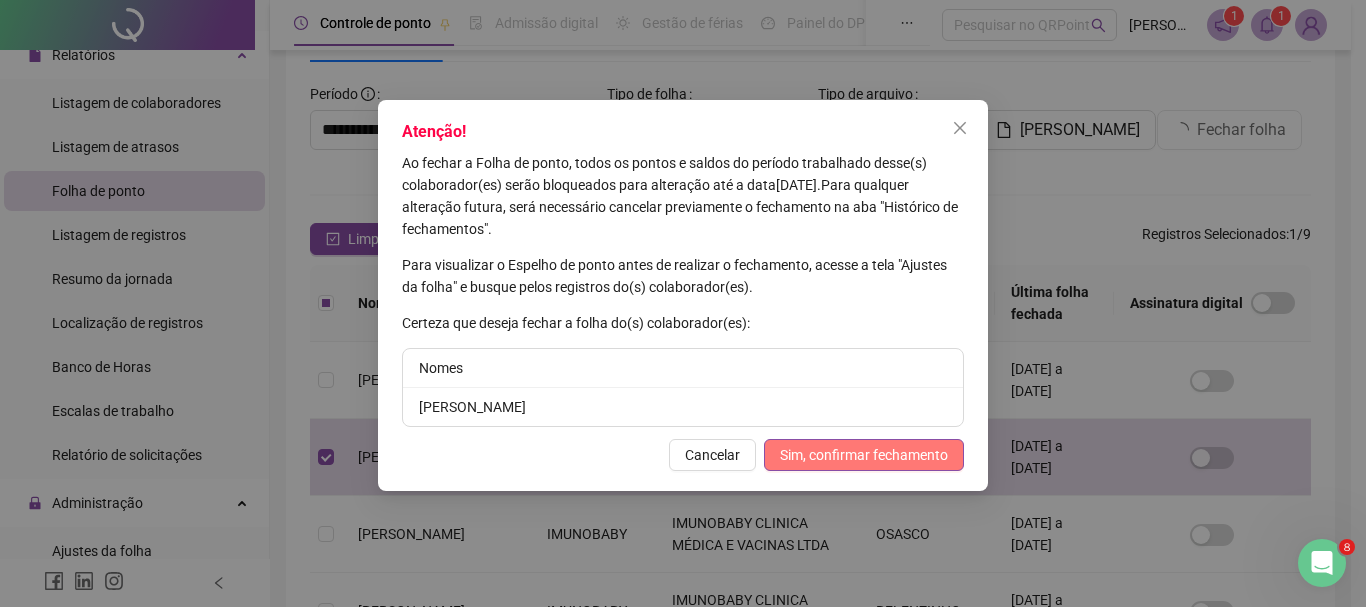 click on "Sim, confirmar fechamento" at bounding box center [864, 455] 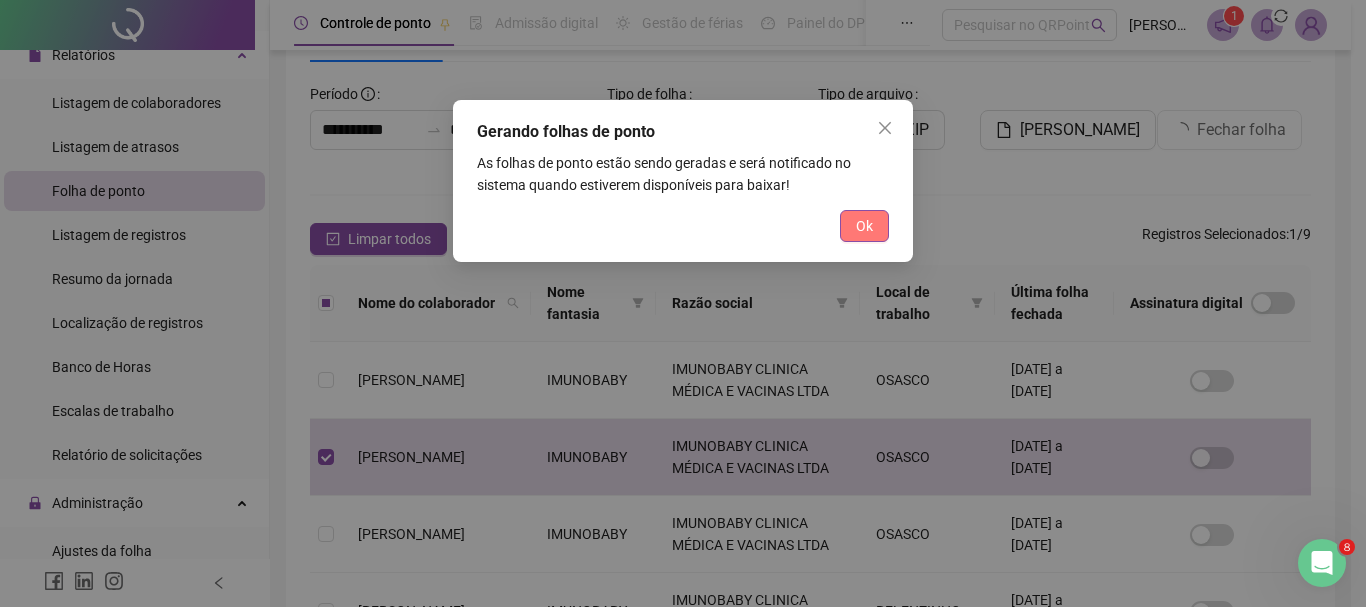 click on "Ok" at bounding box center [864, 226] 